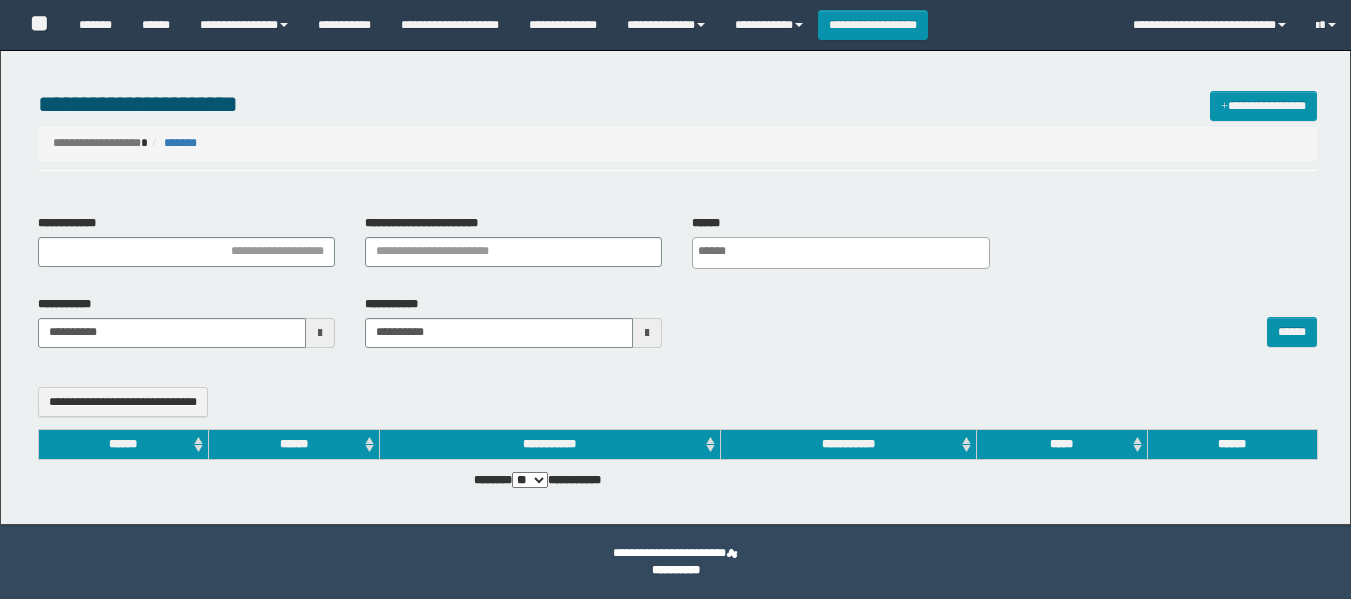 select 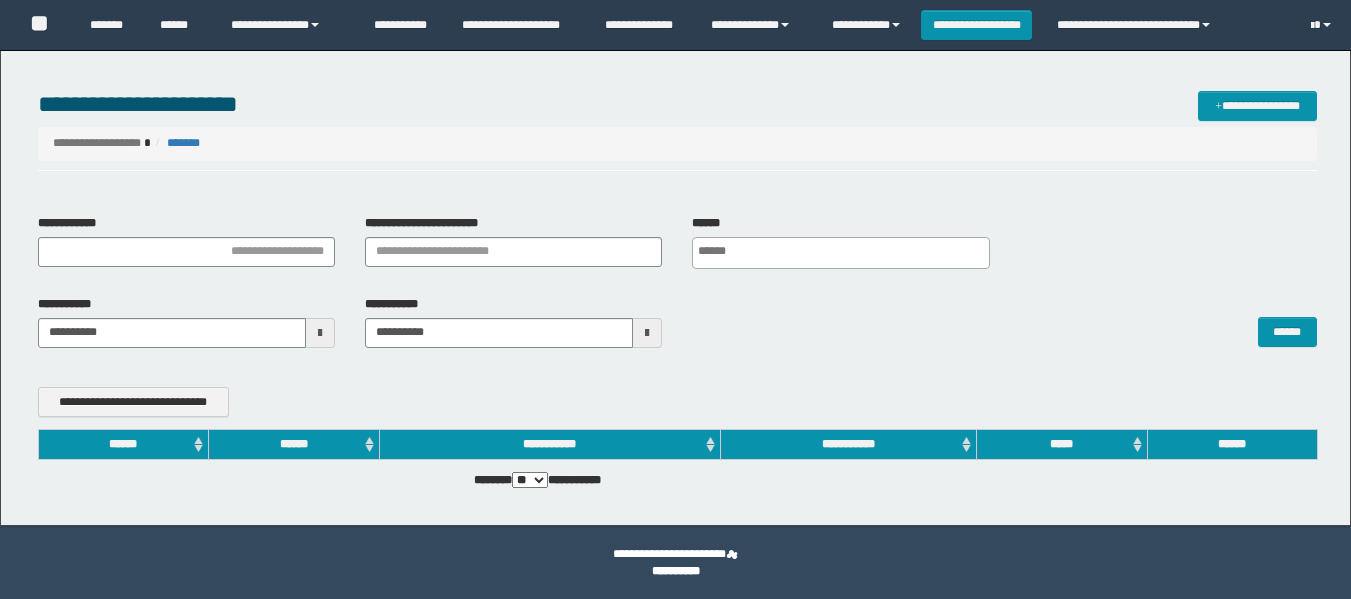 scroll, scrollTop: 0, scrollLeft: 0, axis: both 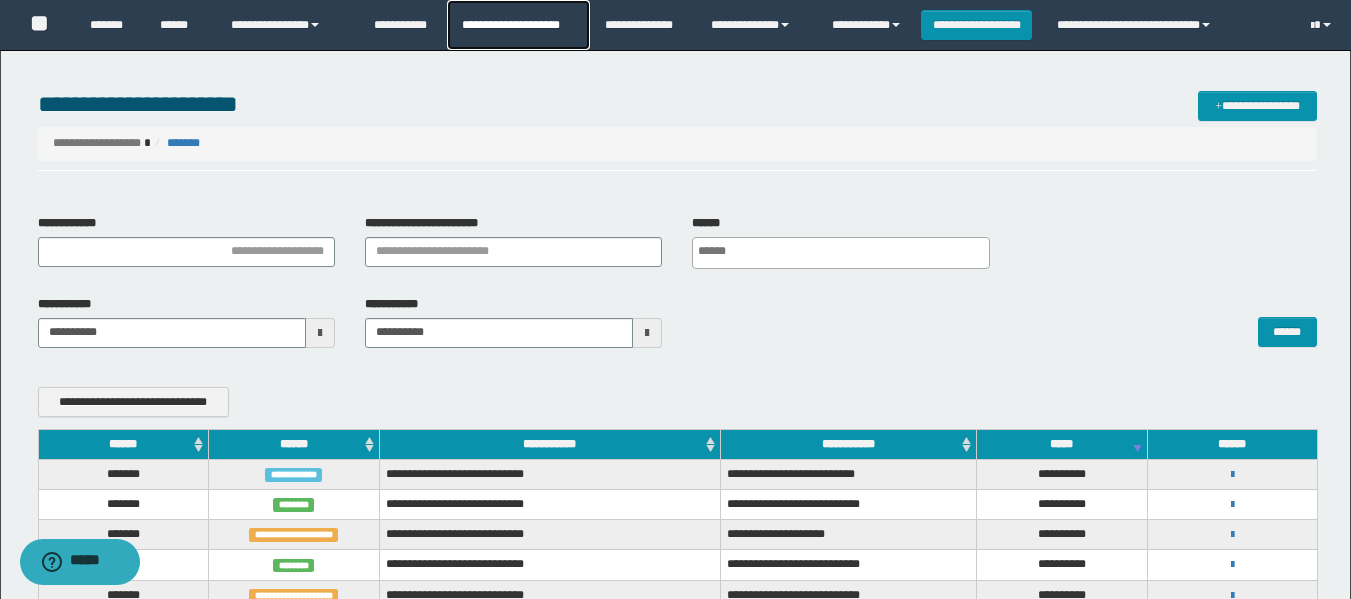click on "**********" at bounding box center (518, 25) 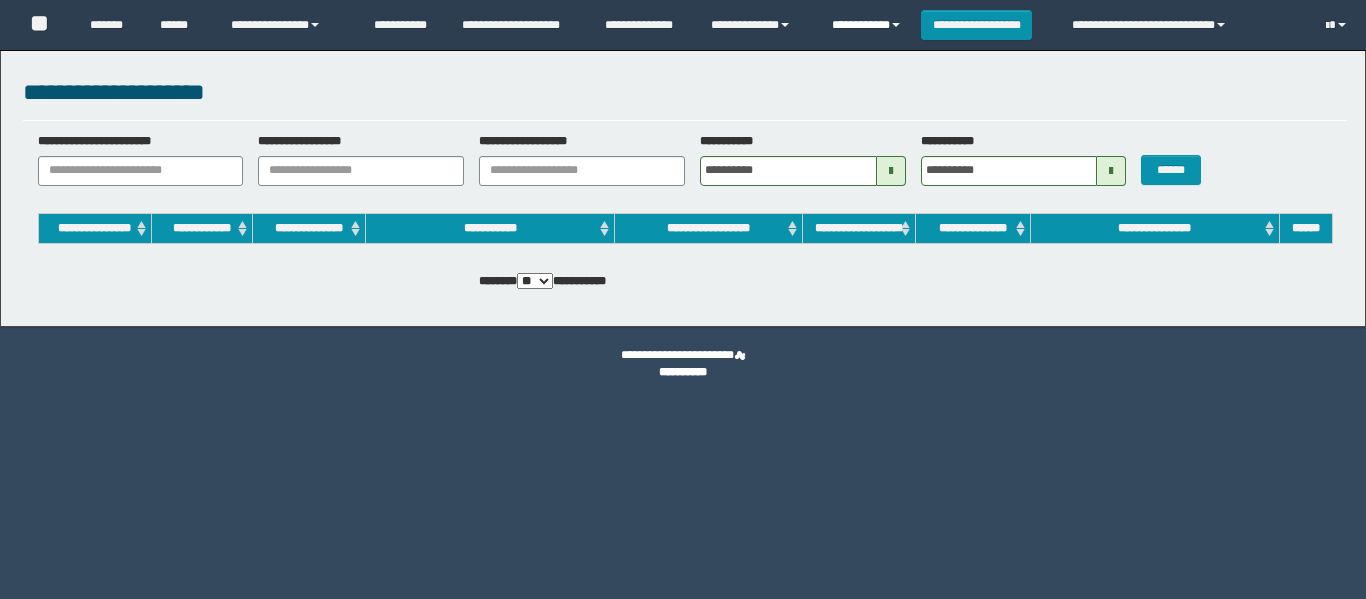 scroll, scrollTop: 0, scrollLeft: 0, axis: both 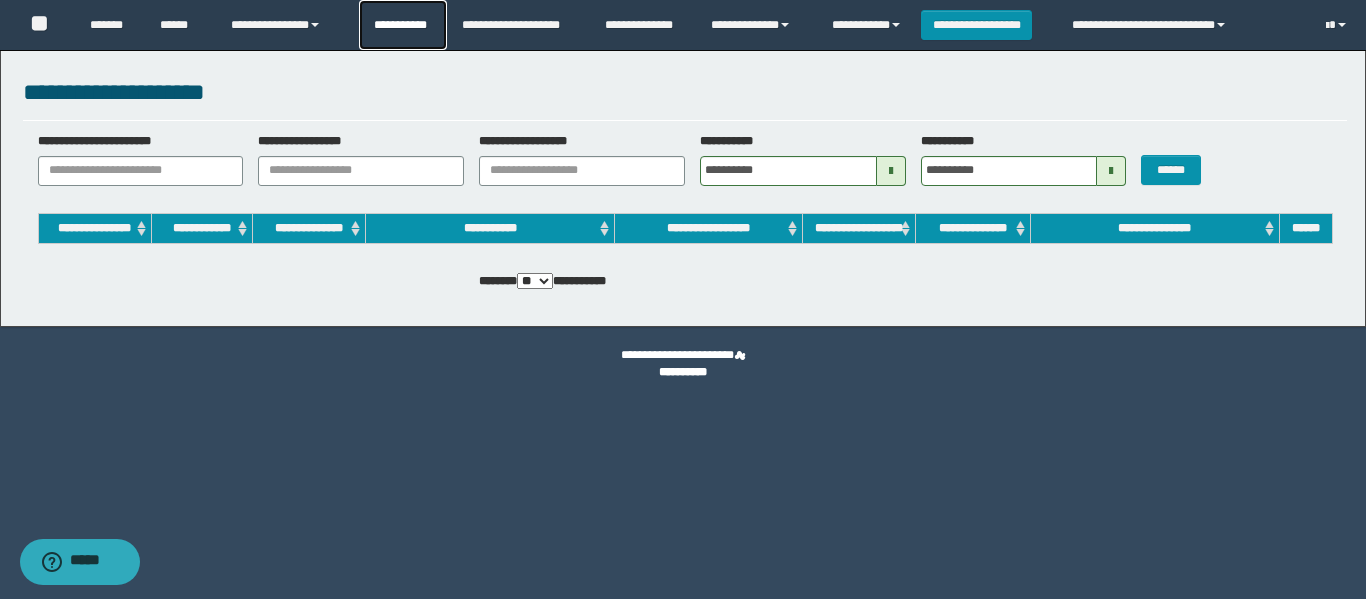 click on "**********" at bounding box center (403, 25) 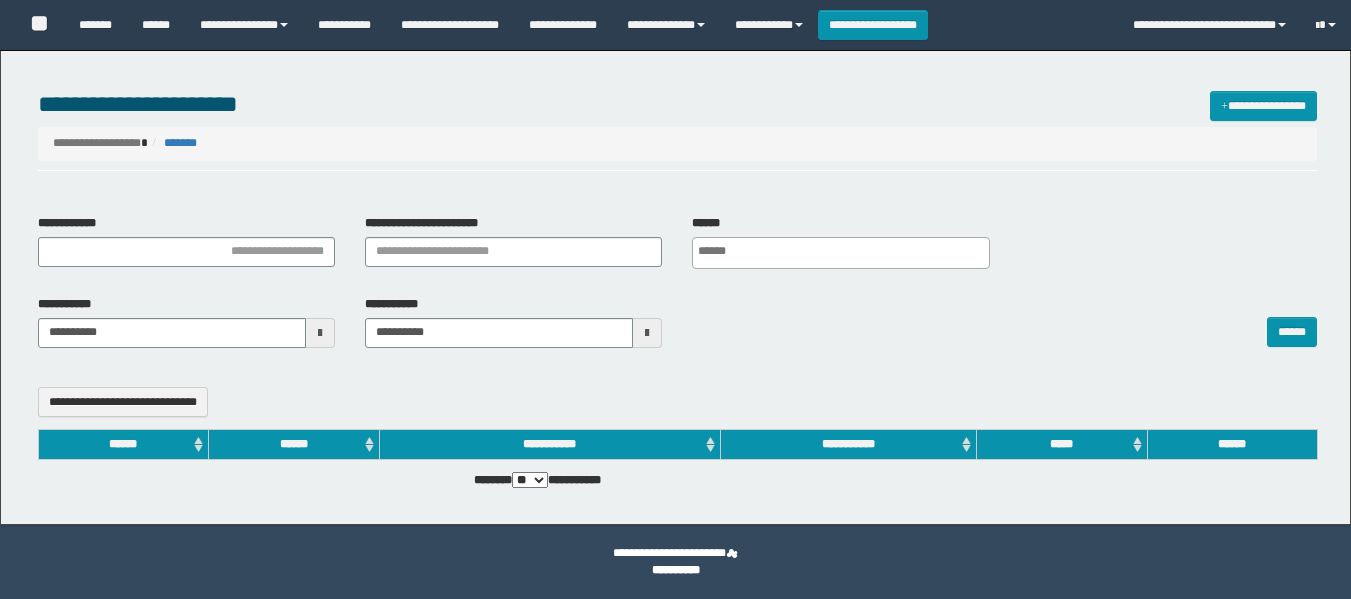 select 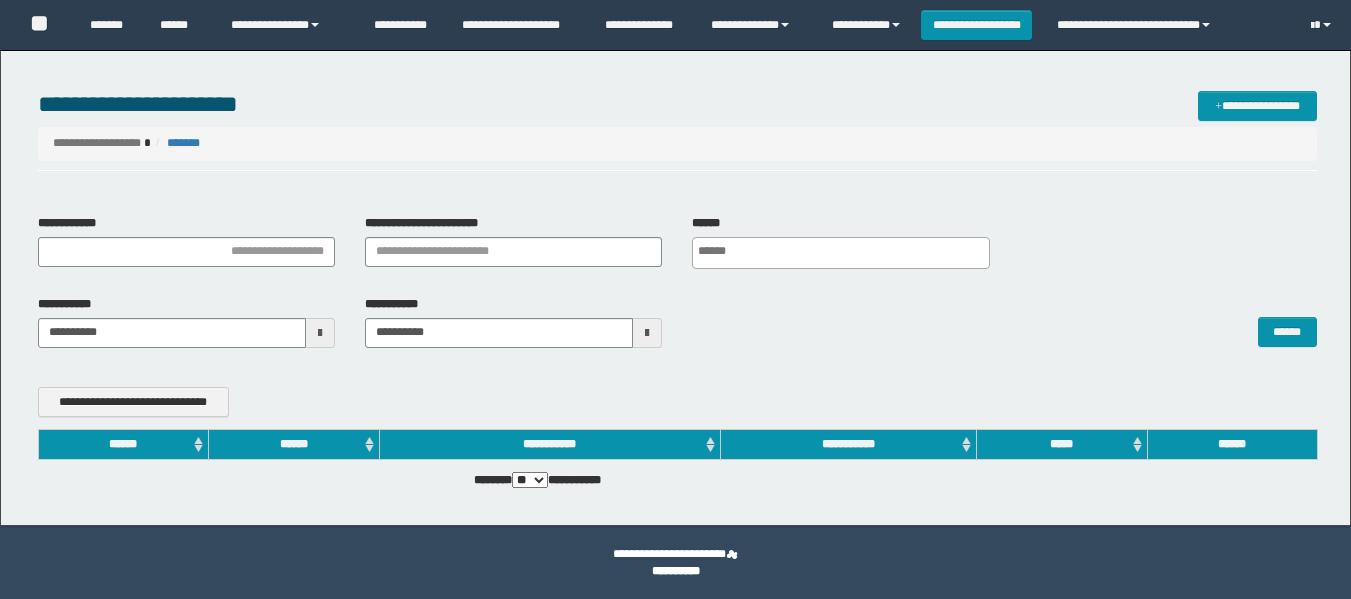 scroll, scrollTop: 0, scrollLeft: 0, axis: both 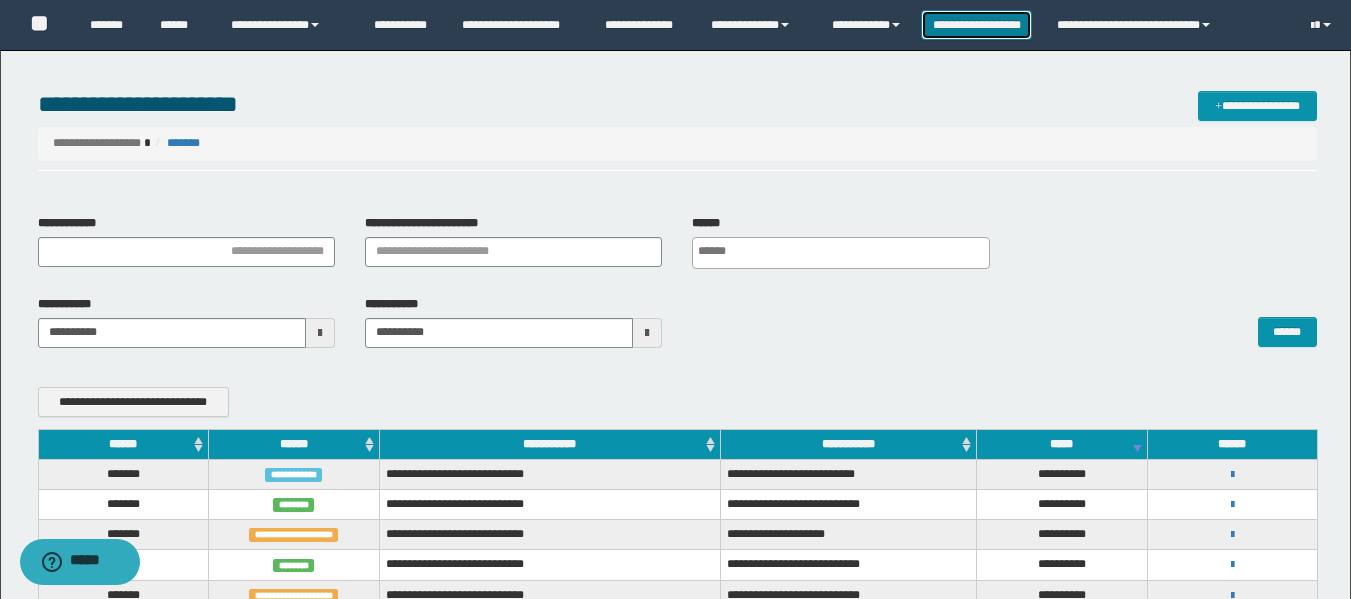click on "**********" at bounding box center (976, 25) 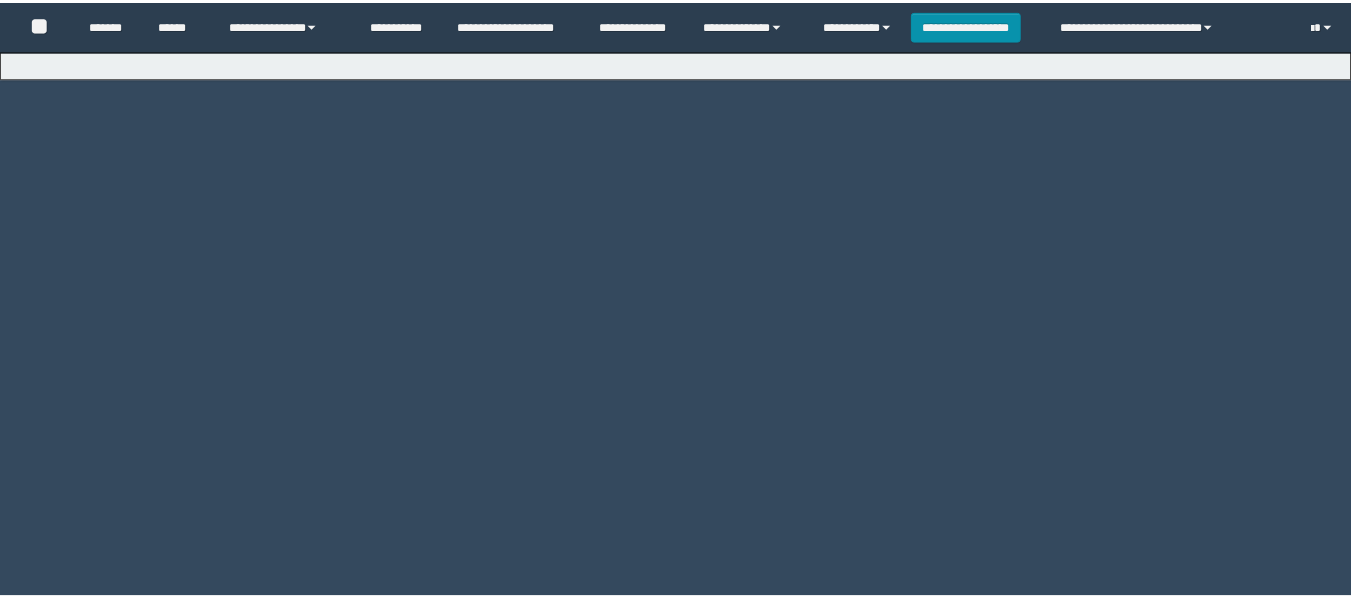 scroll, scrollTop: 0, scrollLeft: 0, axis: both 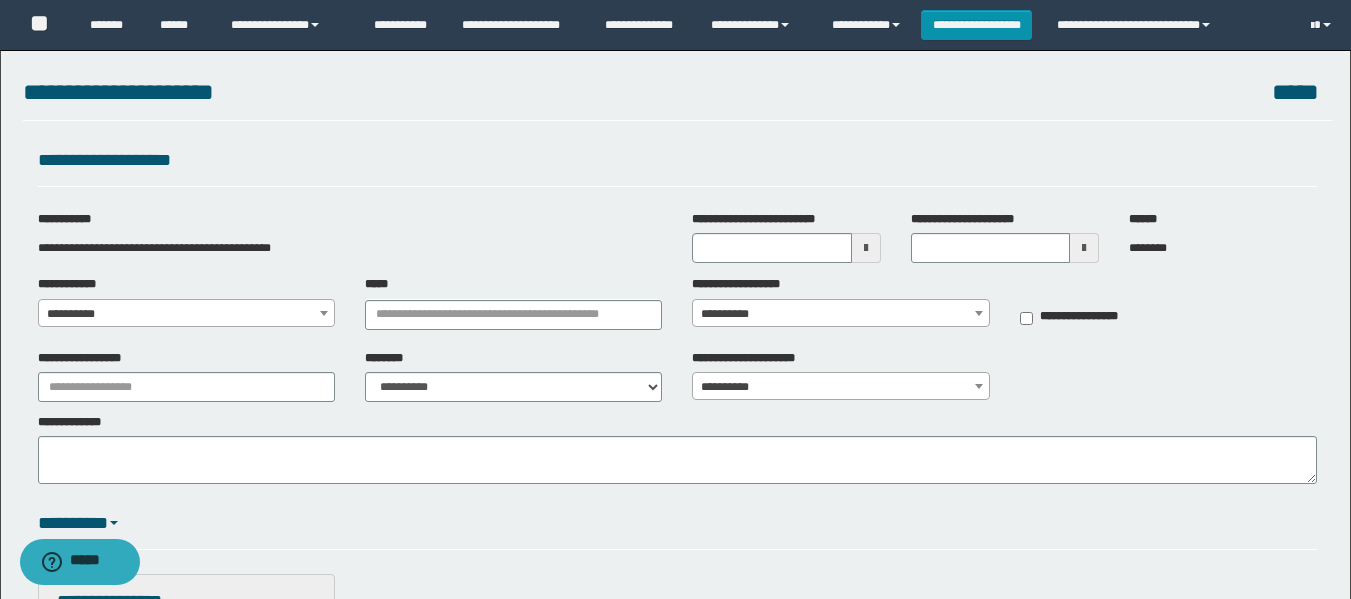 click on "**********" at bounding box center (840, 314) 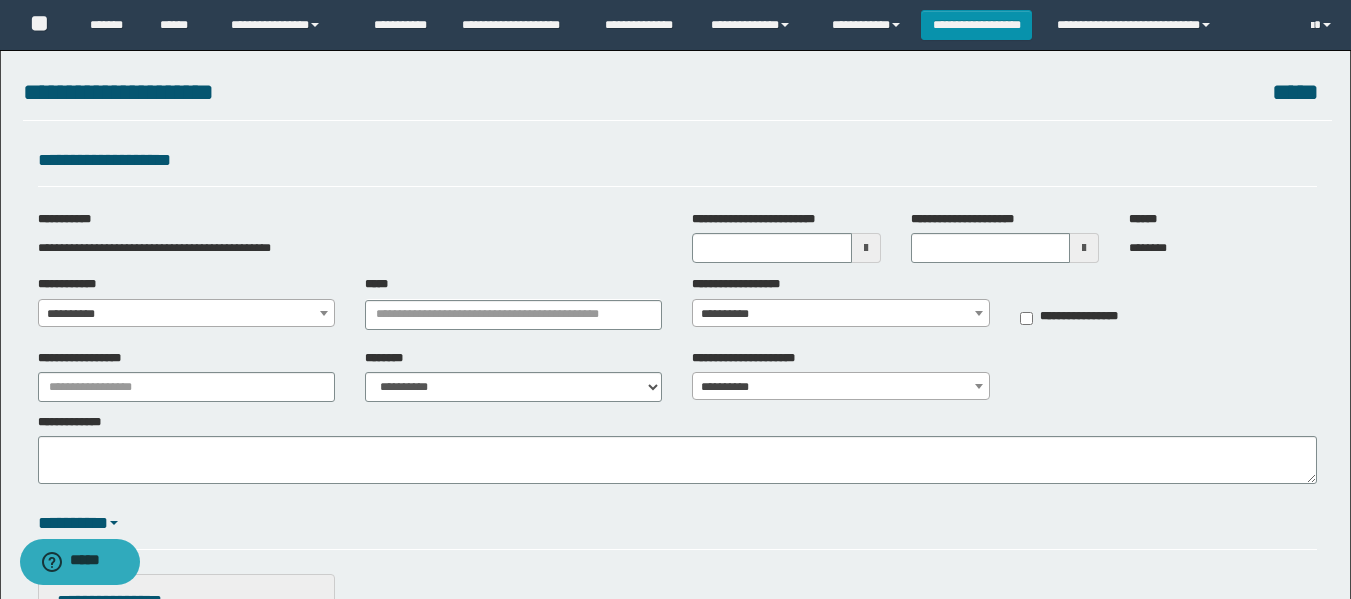 click on "**********" at bounding box center [350, 248] 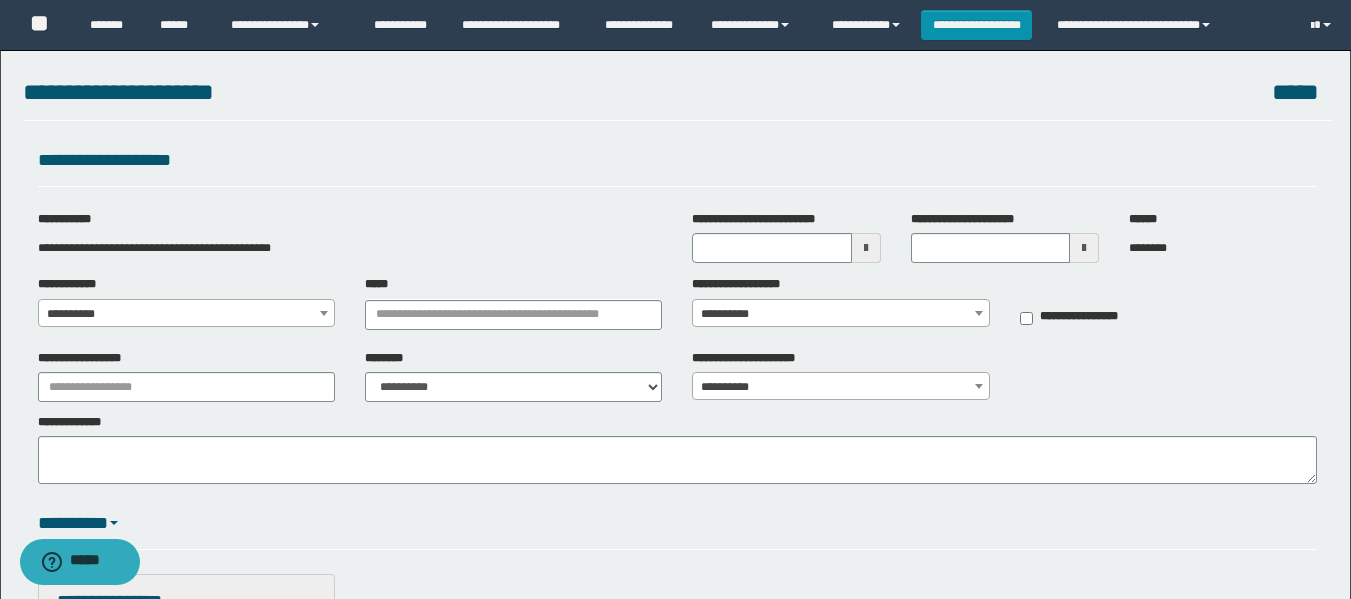 click at bounding box center (866, 248) 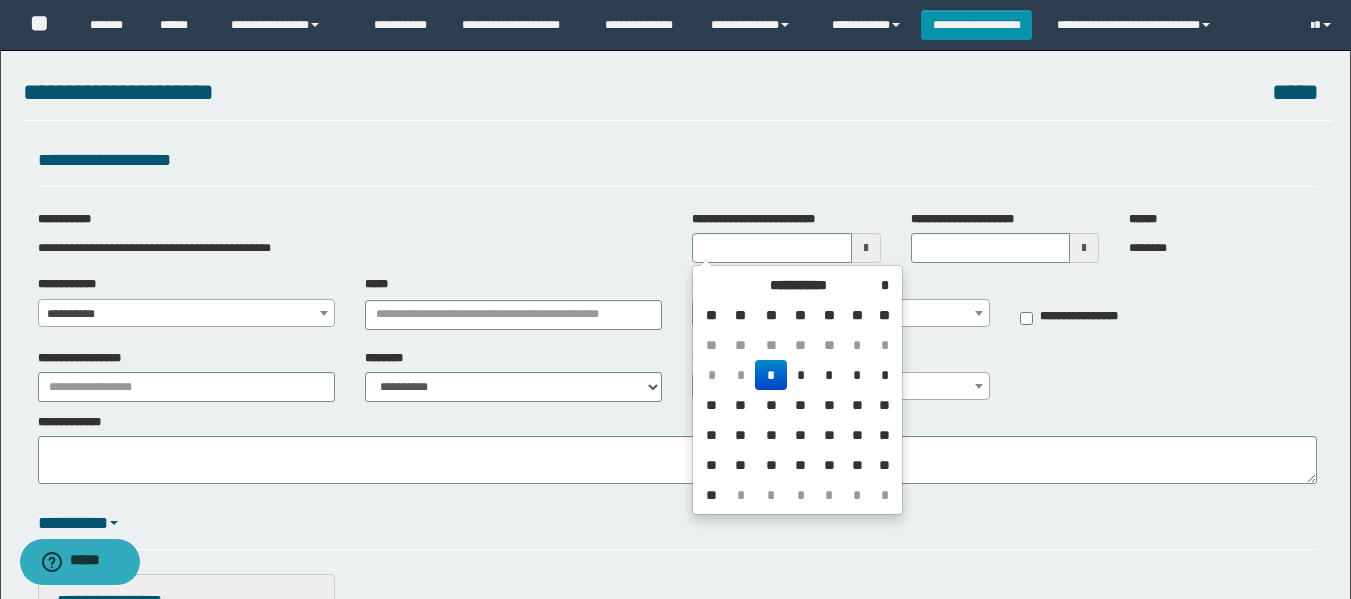 click on "*" at bounding box center (771, 375) 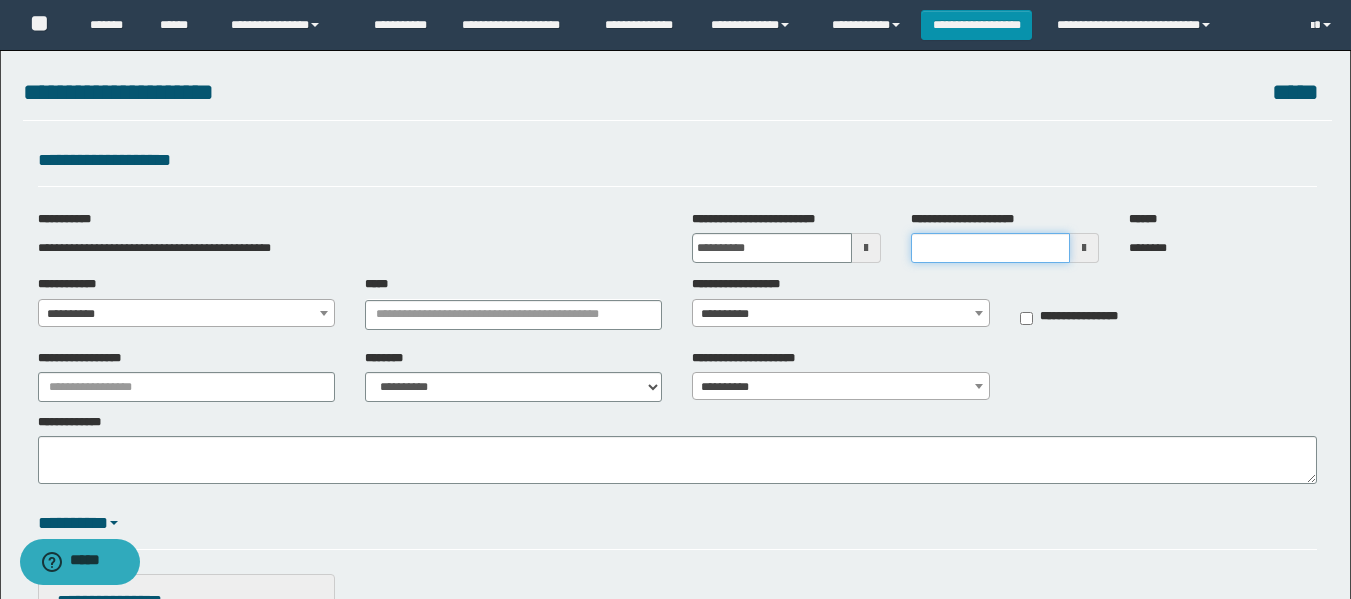 click on "**********" at bounding box center [990, 248] 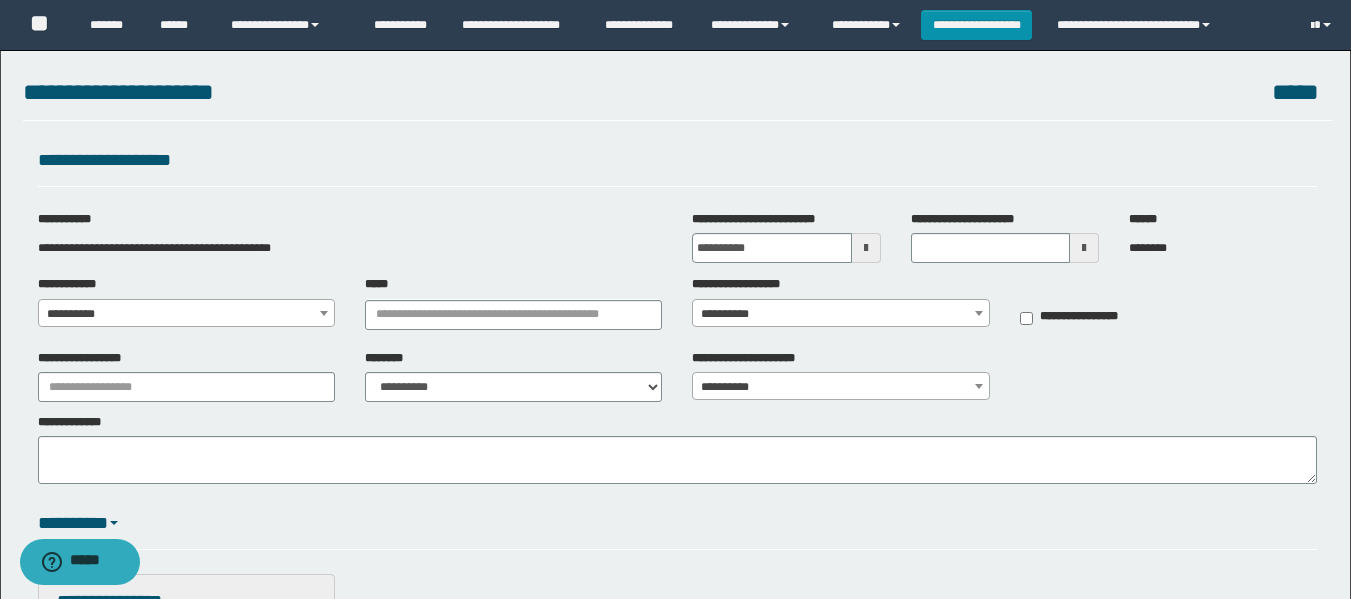 click at bounding box center [1084, 248] 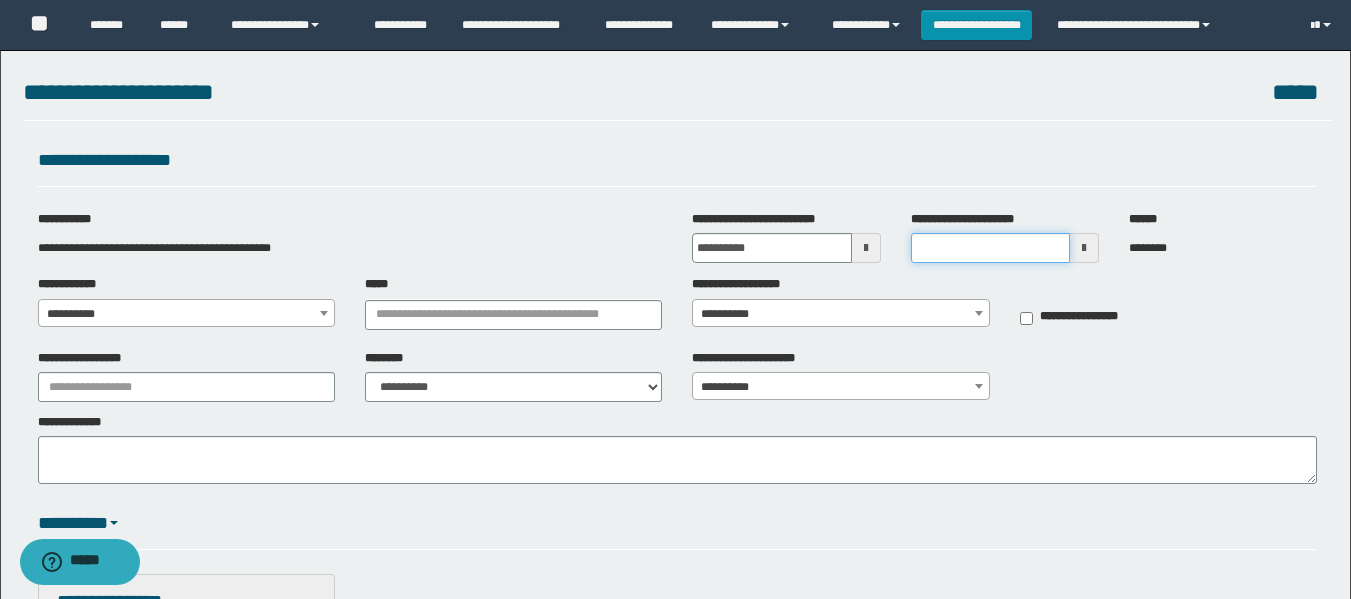 click on "**********" at bounding box center [990, 248] 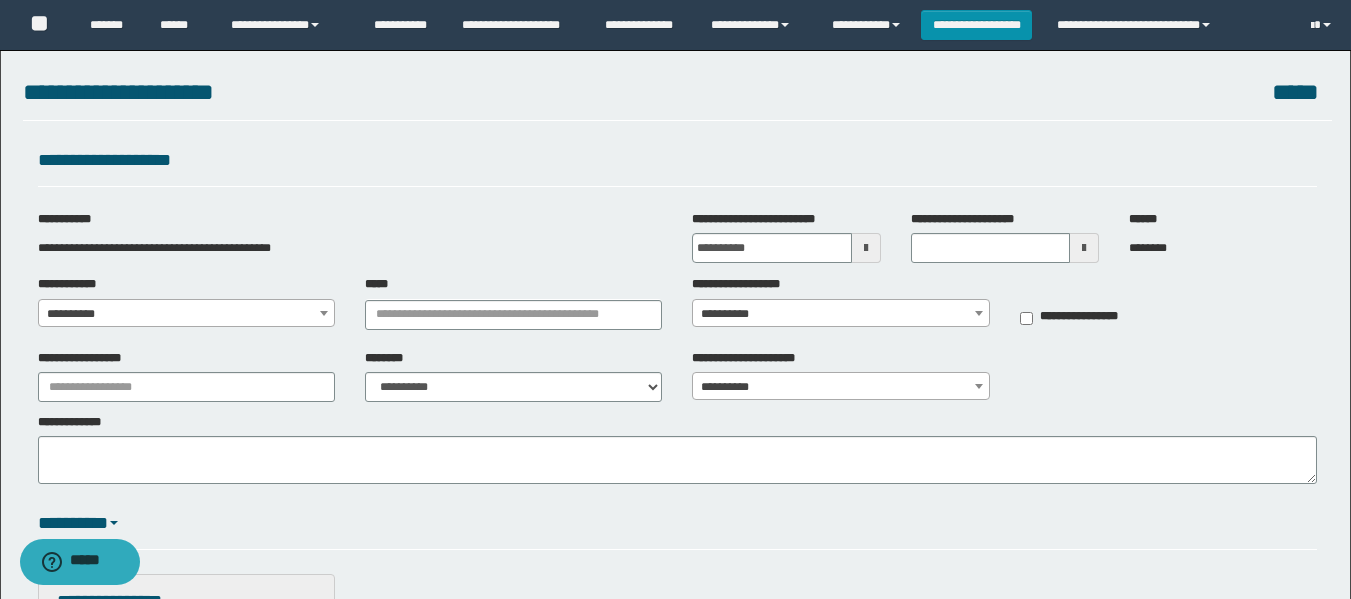 click at bounding box center (866, 248) 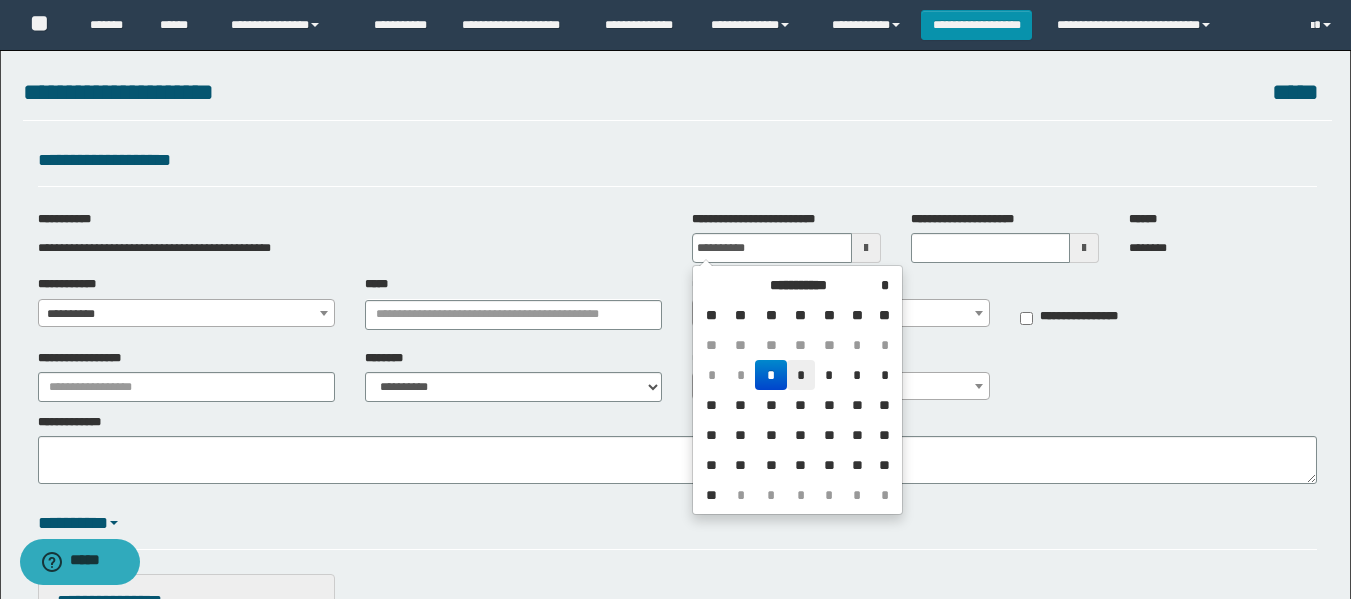 click on "*" at bounding box center [801, 375] 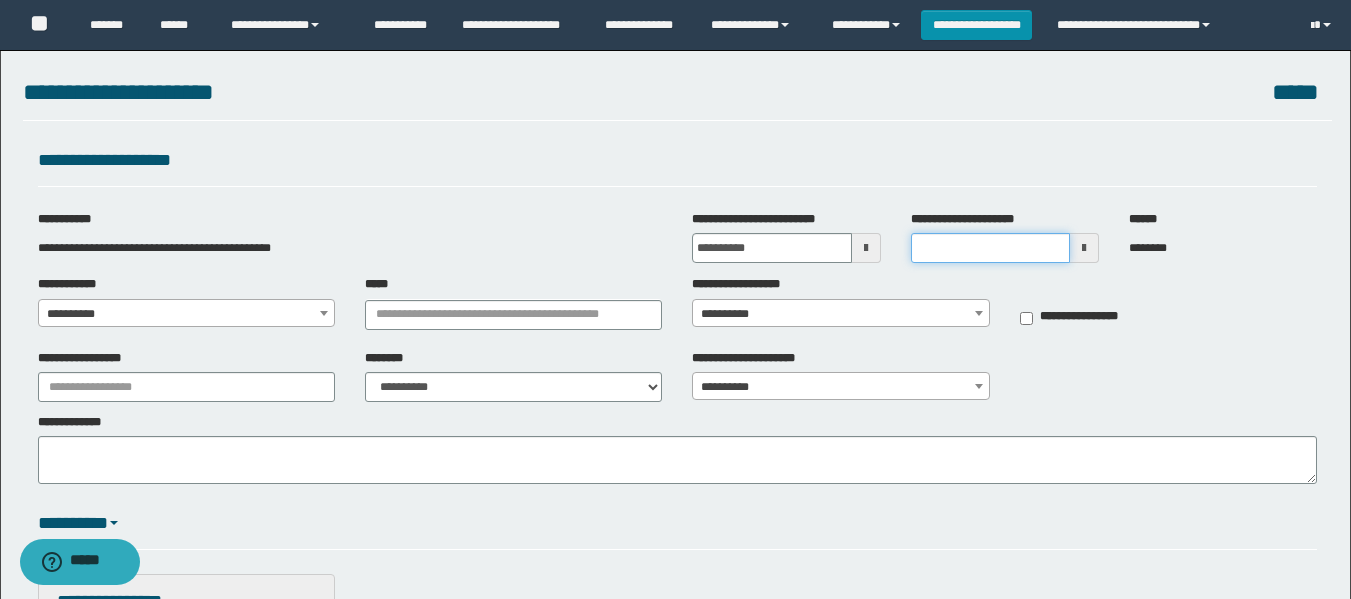 type on "********" 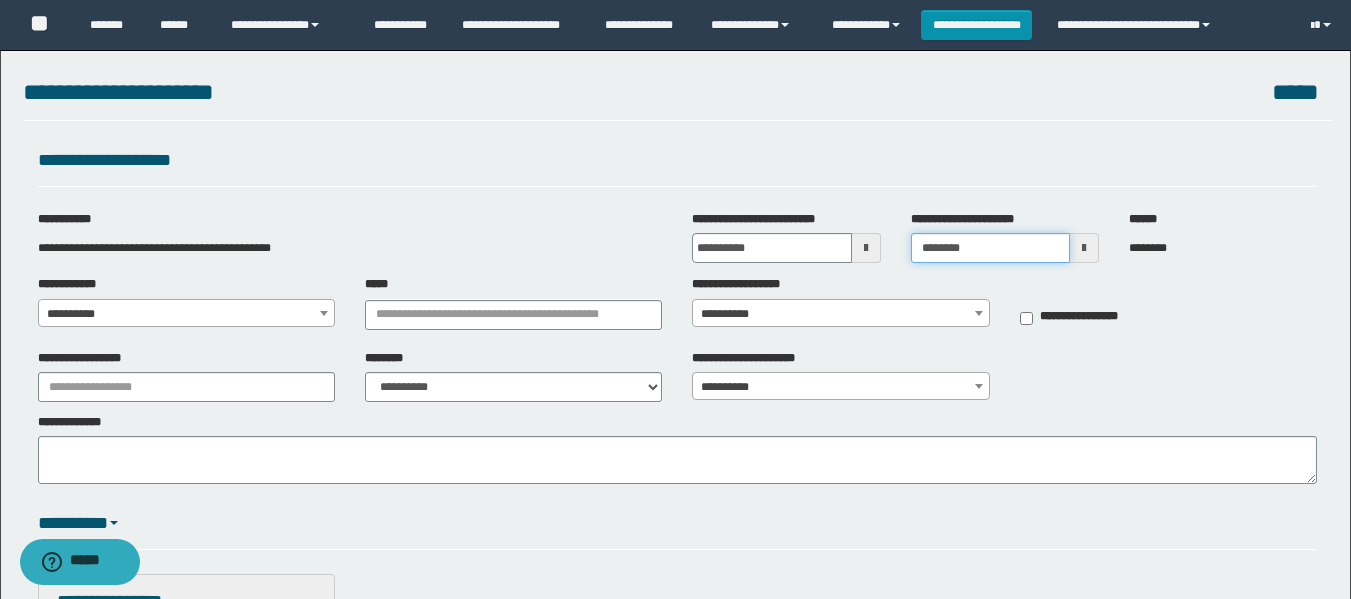 click on "********" at bounding box center [990, 248] 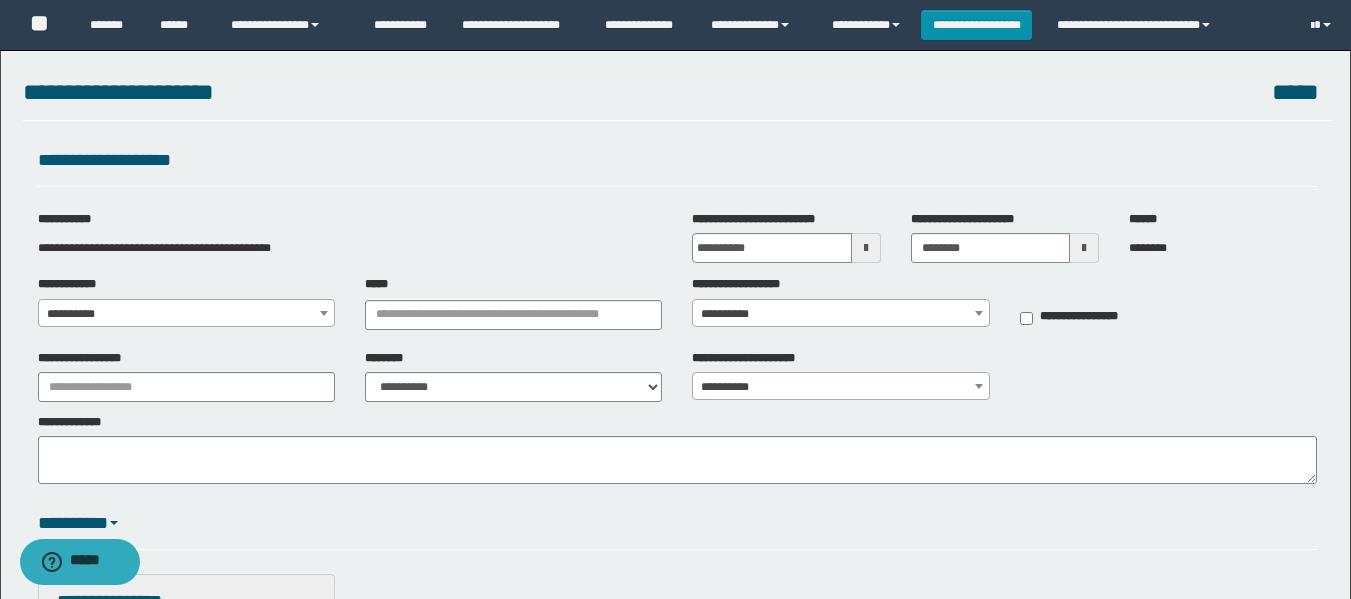 click at bounding box center [1084, 248] 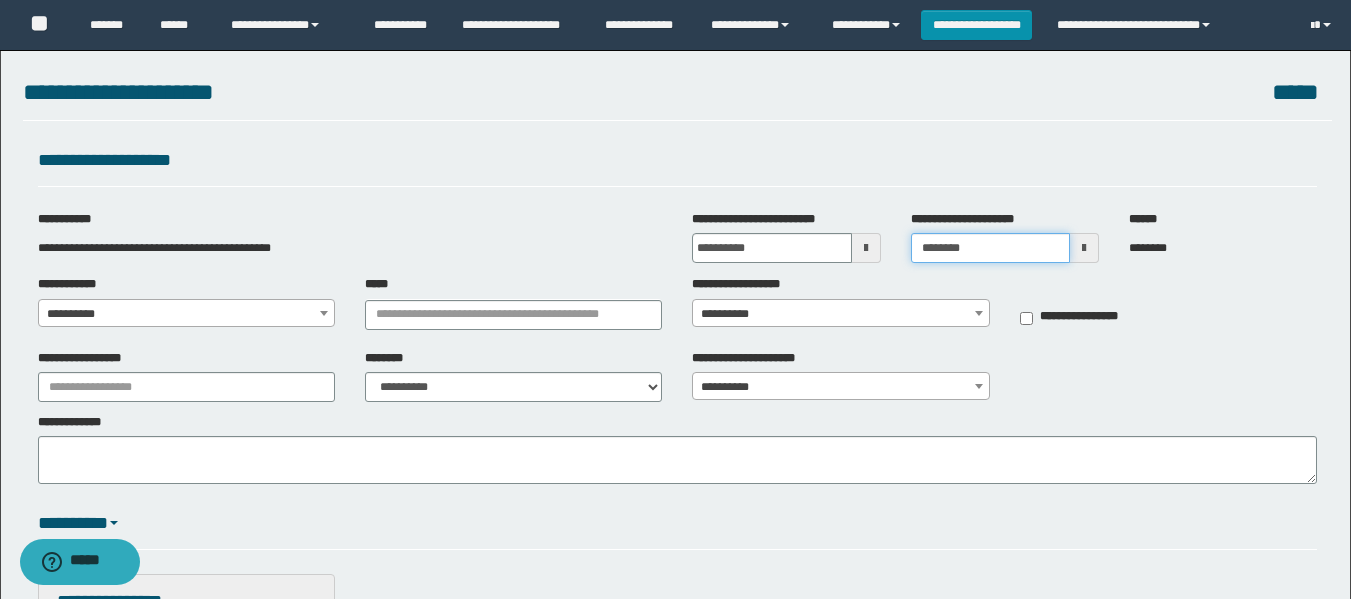 drag, startPoint x: 944, startPoint y: 252, endPoint x: 839, endPoint y: 242, distance: 105.47511 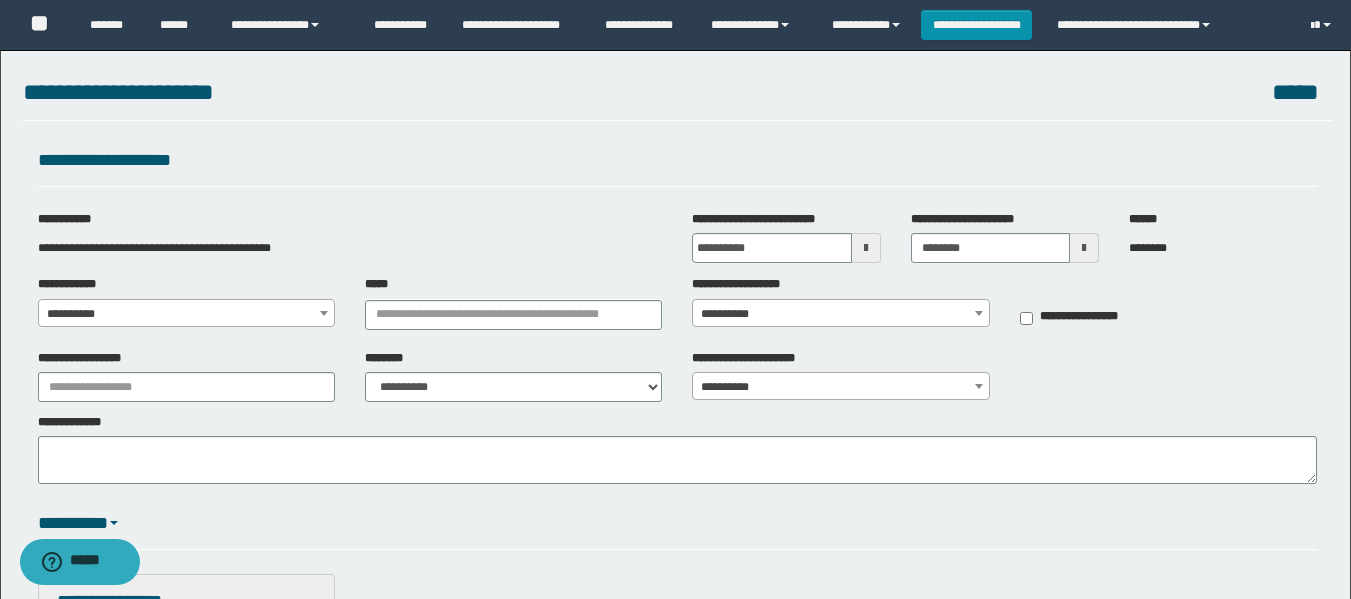 click on "**********" at bounding box center [677, 161] 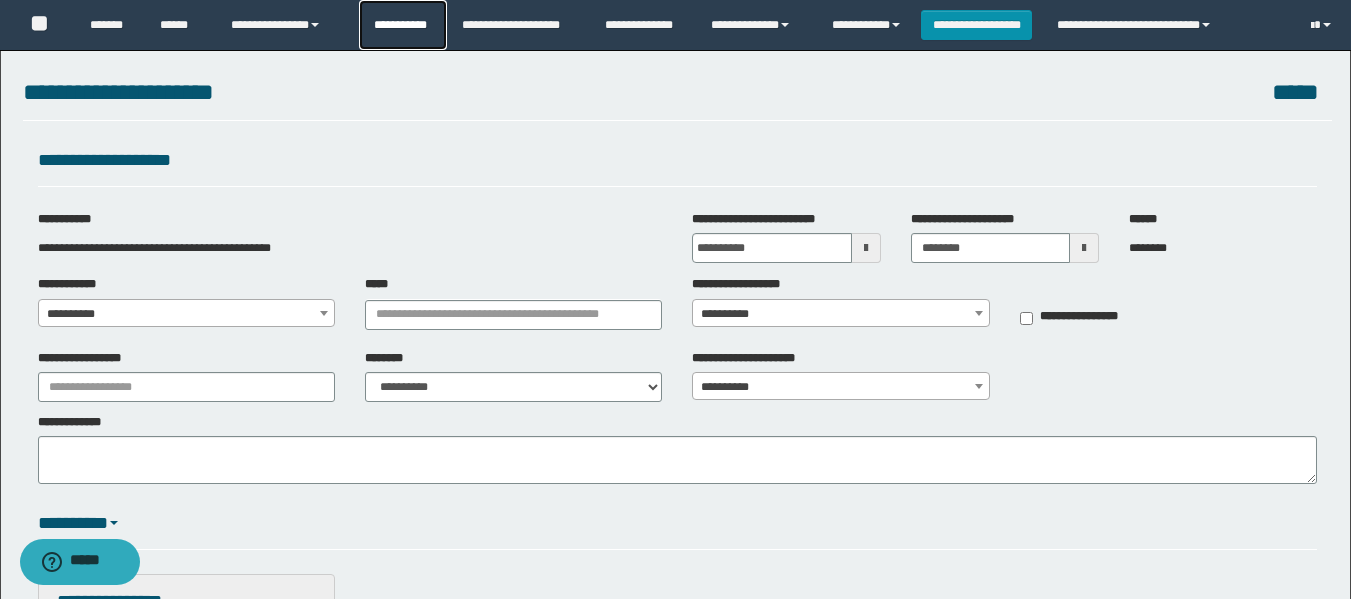 click on "**********" at bounding box center (403, 25) 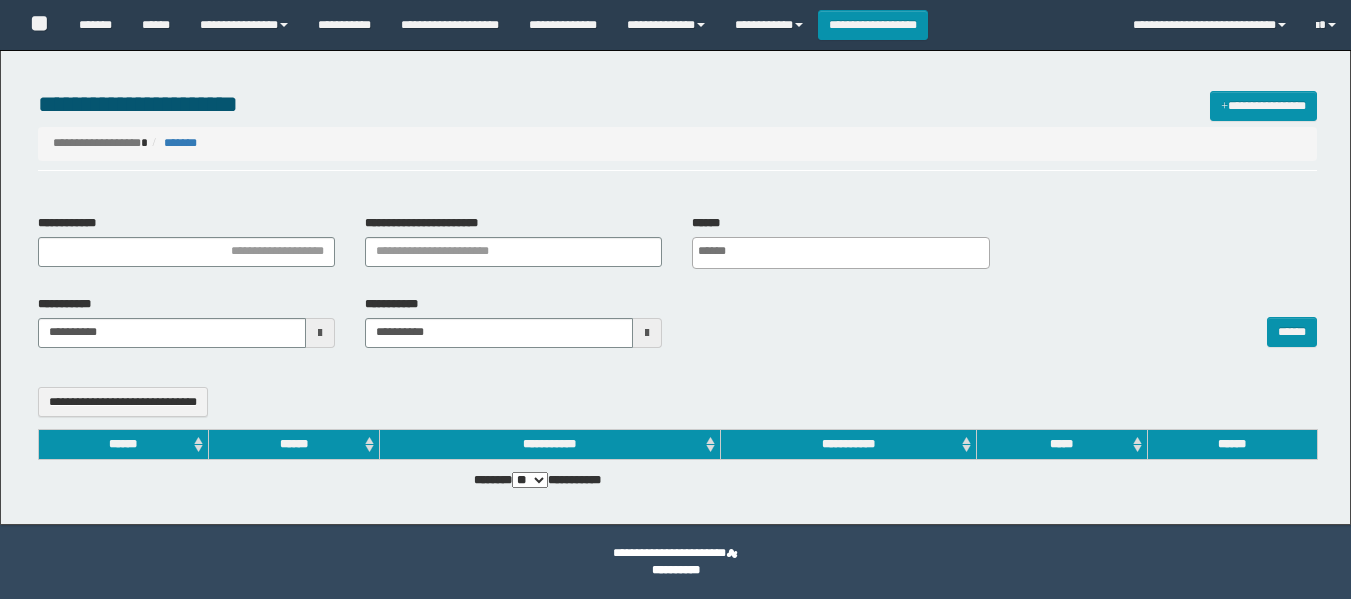 select 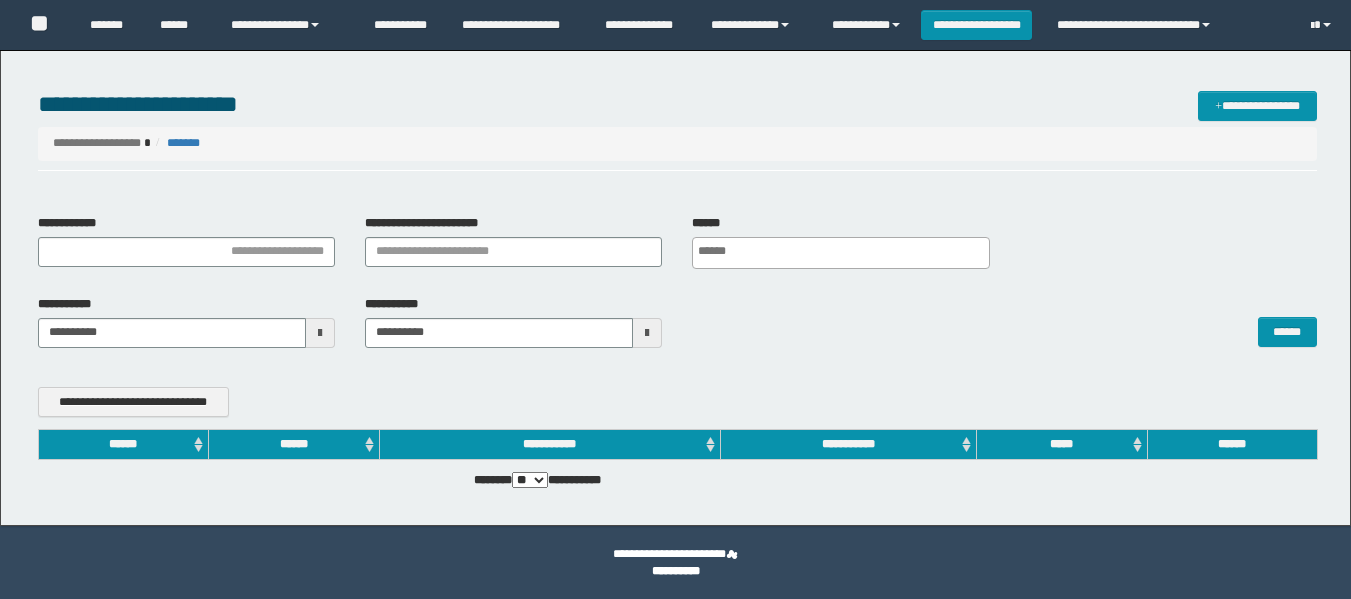 scroll, scrollTop: 0, scrollLeft: 0, axis: both 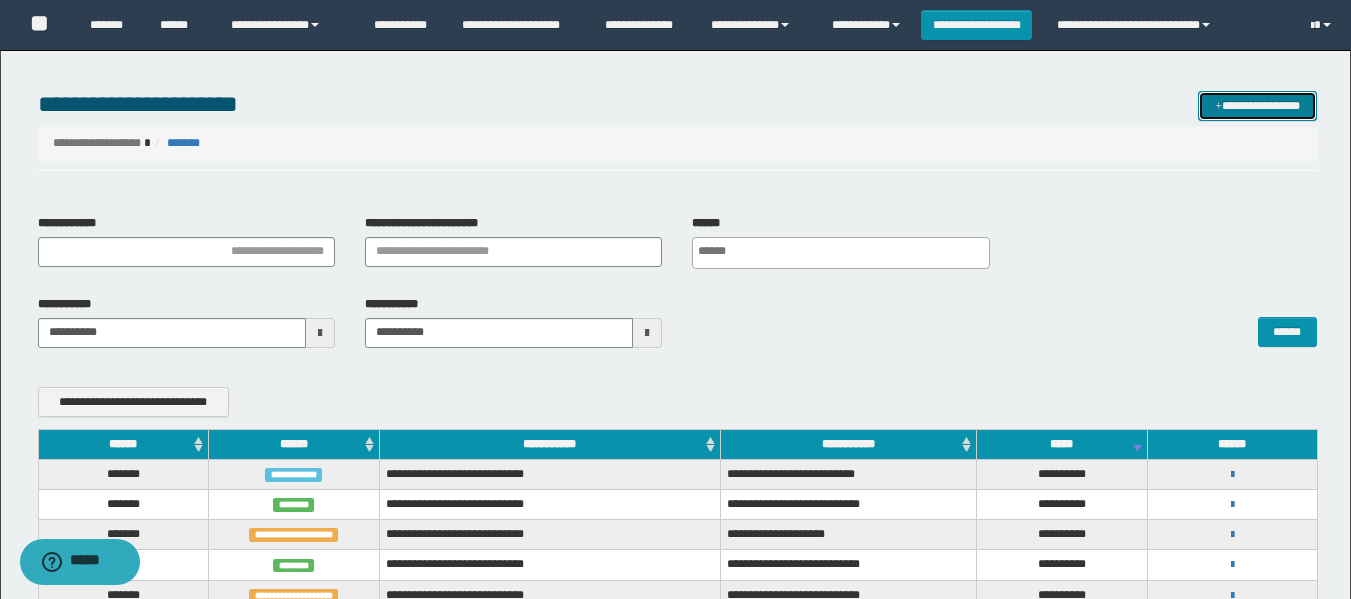 click on "**********" at bounding box center [1257, 106] 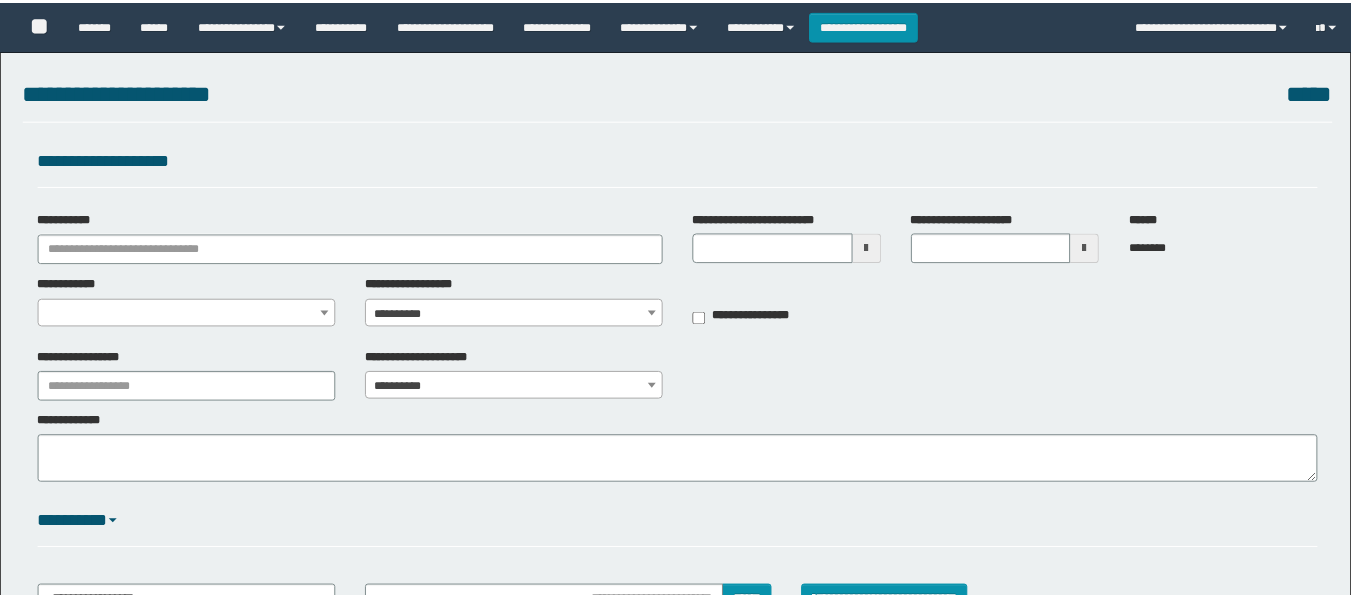 scroll, scrollTop: 0, scrollLeft: 0, axis: both 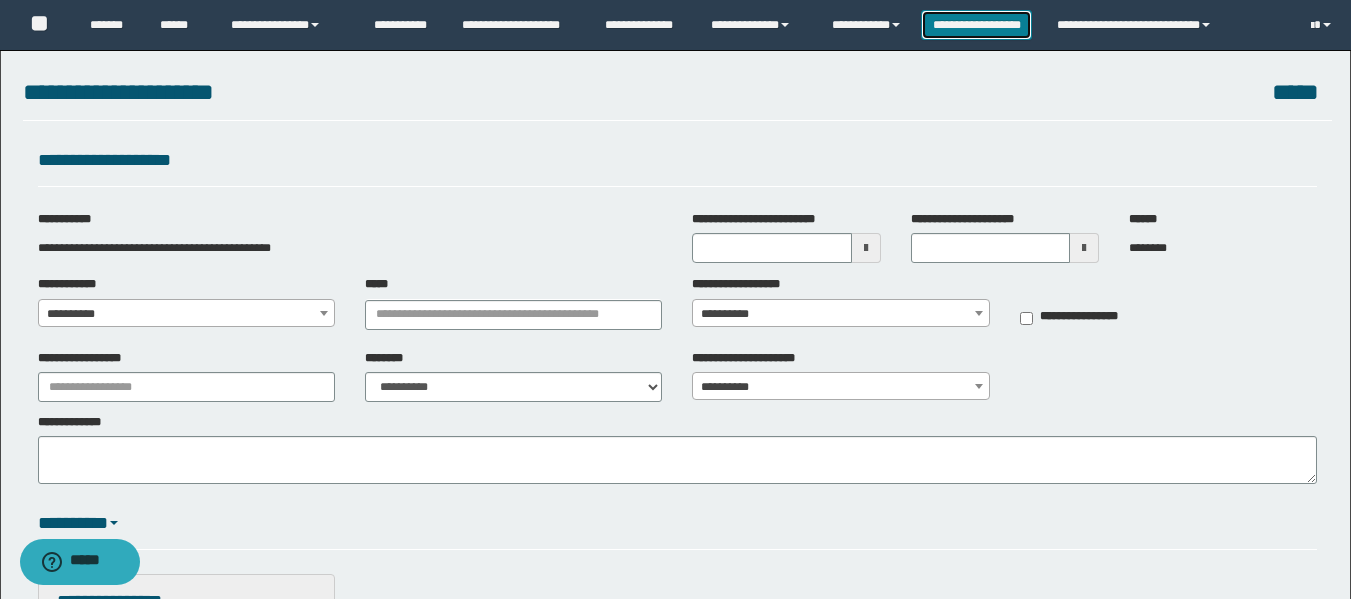 click on "**********" at bounding box center [976, 25] 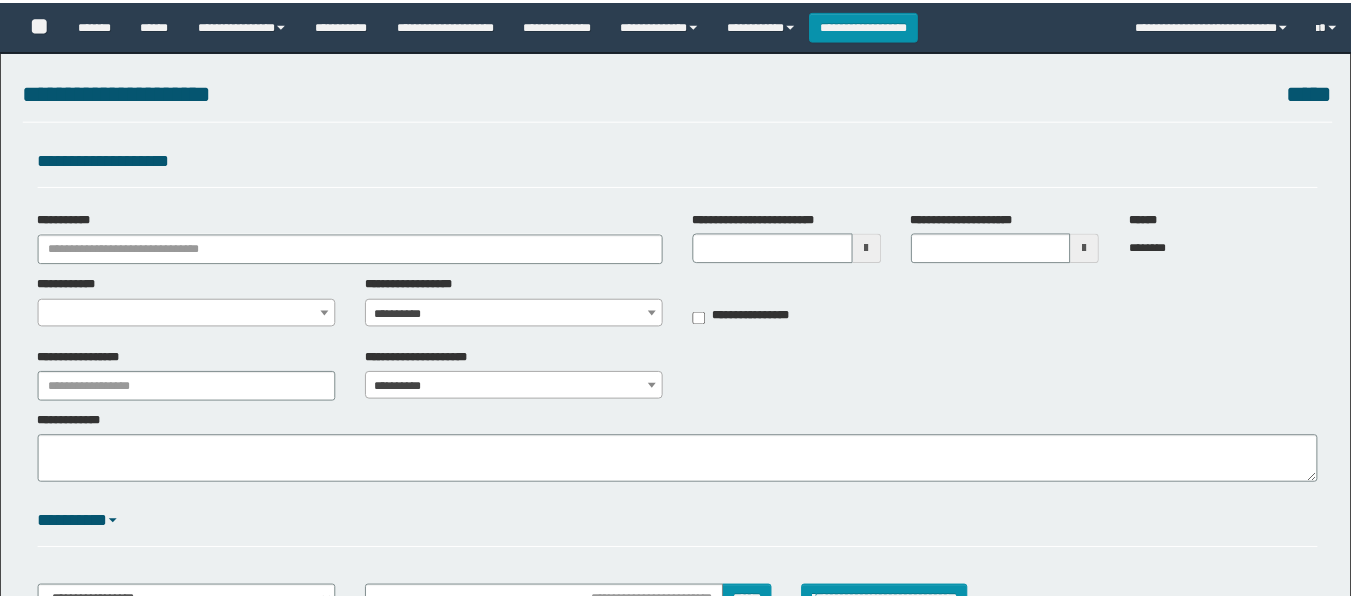 scroll, scrollTop: 0, scrollLeft: 0, axis: both 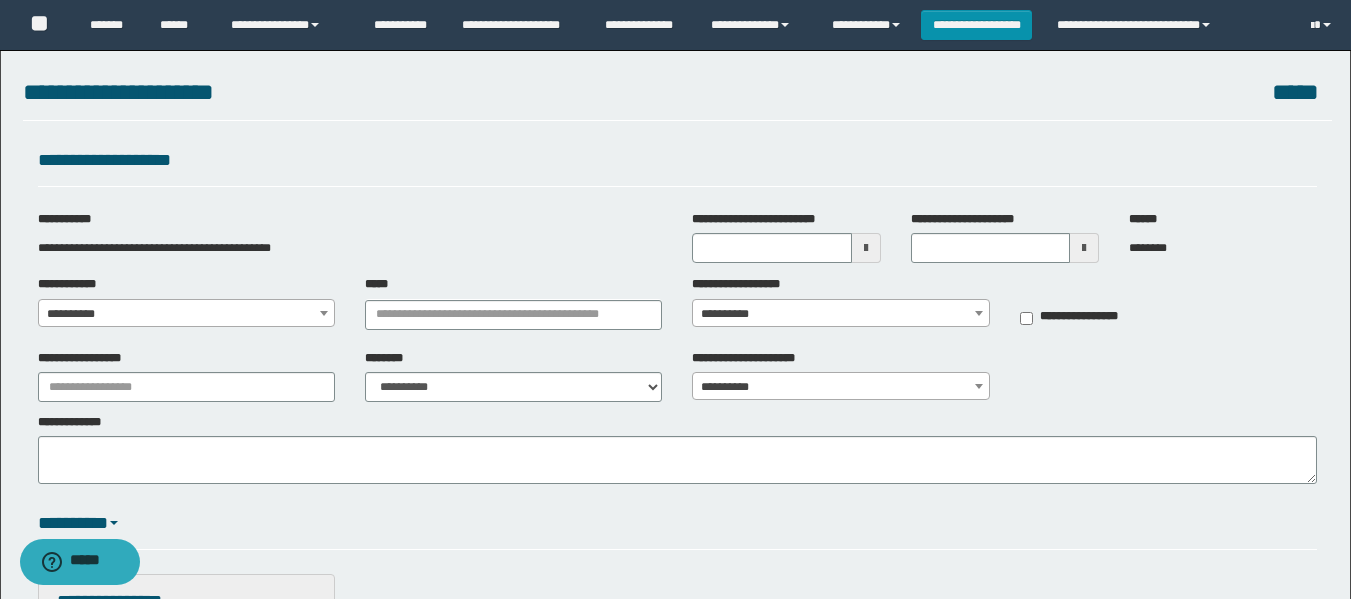 click on "**********" at bounding box center (786, 237) 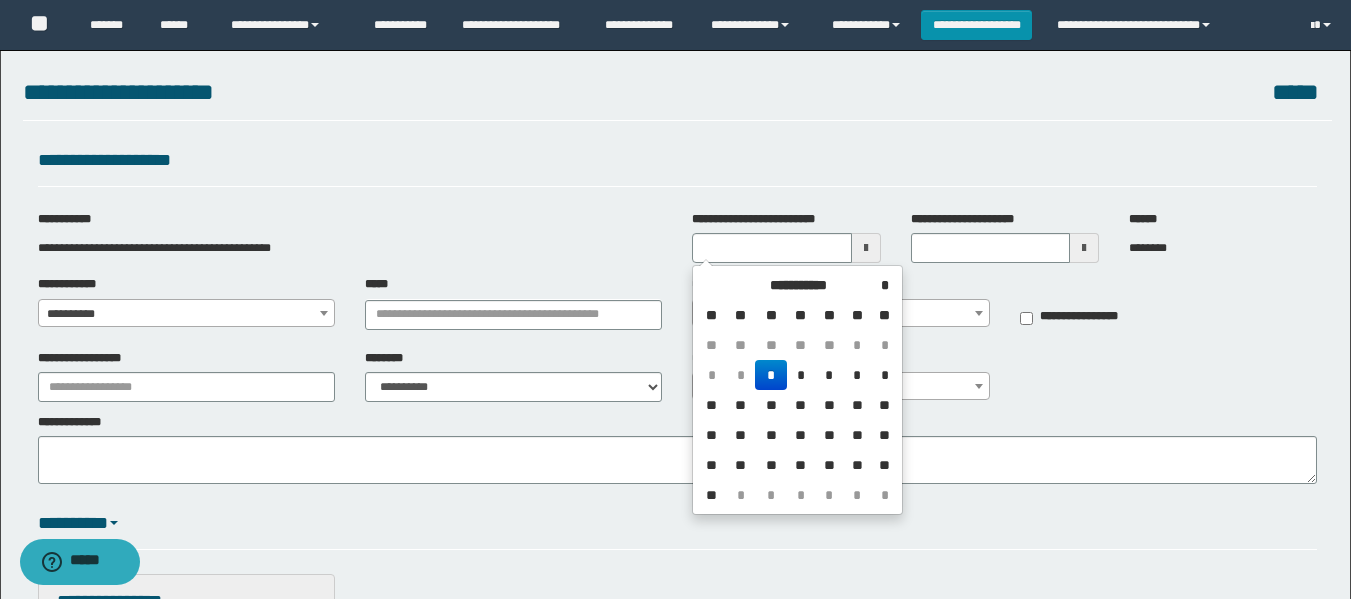 click on "*" at bounding box center [771, 375] 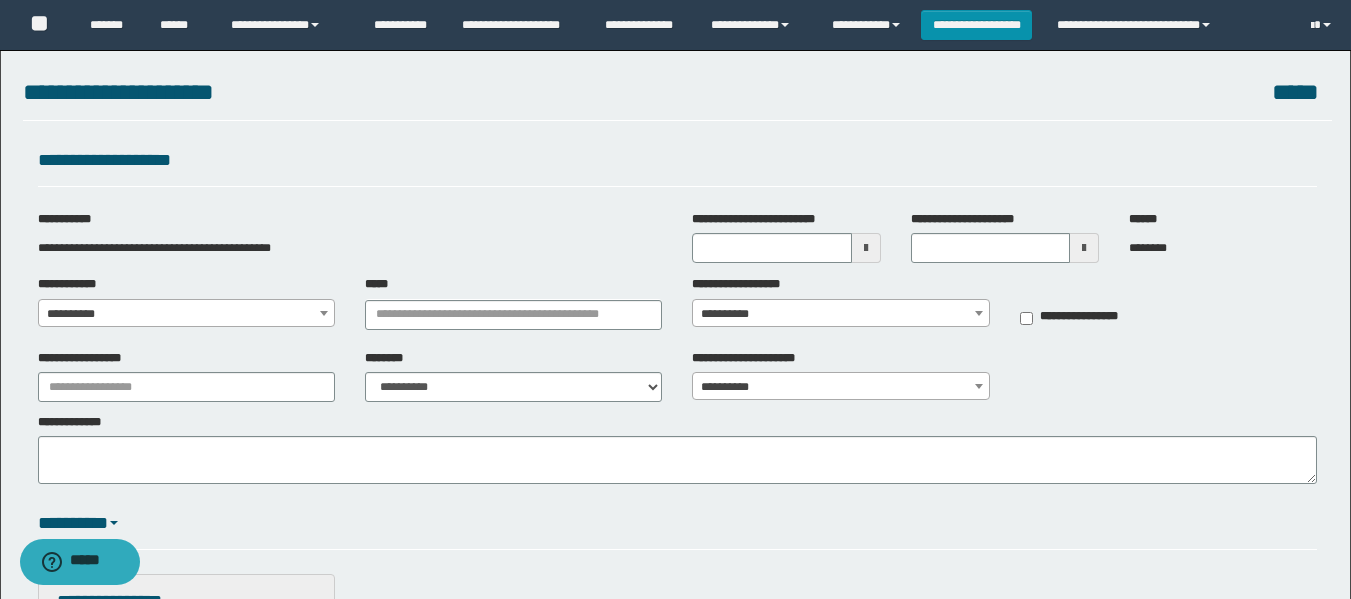 click at bounding box center [1084, 248] 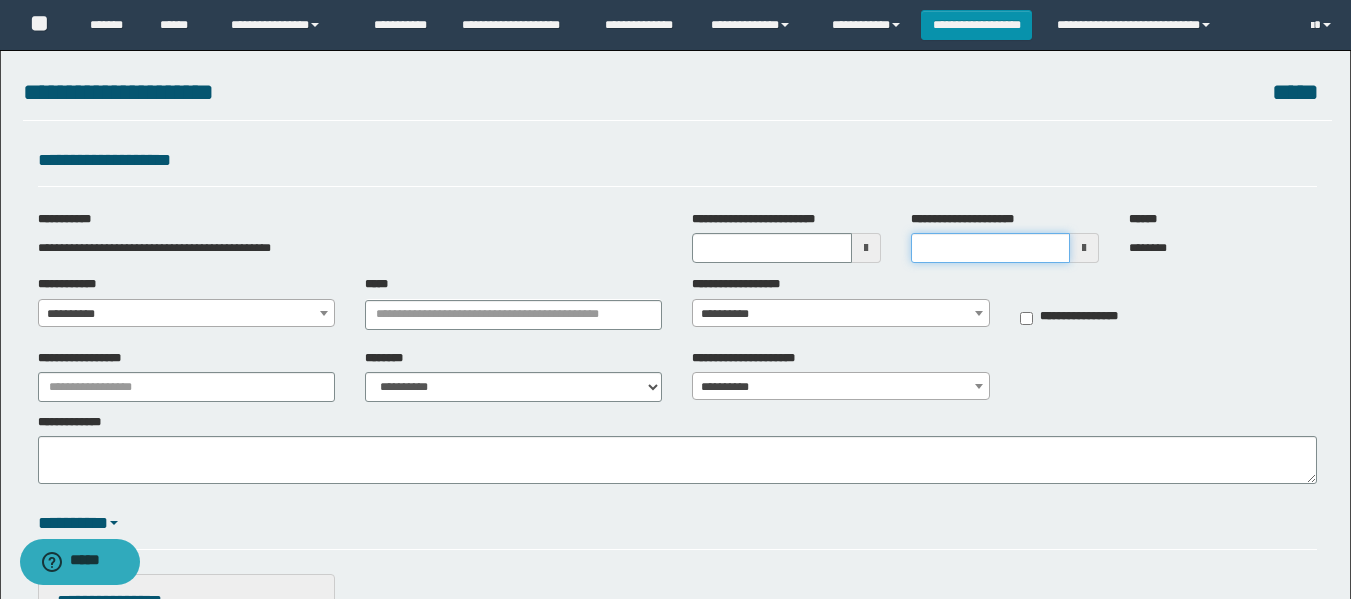 click on "**********" at bounding box center (990, 248) 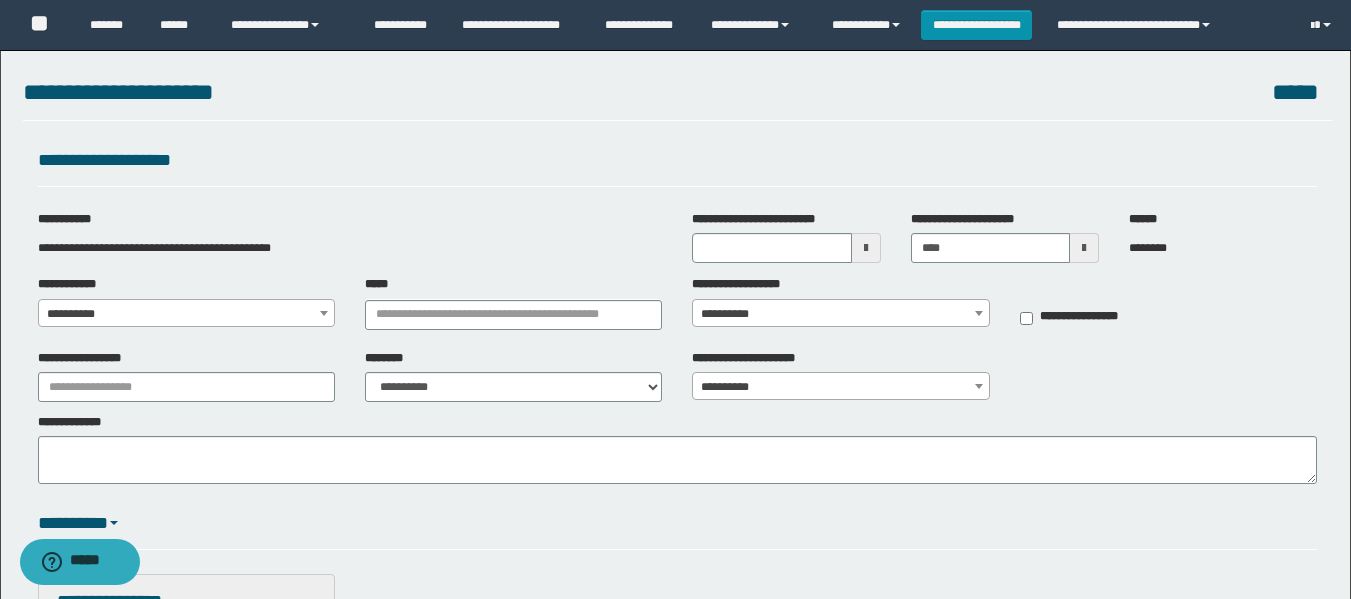 type on "*******" 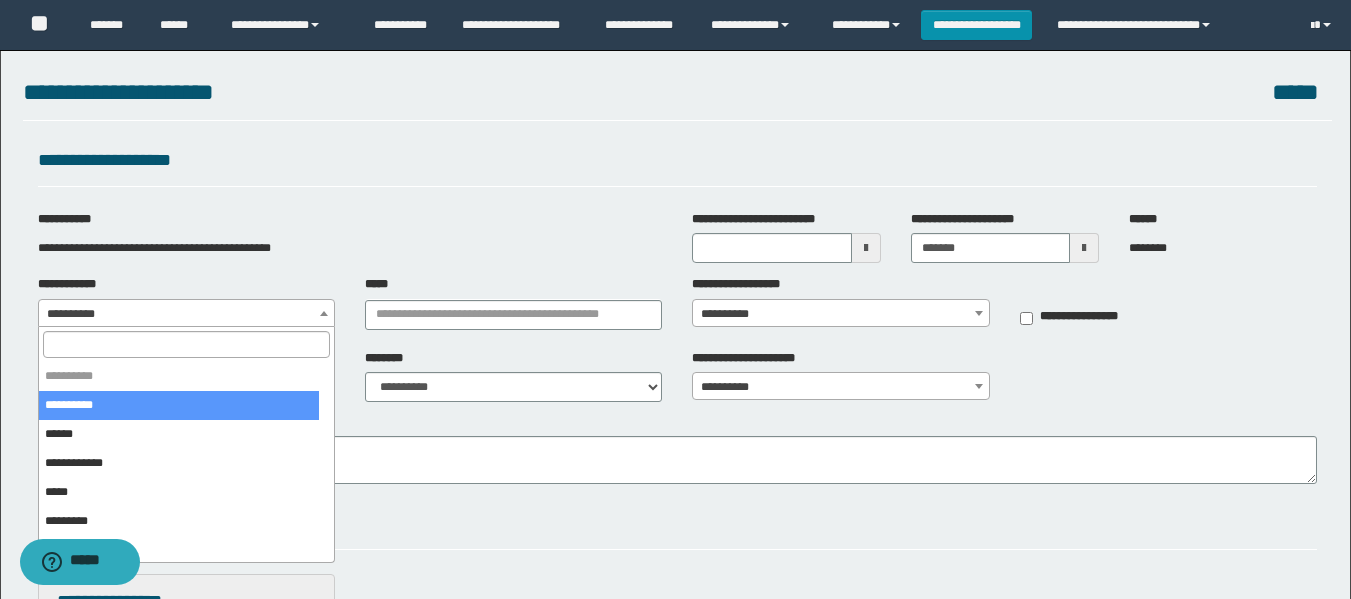 click at bounding box center [324, 313] 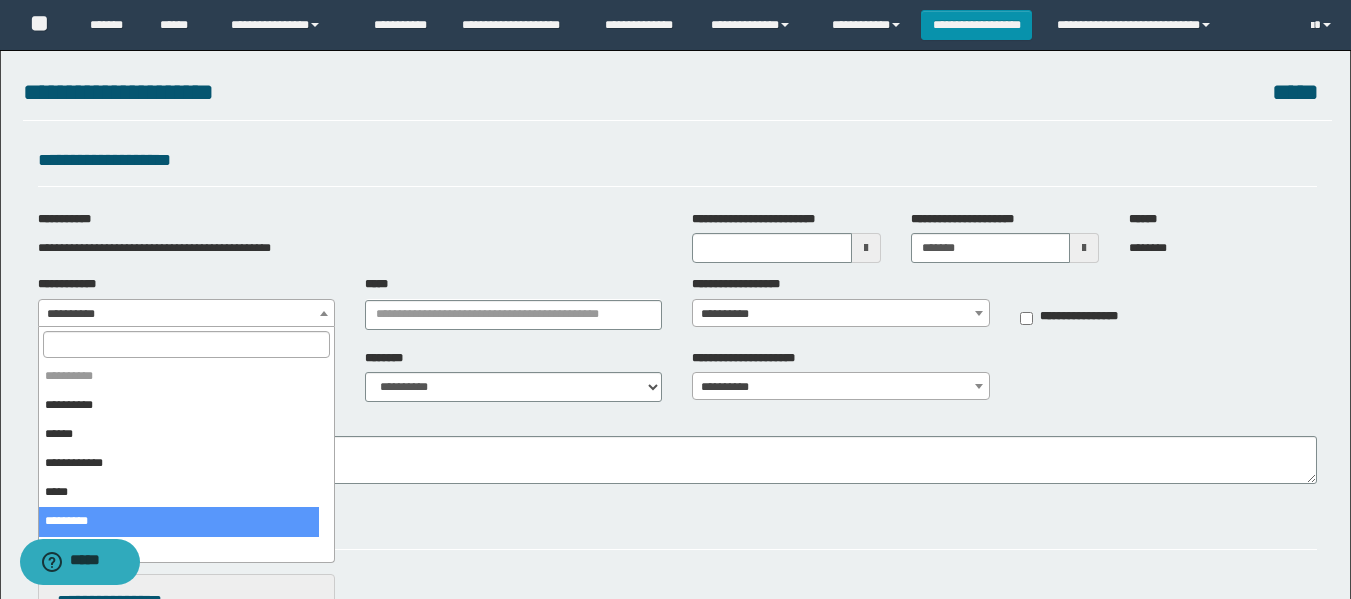 select on "*" 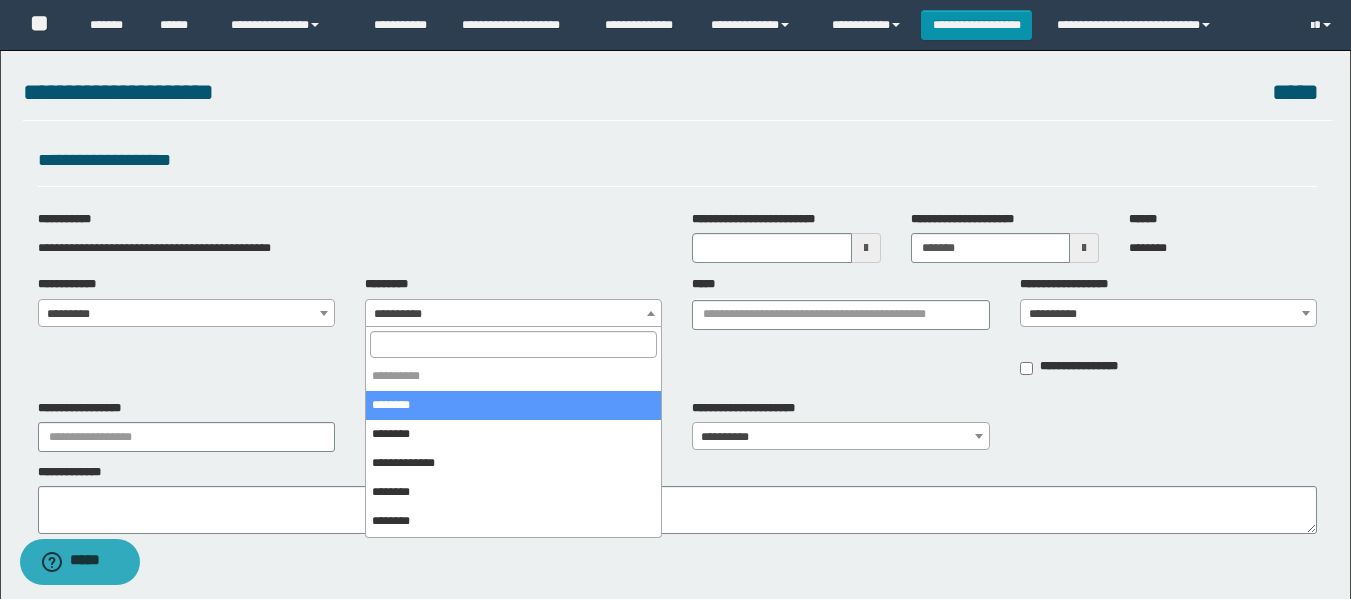 click on "**********" at bounding box center [513, 314] 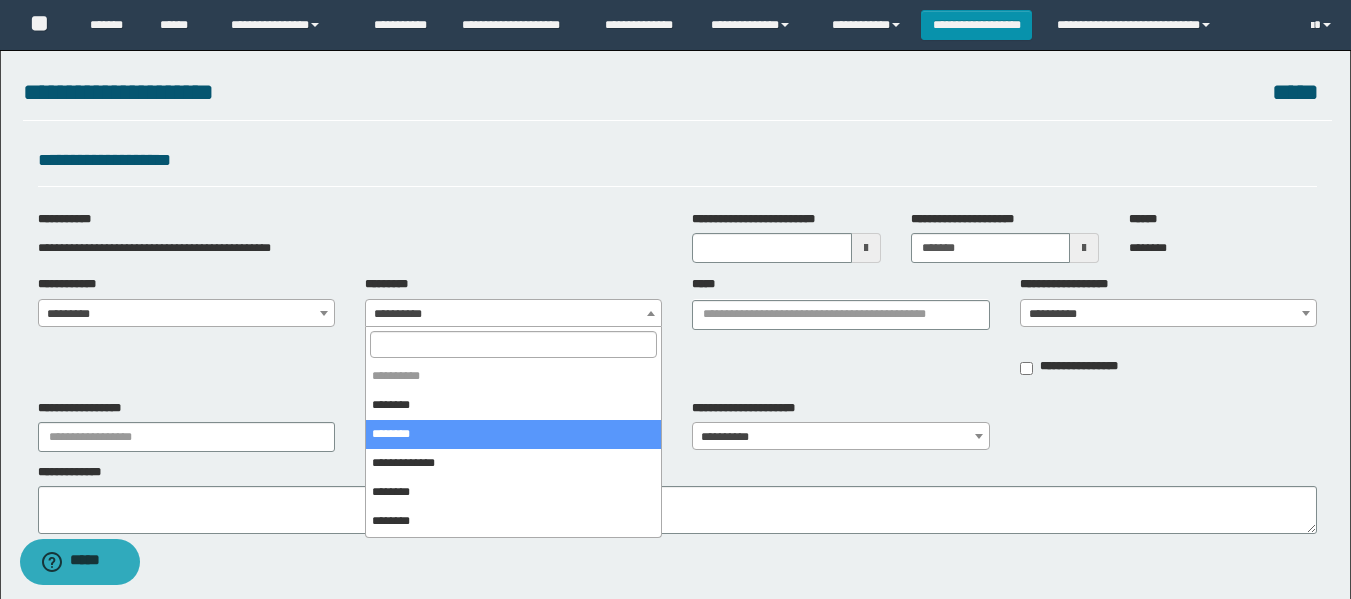 select on "*" 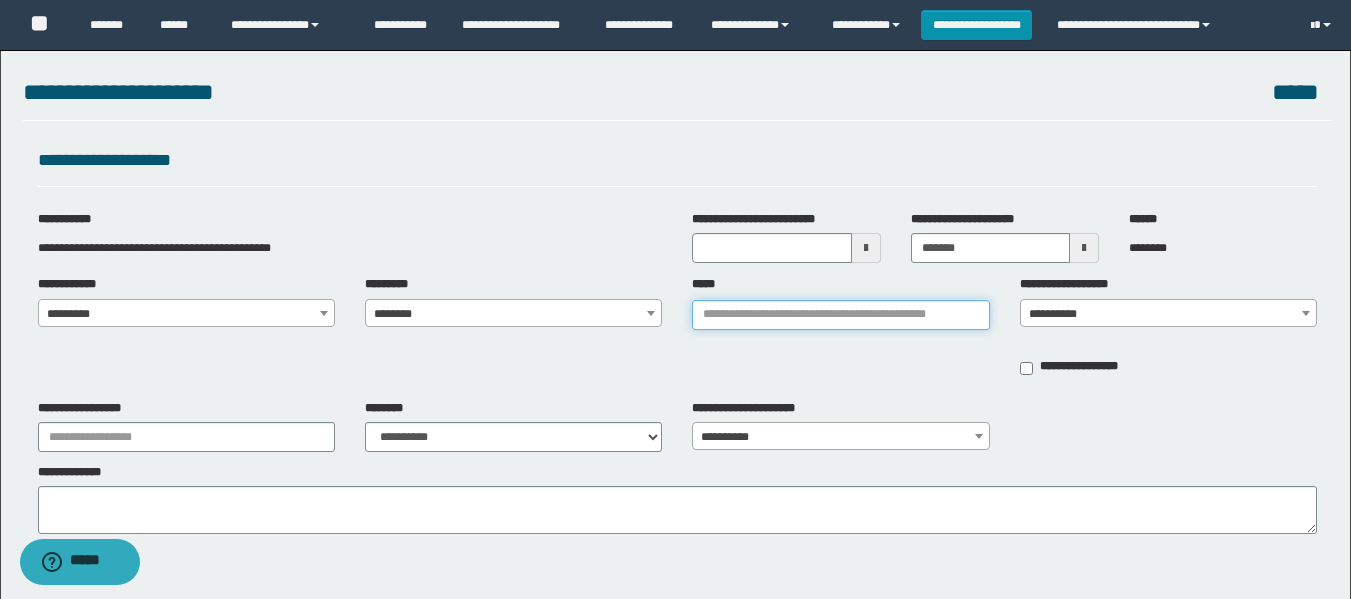 click on "*****" at bounding box center (840, 315) 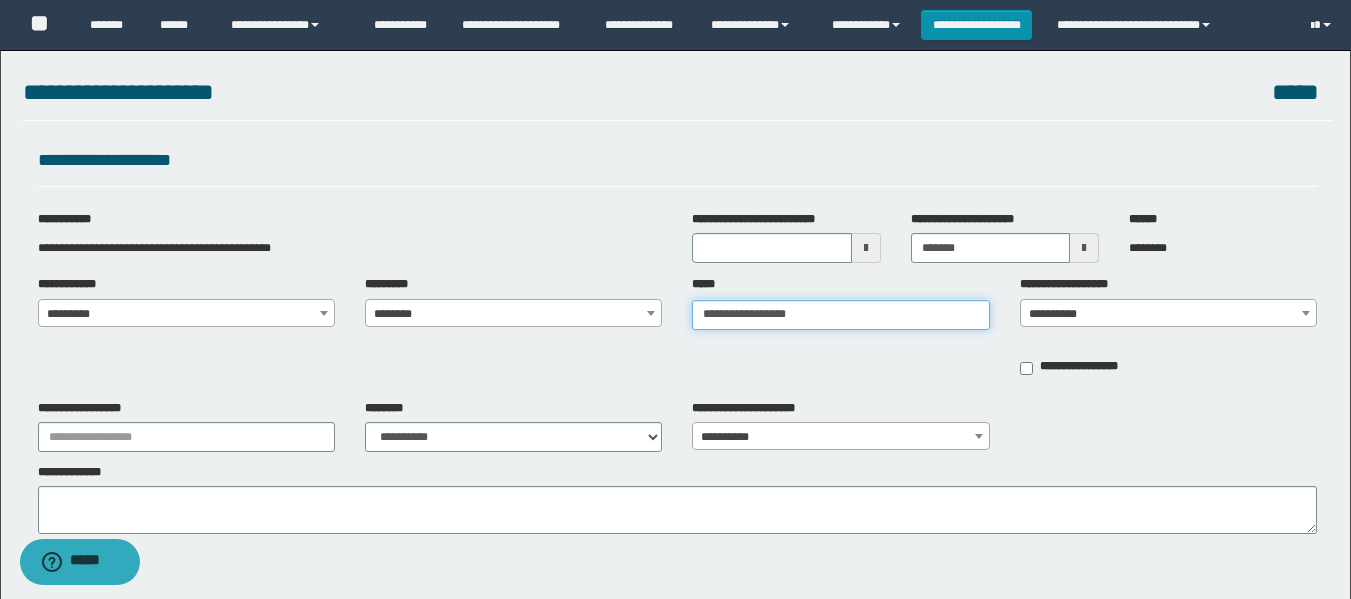 type on "**********" 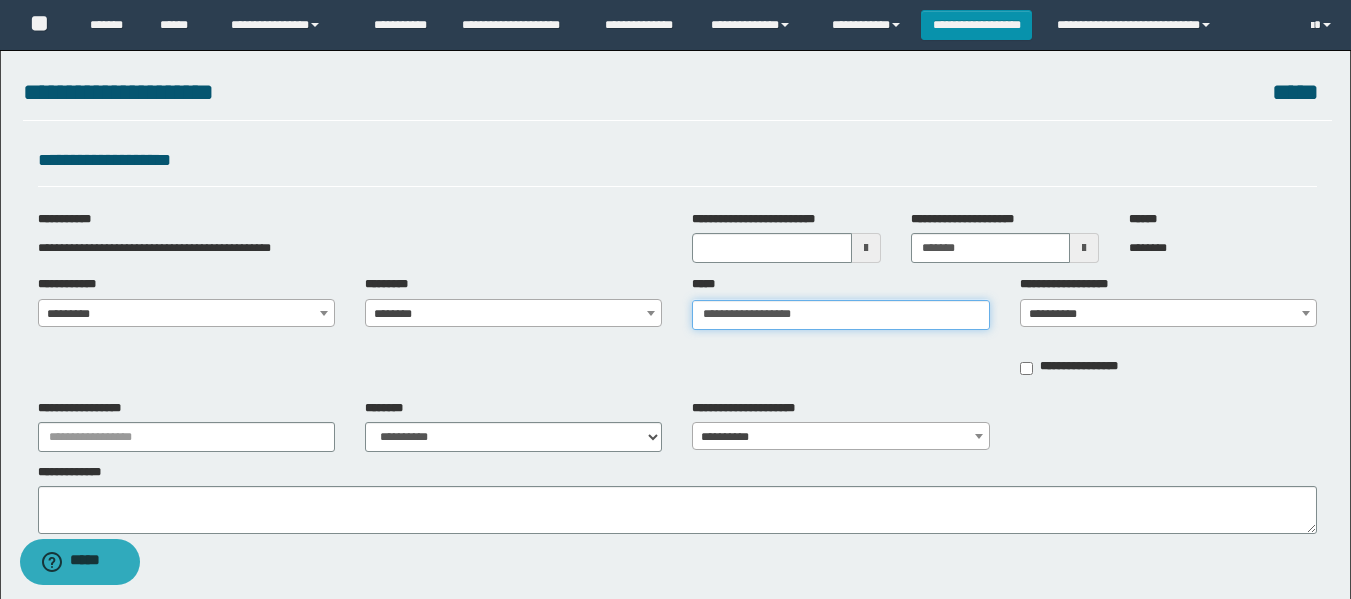 type on "**********" 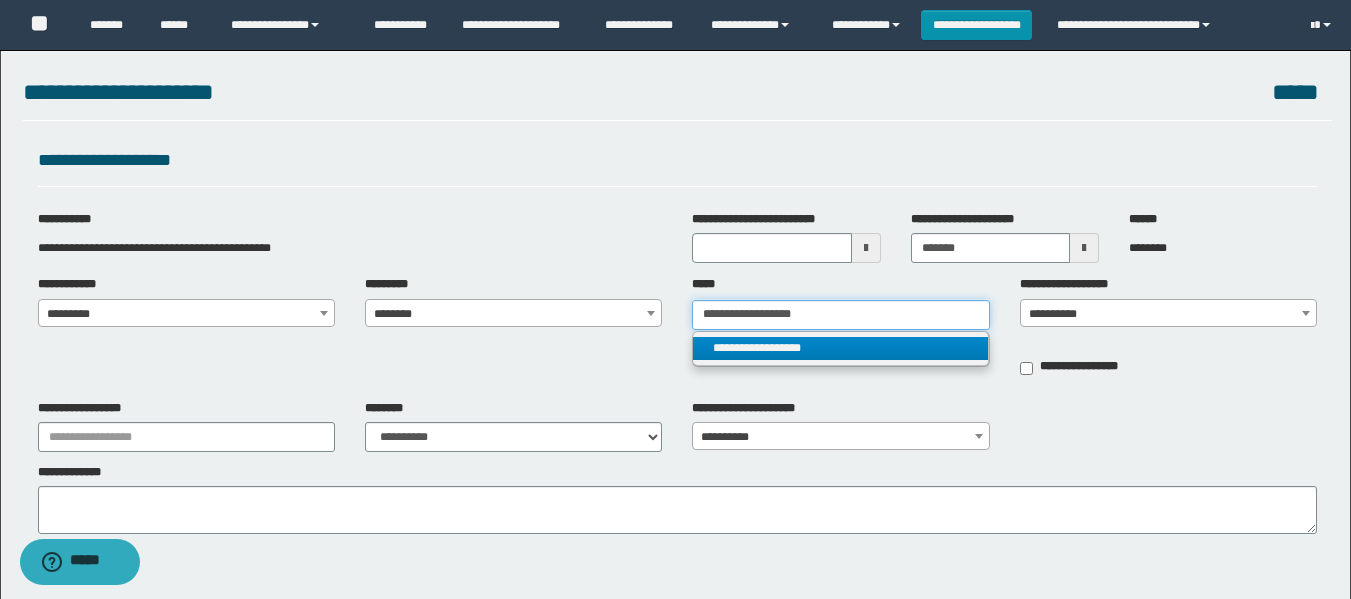 type on "**********" 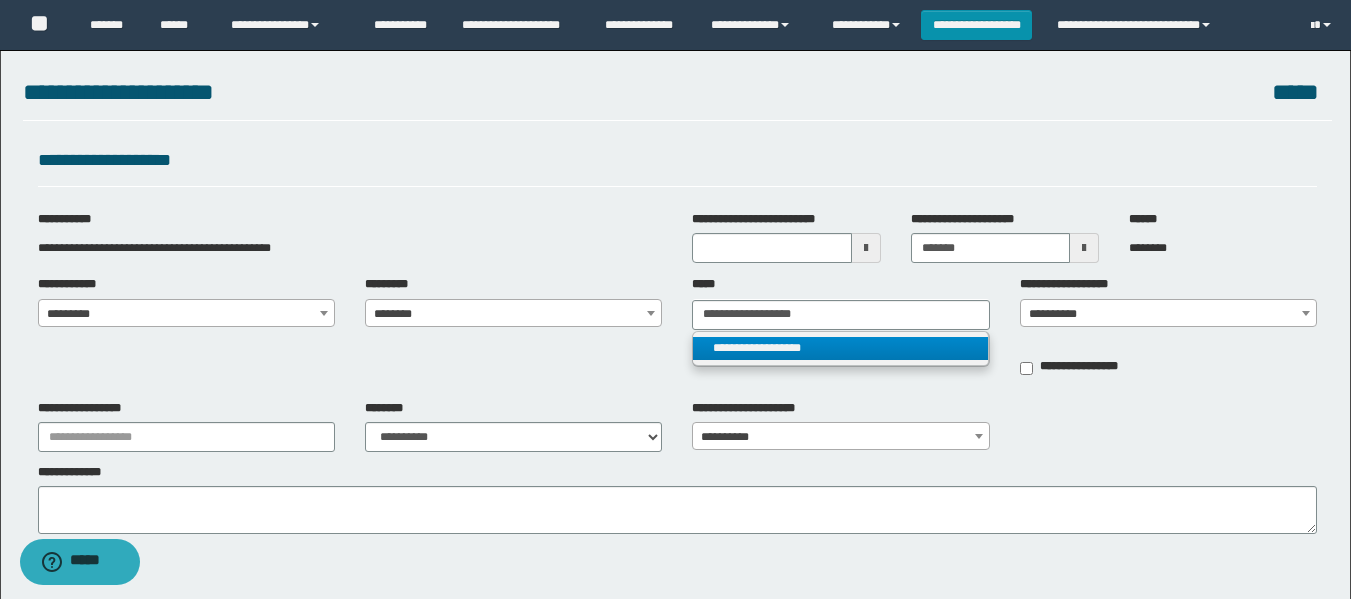 type 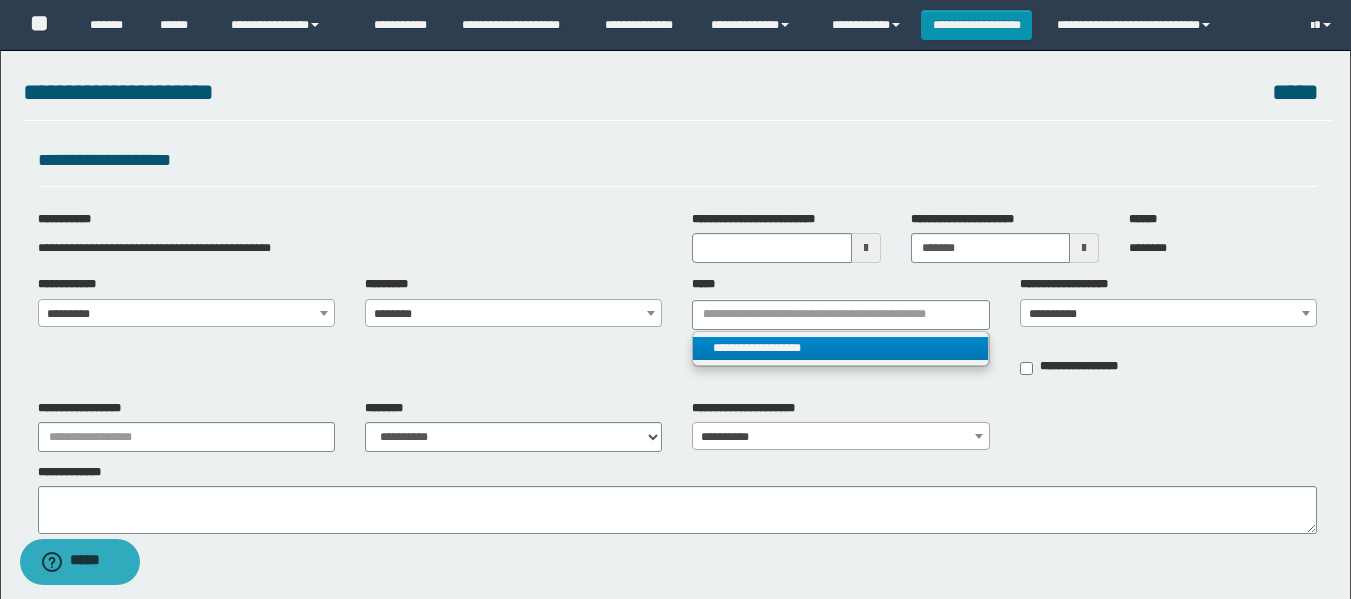 click on "**********" at bounding box center (840, 348) 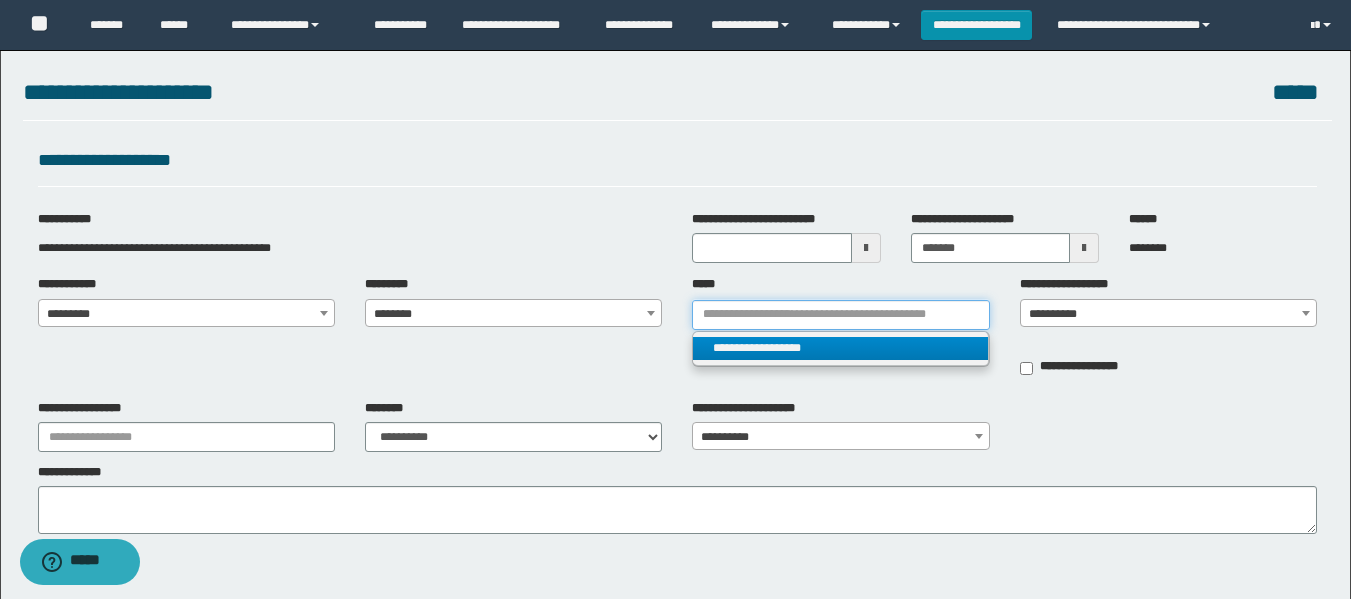type 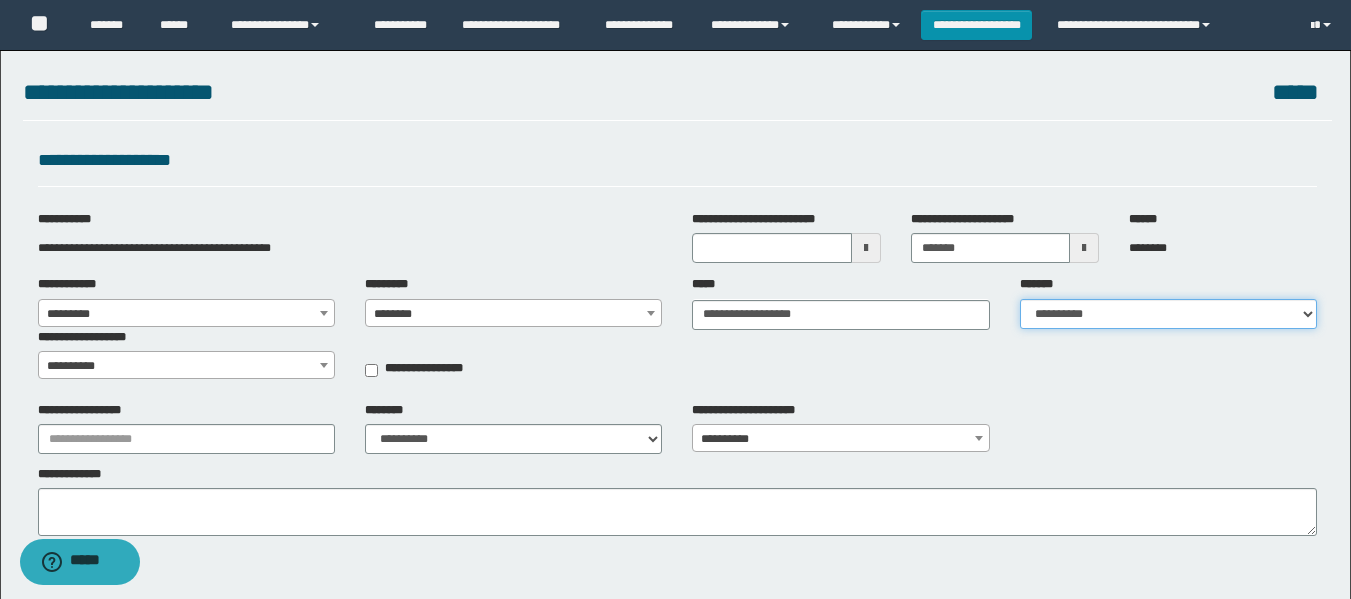 click on "**********" at bounding box center (1168, 314) 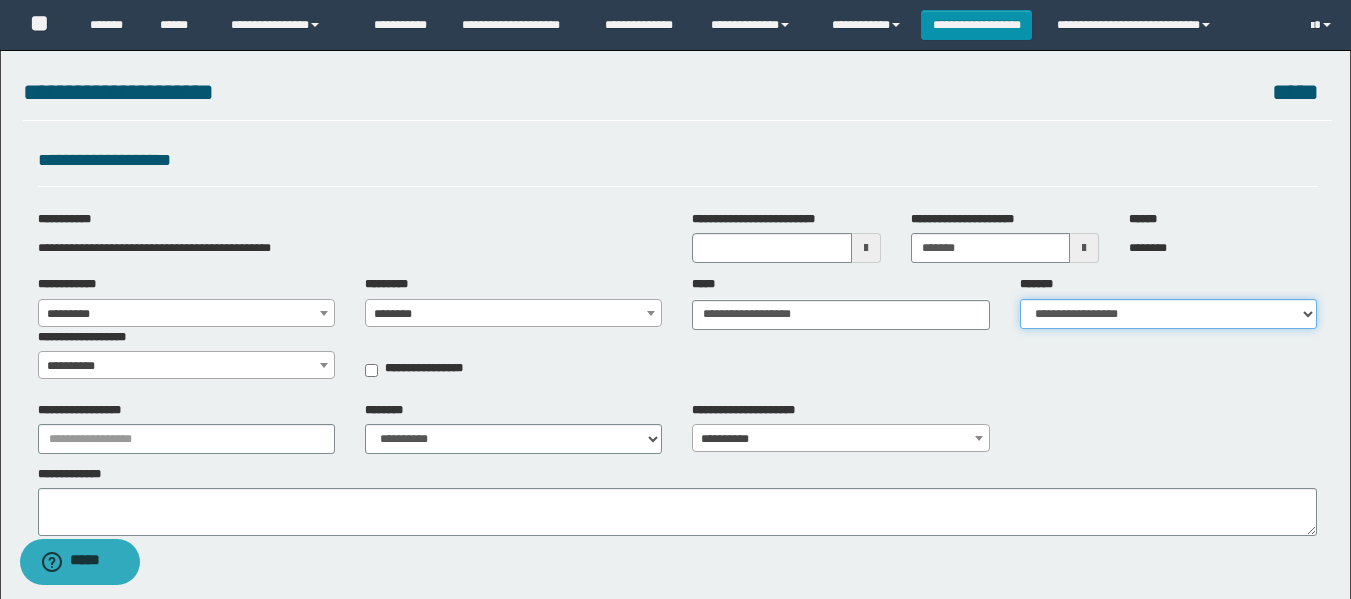 click on "**********" at bounding box center (1168, 314) 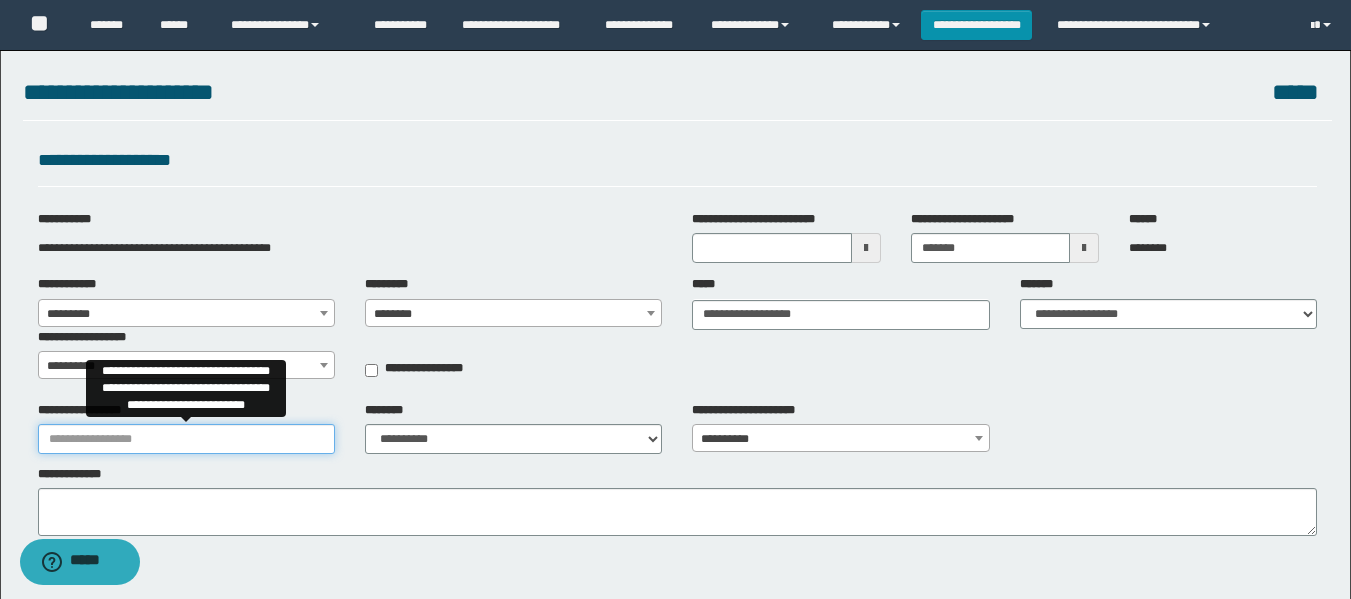 click on "**********" at bounding box center (186, 439) 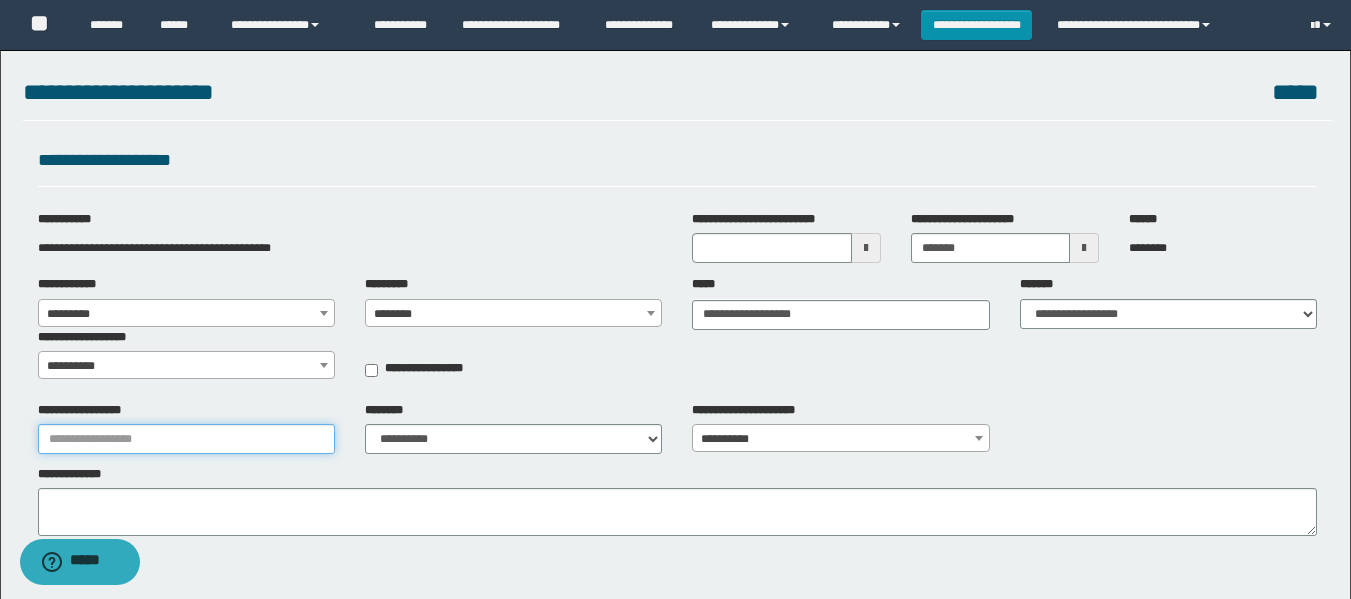 type on "**********" 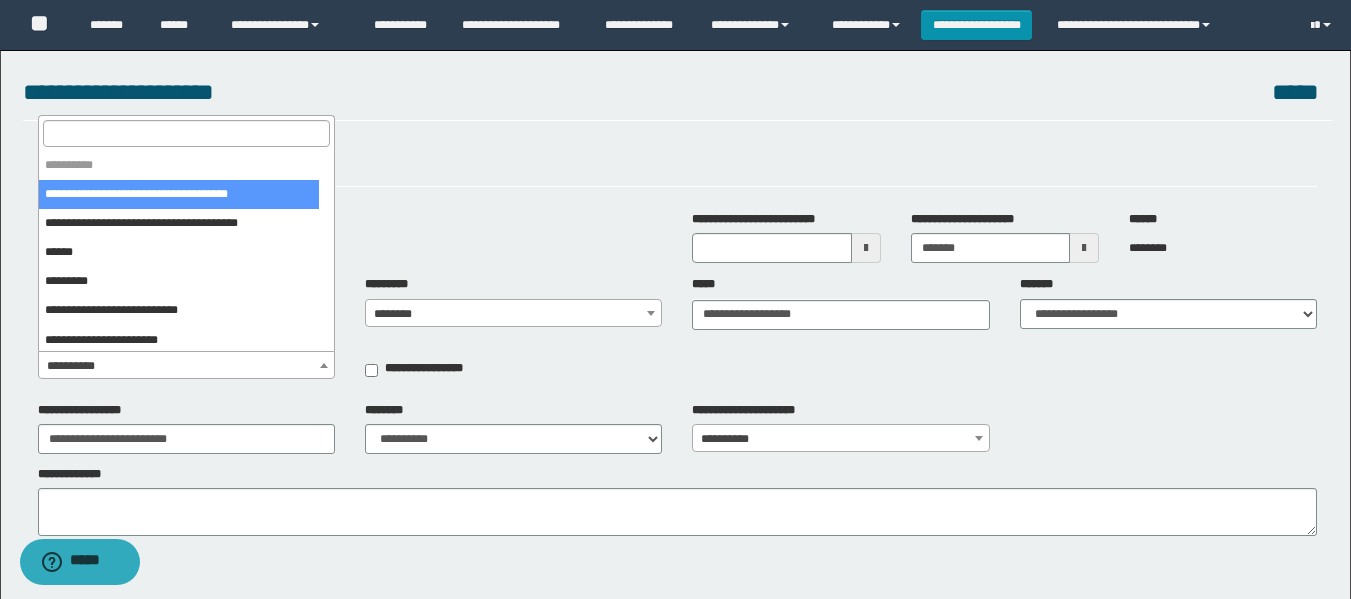 click on "**********" at bounding box center [186, 366] 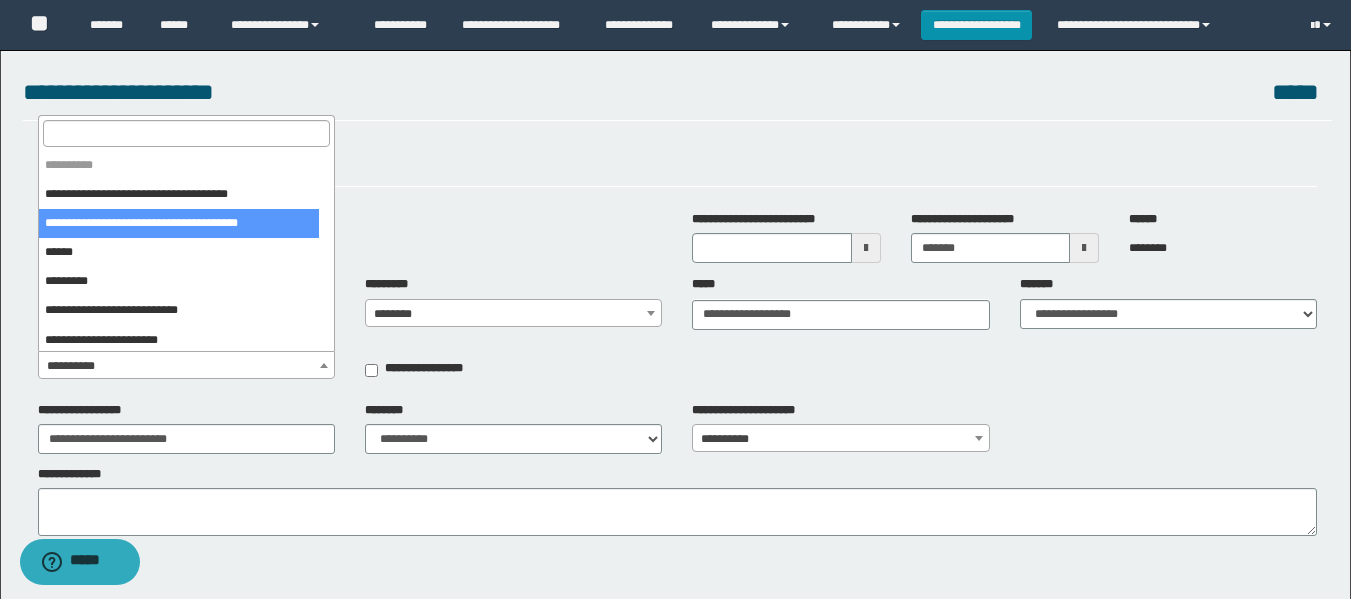 select on "***" 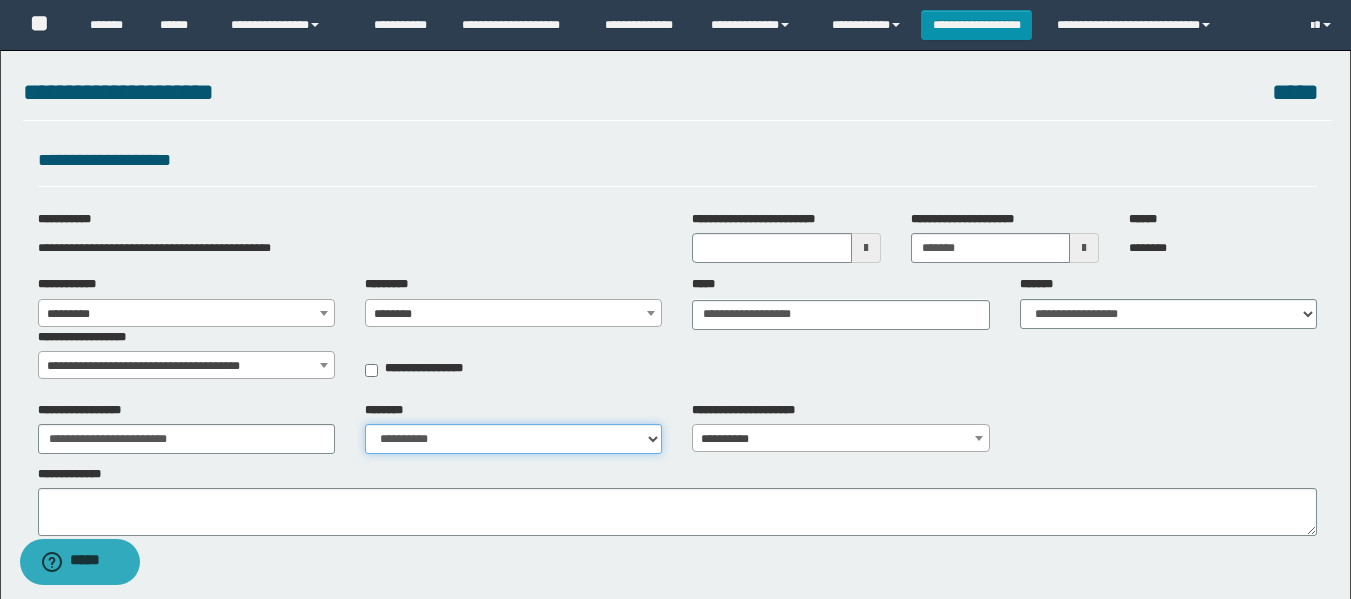 click on "**********" at bounding box center (513, 439) 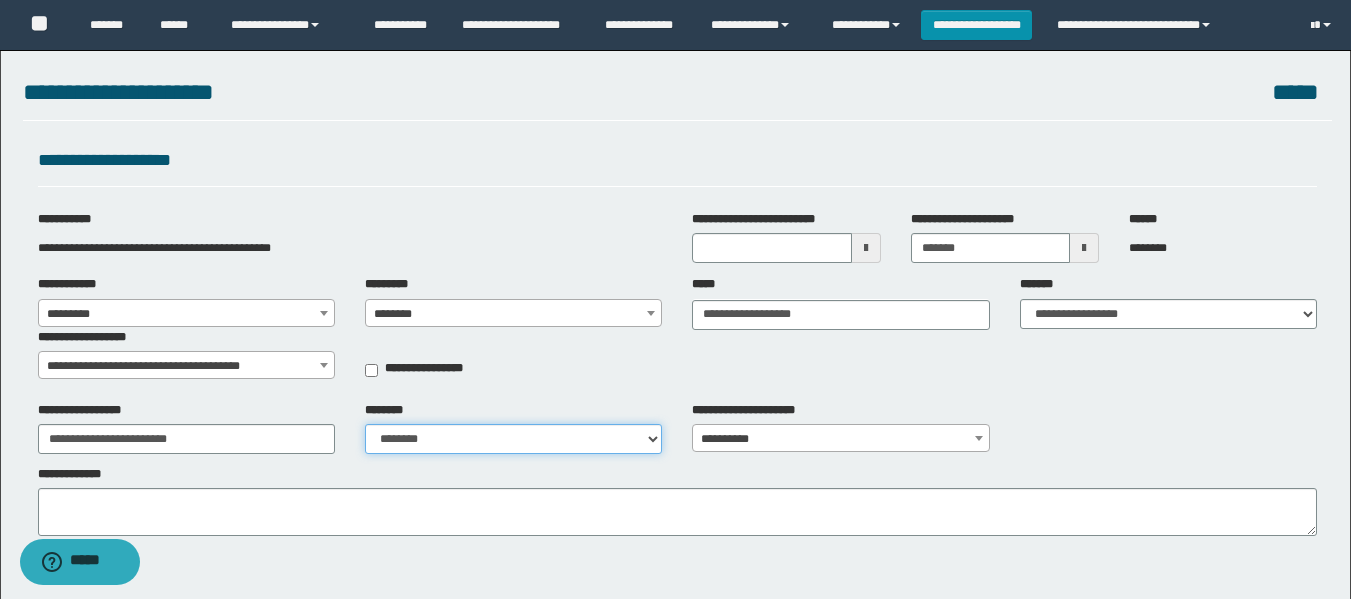 click on "**********" at bounding box center [513, 439] 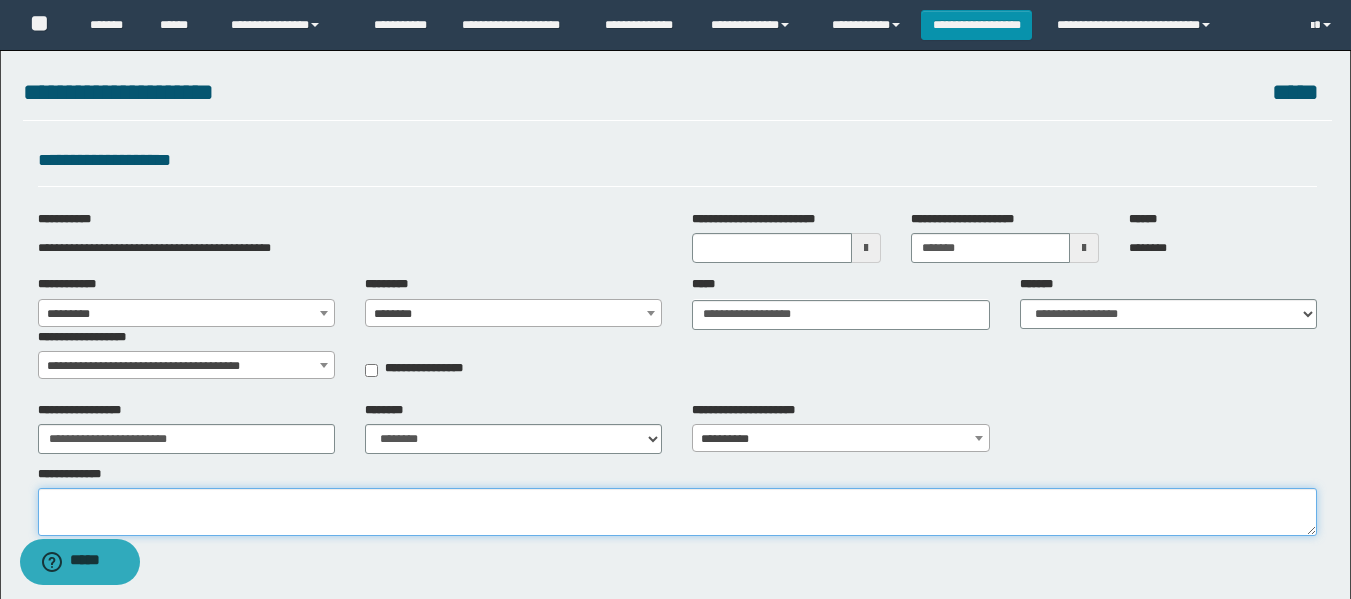 click on "**********" at bounding box center (677, 512) 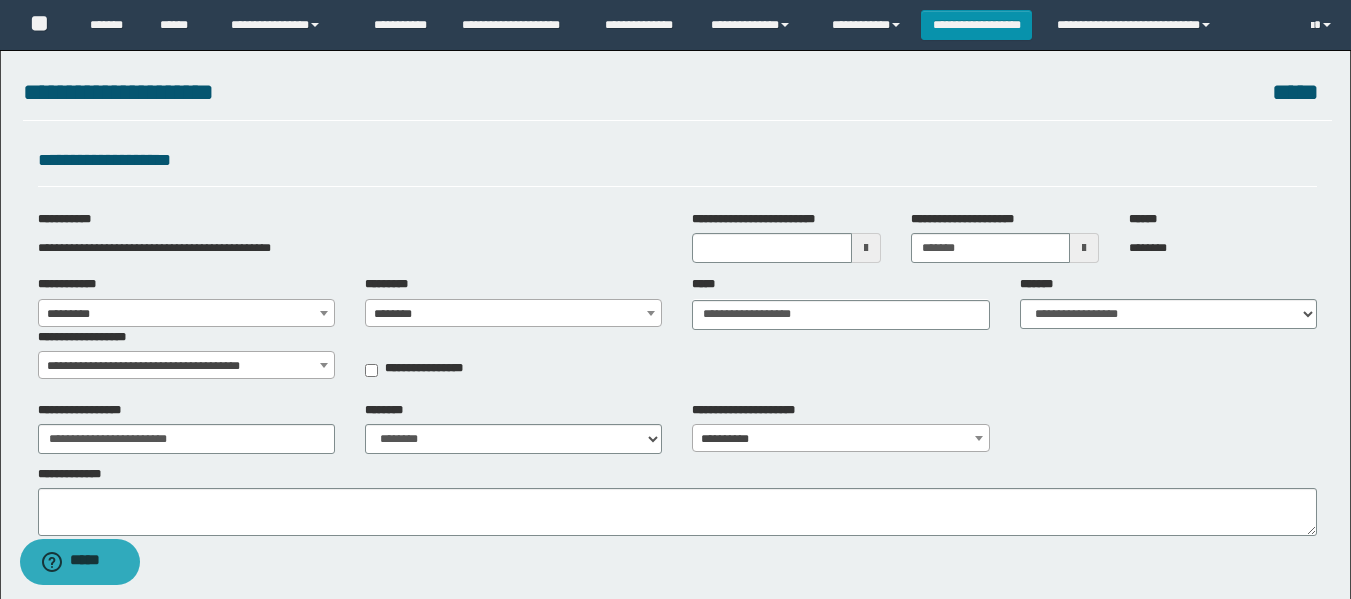 click on "**********" at bounding box center (677, 333) 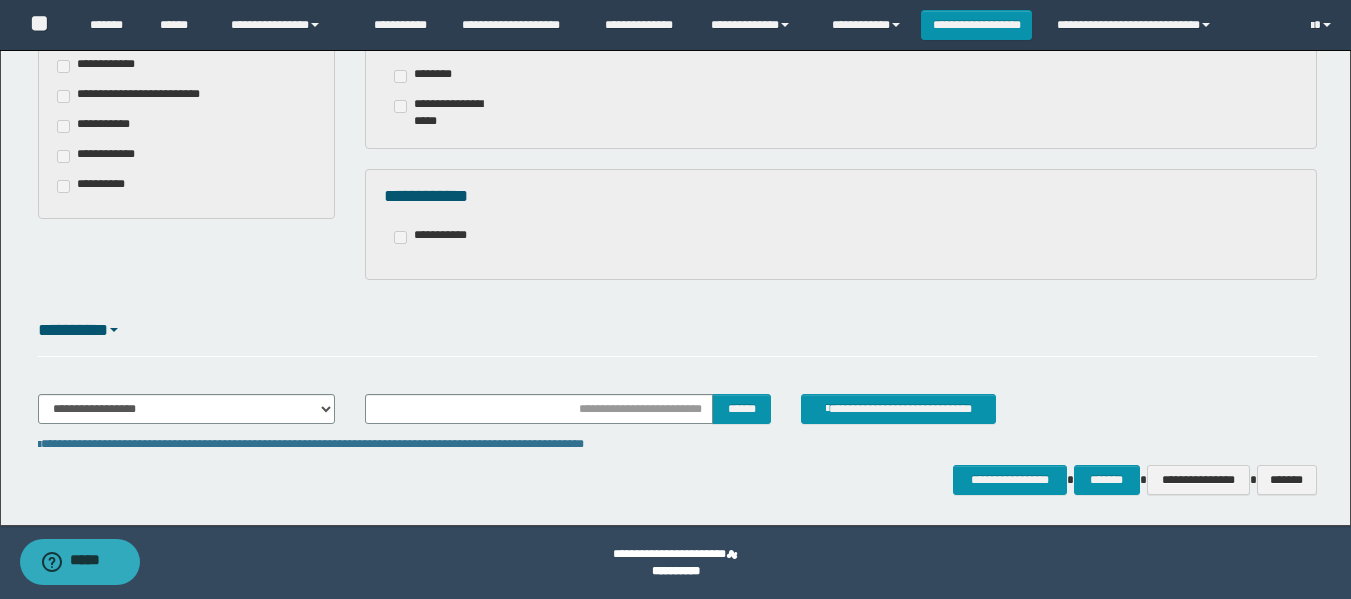scroll, scrollTop: 619, scrollLeft: 0, axis: vertical 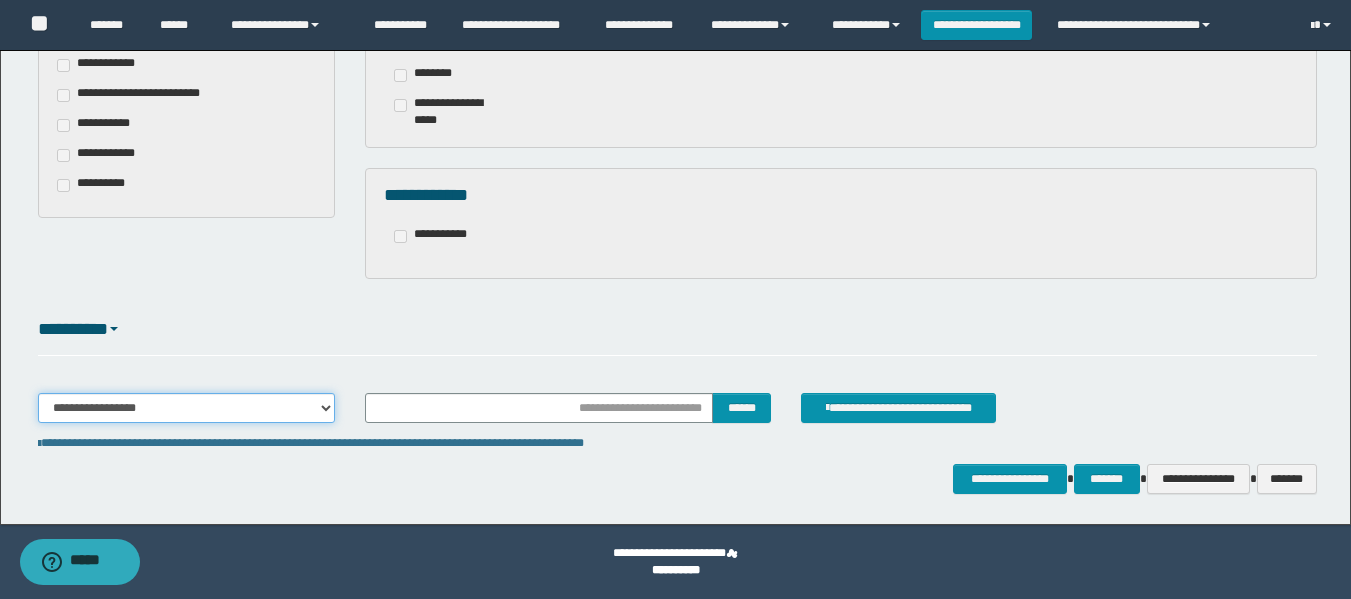 click on "**********" at bounding box center (186, 408) 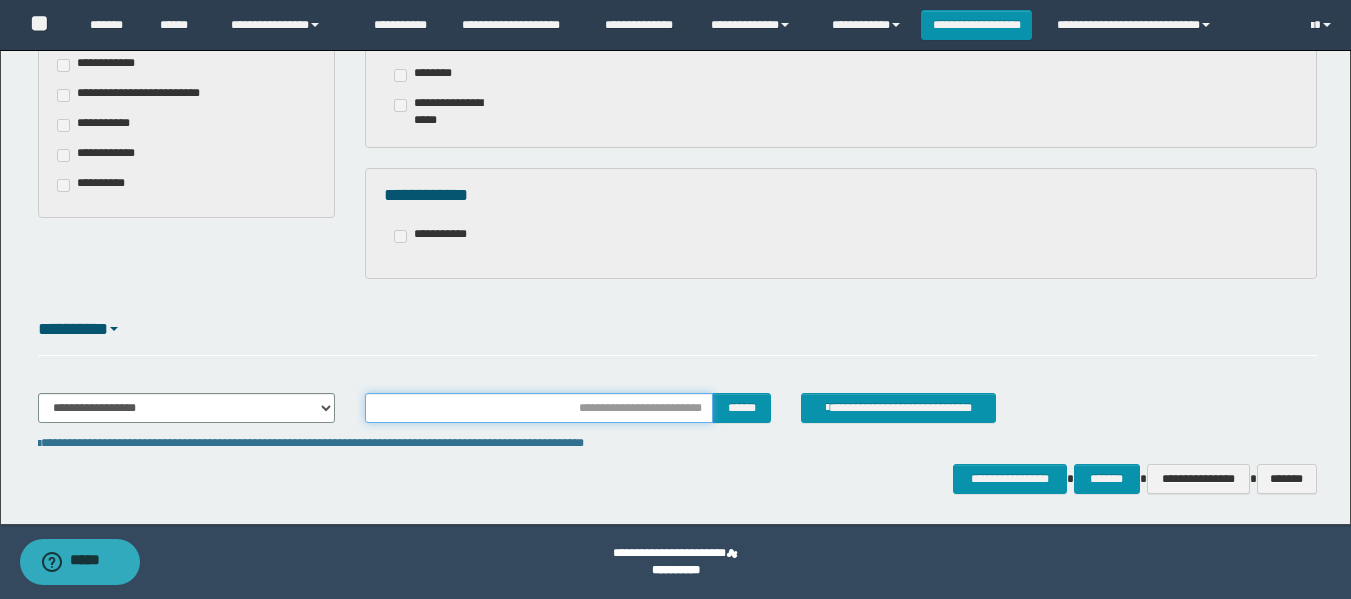 click at bounding box center (539, 408) 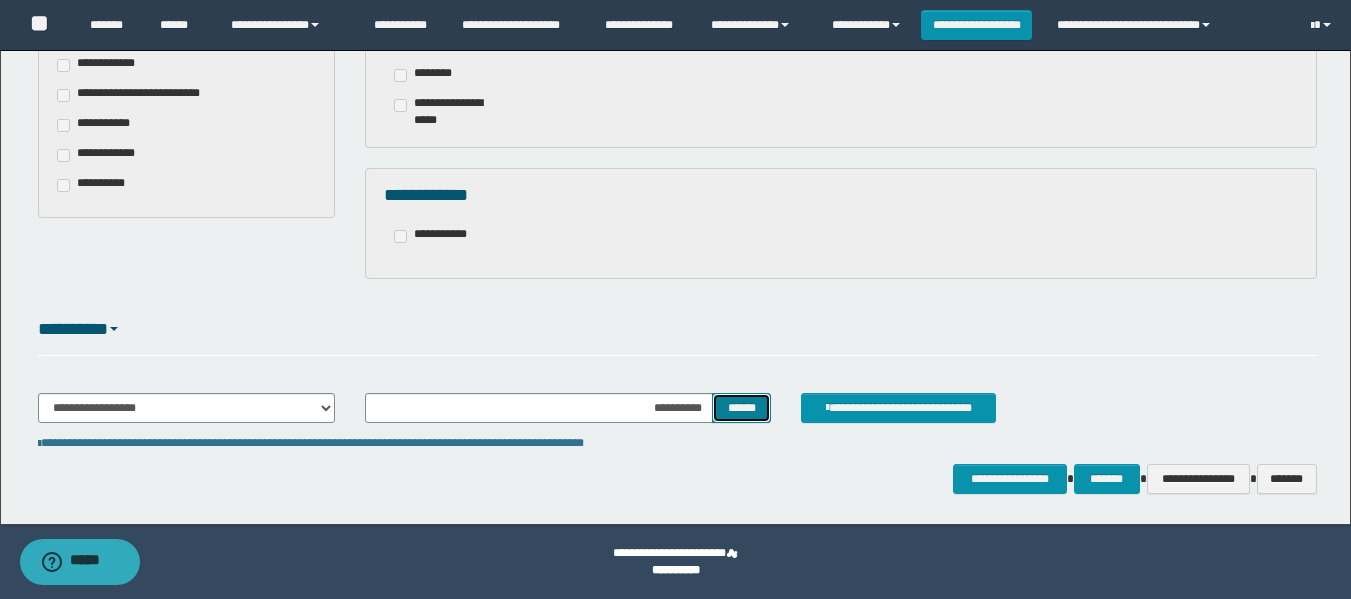 click on "******" at bounding box center [741, 408] 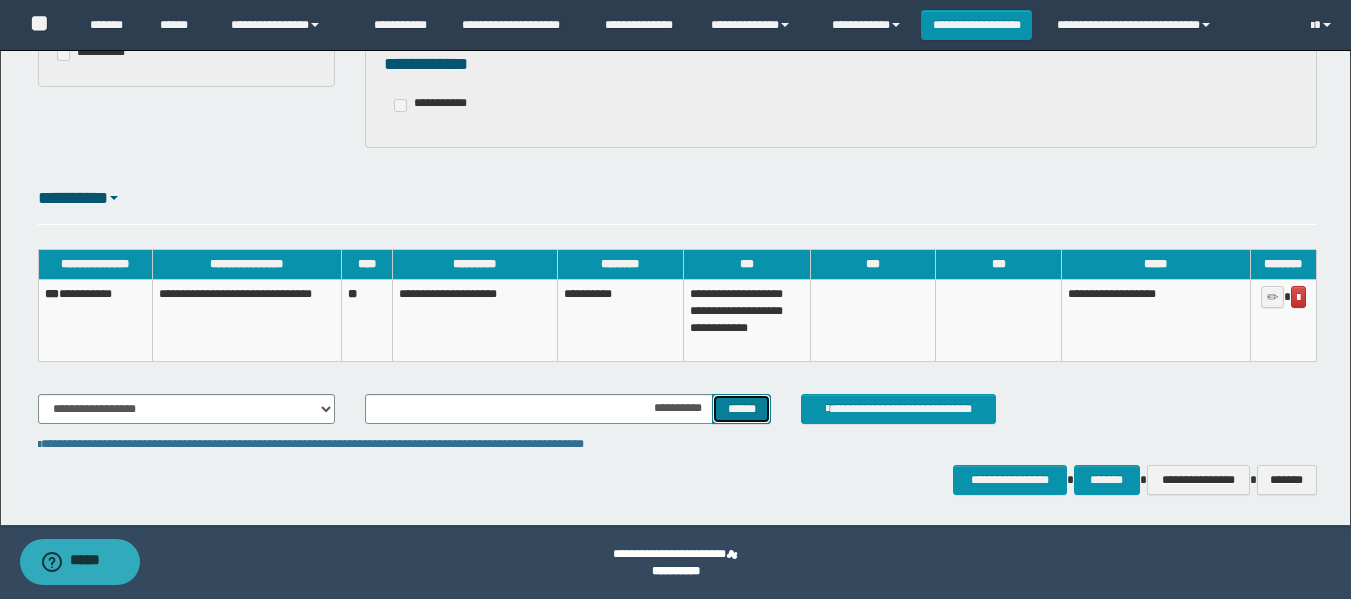 scroll, scrollTop: 751, scrollLeft: 0, axis: vertical 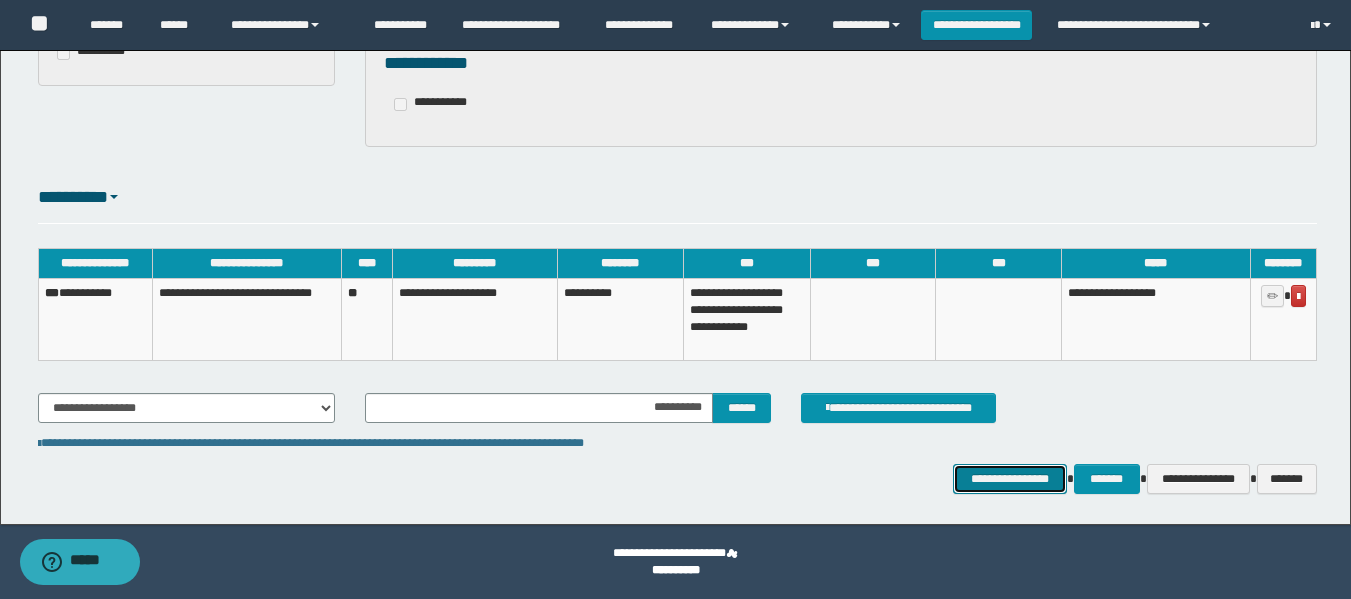 click on "**********" at bounding box center [1009, 479] 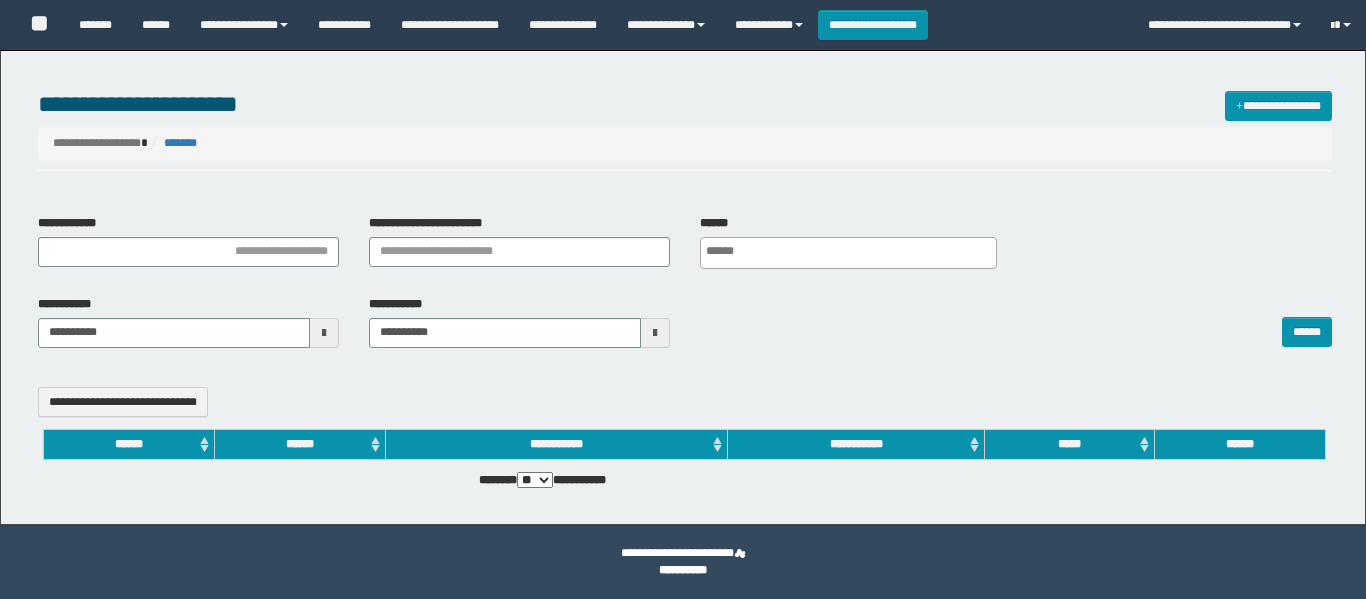 select 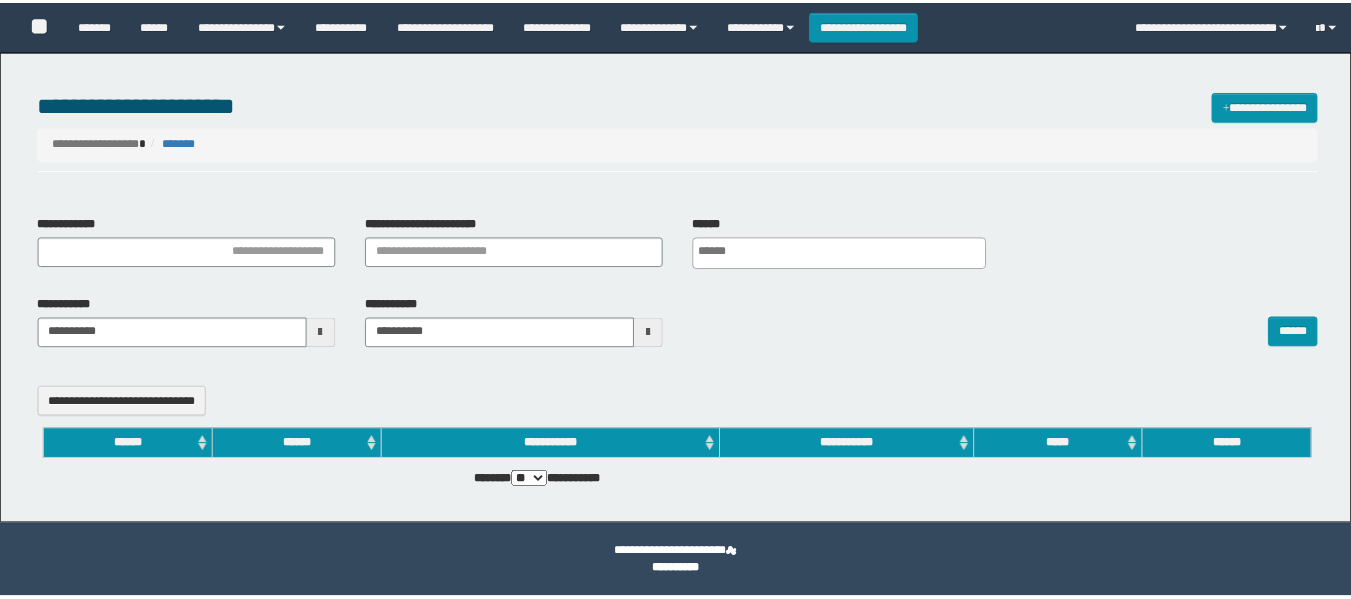 scroll, scrollTop: 0, scrollLeft: 0, axis: both 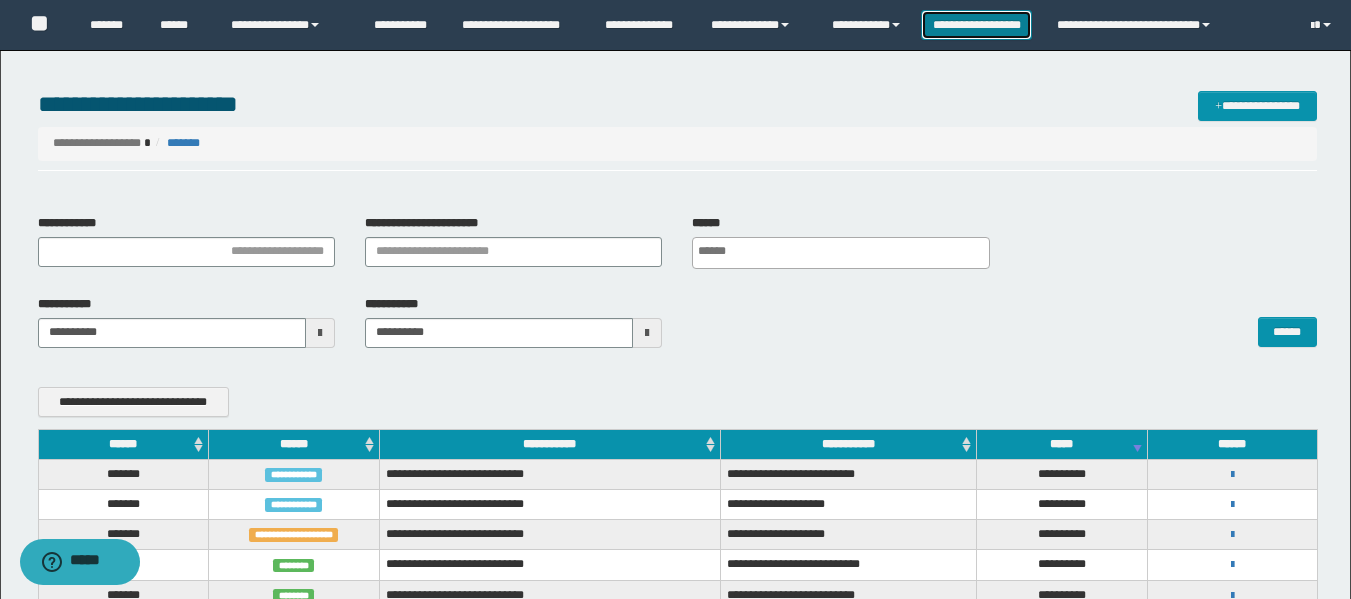 click on "**********" at bounding box center [976, 25] 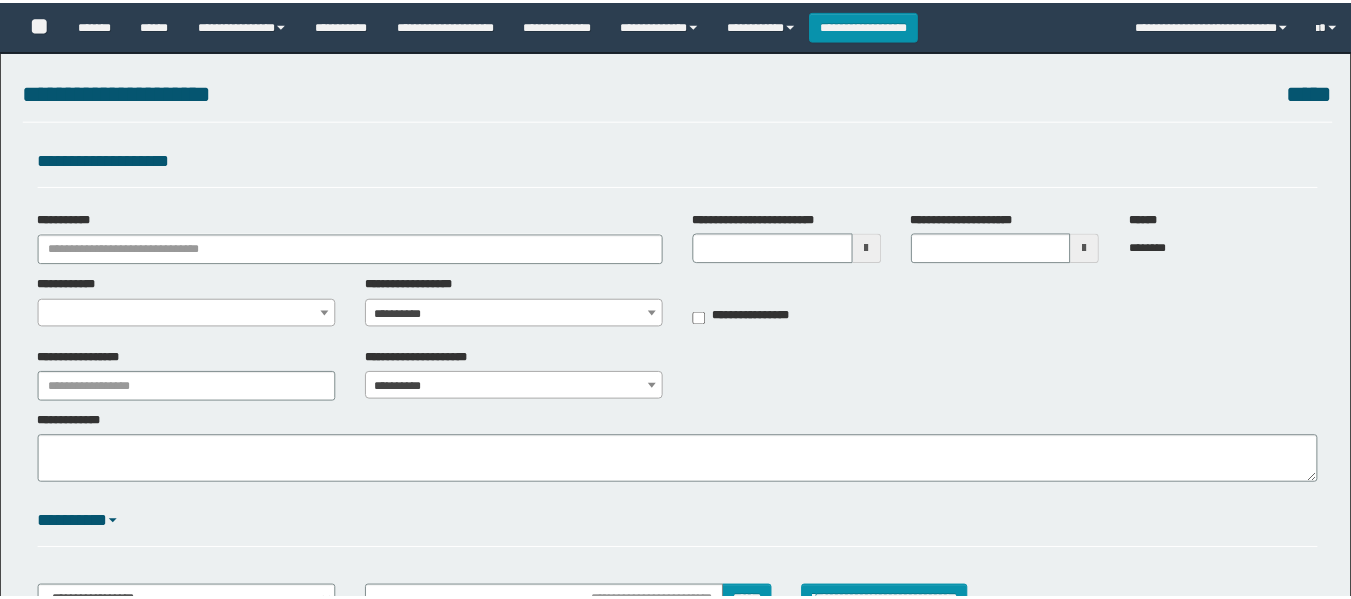 scroll, scrollTop: 0, scrollLeft: 0, axis: both 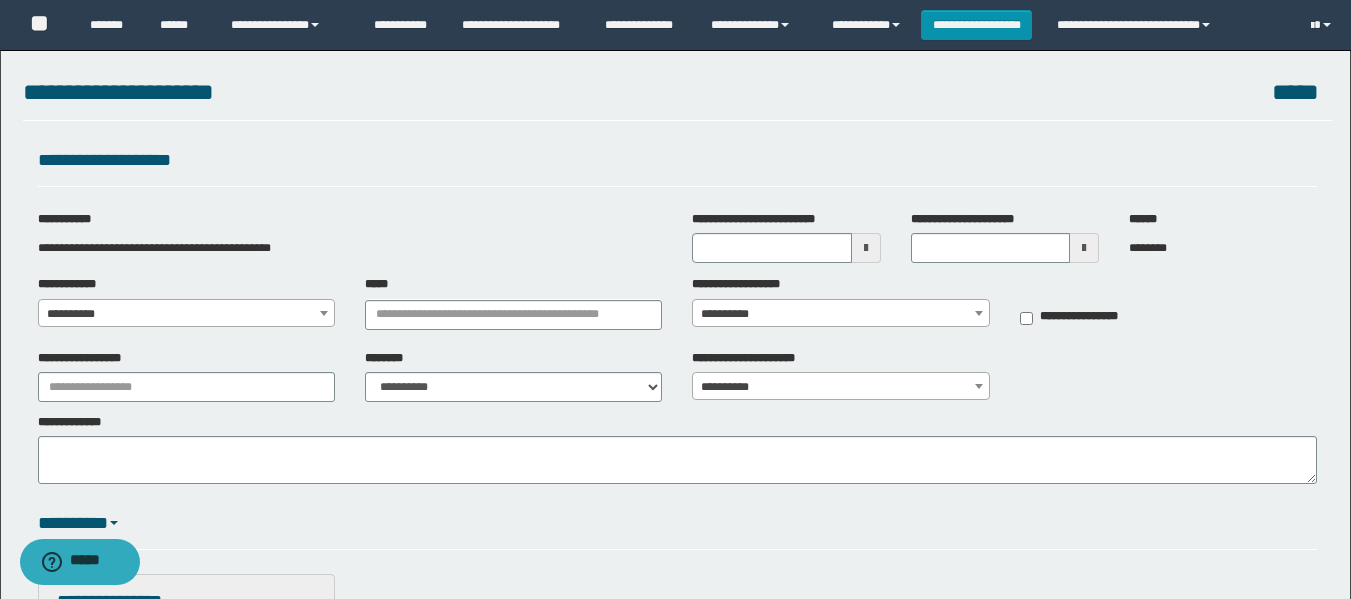 click at bounding box center (866, 248) 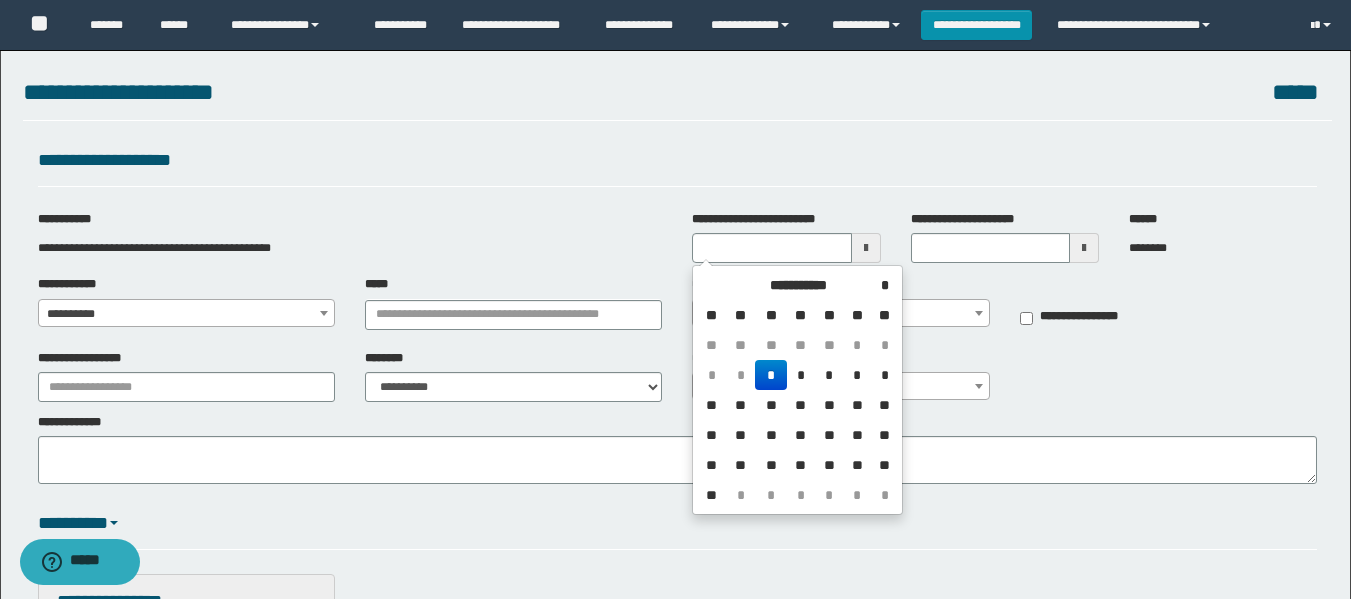 click on "*" at bounding box center (771, 375) 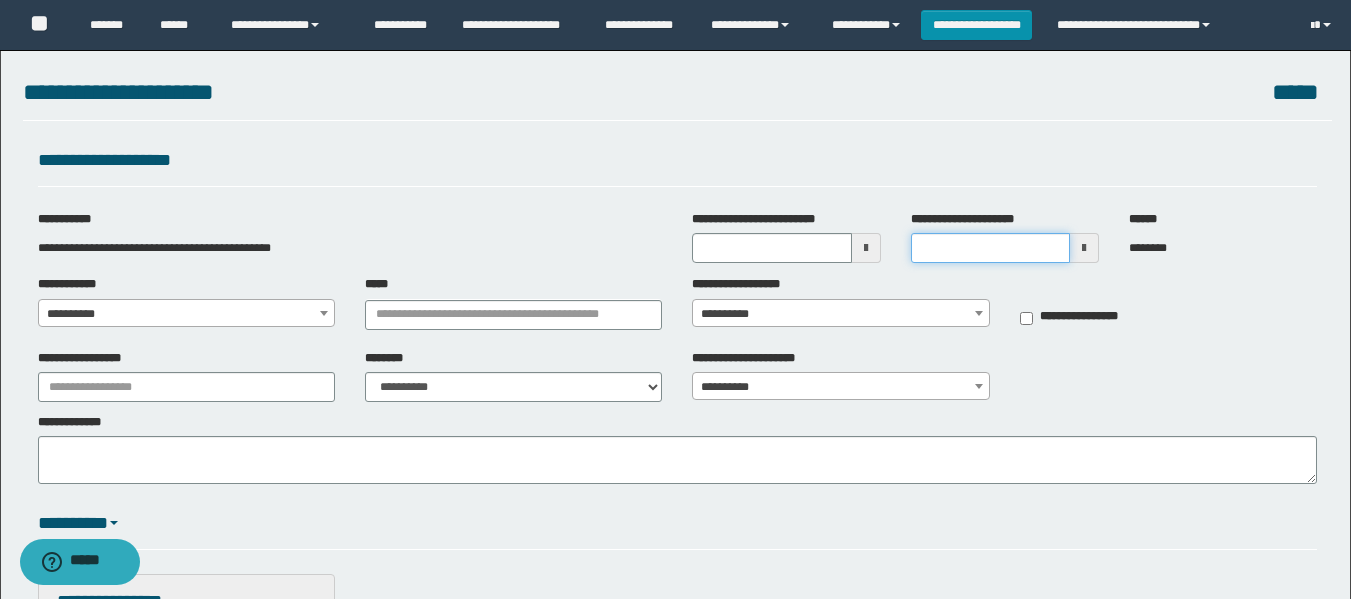 click on "**********" at bounding box center [990, 248] 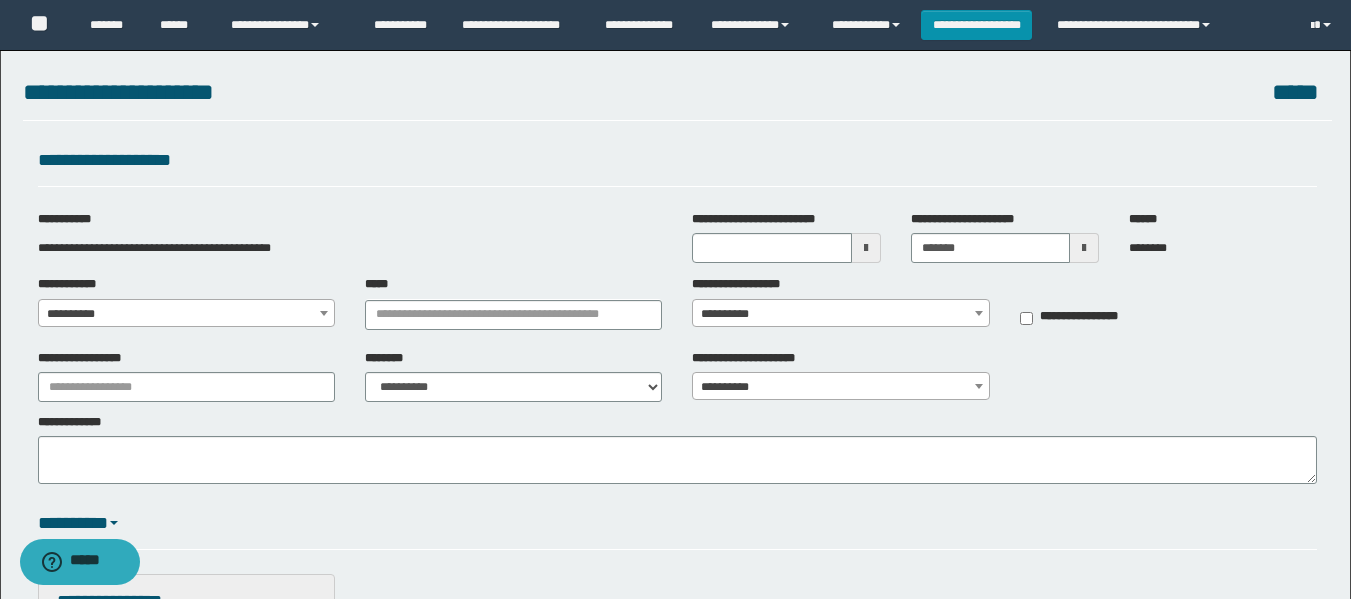click on "**********" at bounding box center (186, 314) 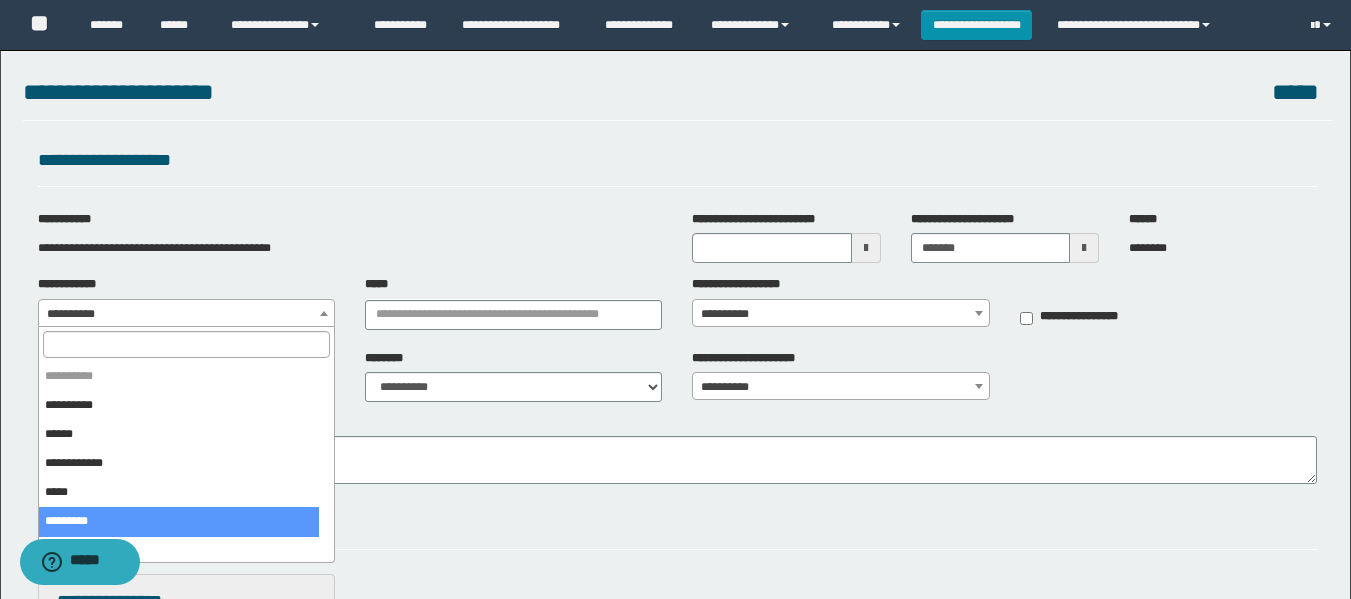 drag, startPoint x: 80, startPoint y: 513, endPoint x: 431, endPoint y: 310, distance: 405.47504 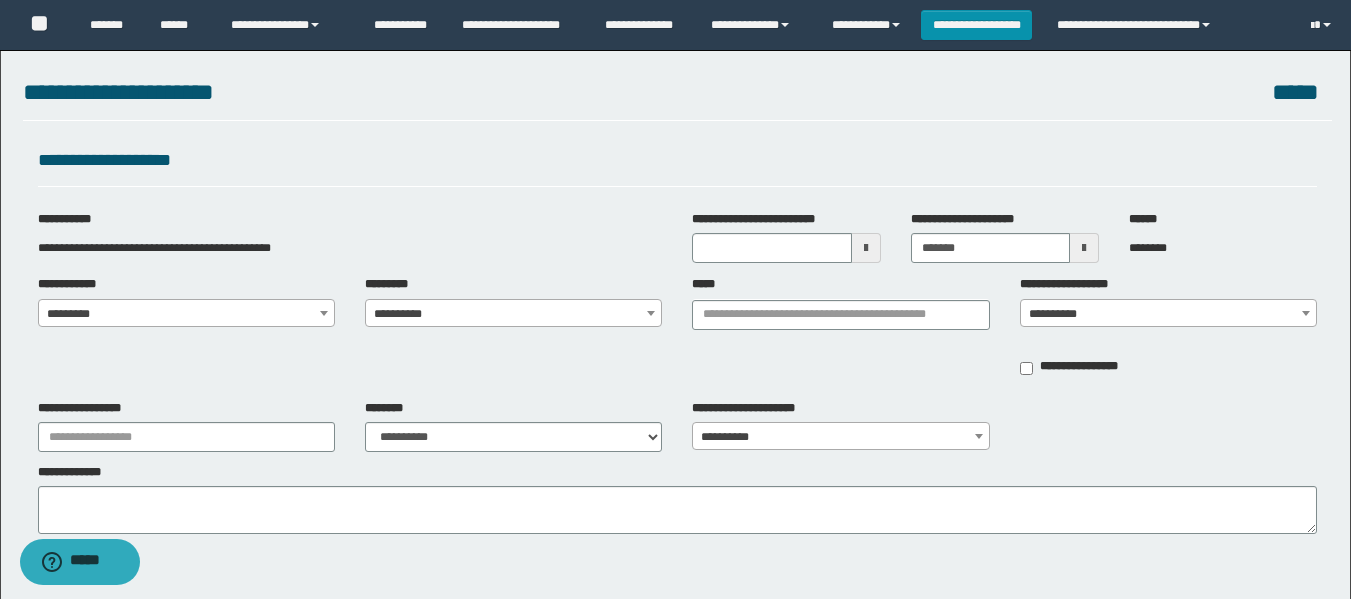 click on "**********" at bounding box center [513, 314] 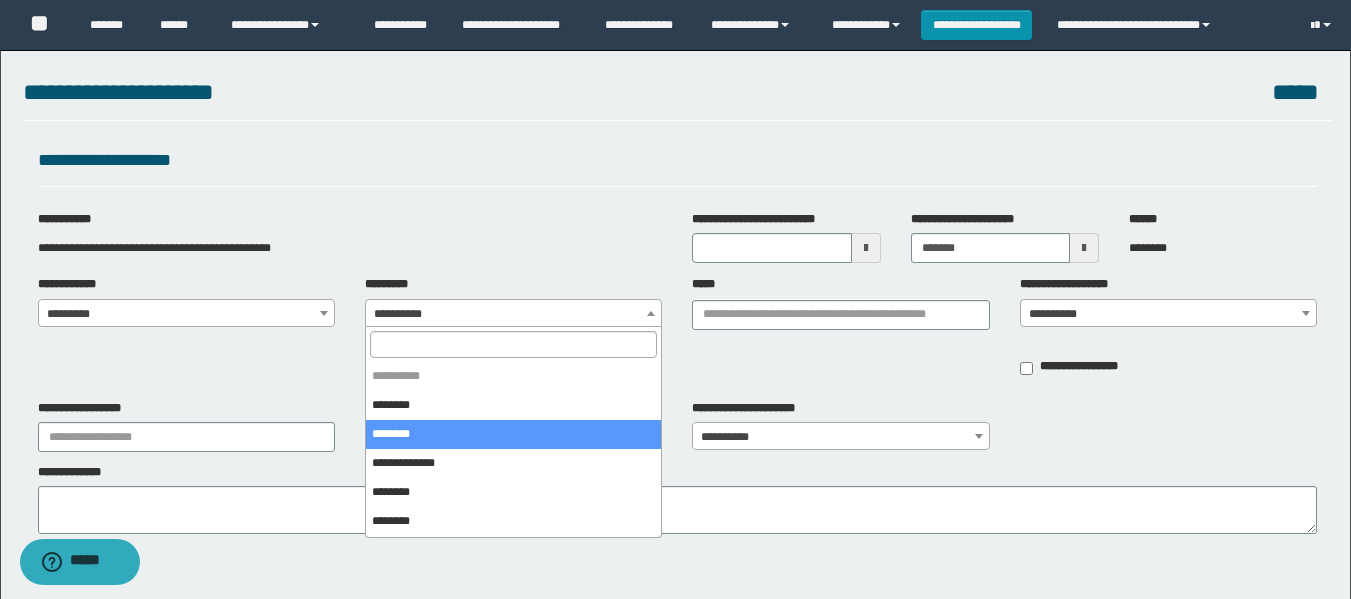 select on "*" 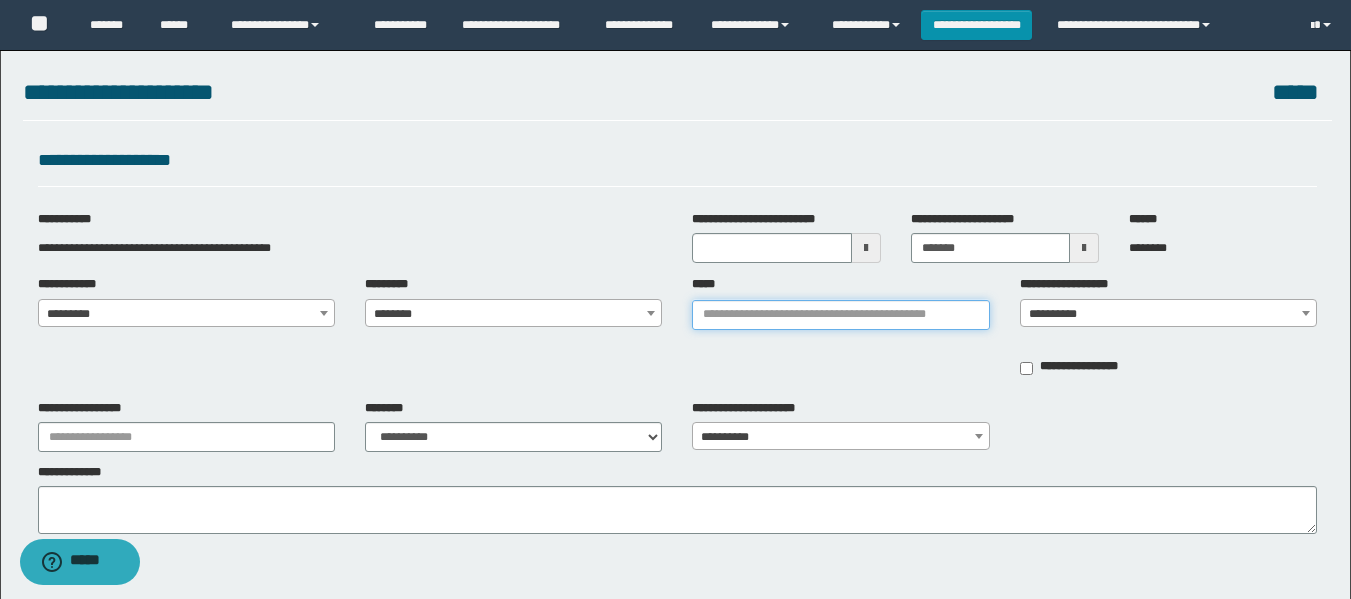click on "*****" at bounding box center (840, 315) 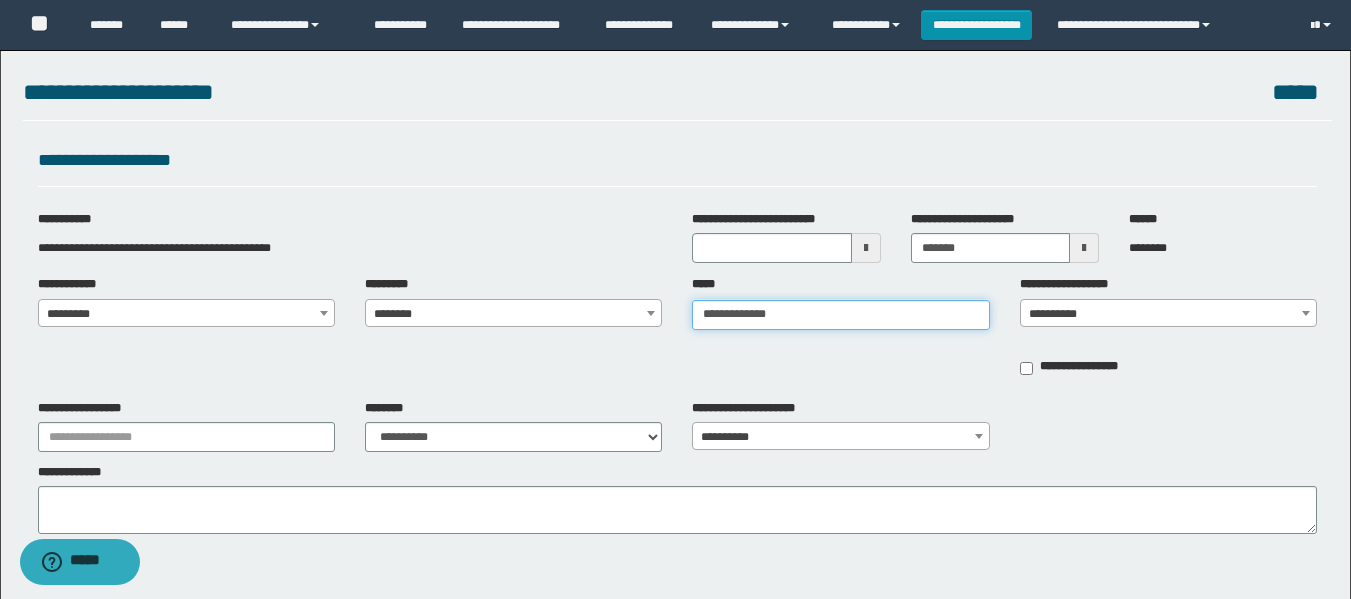 type on "**********" 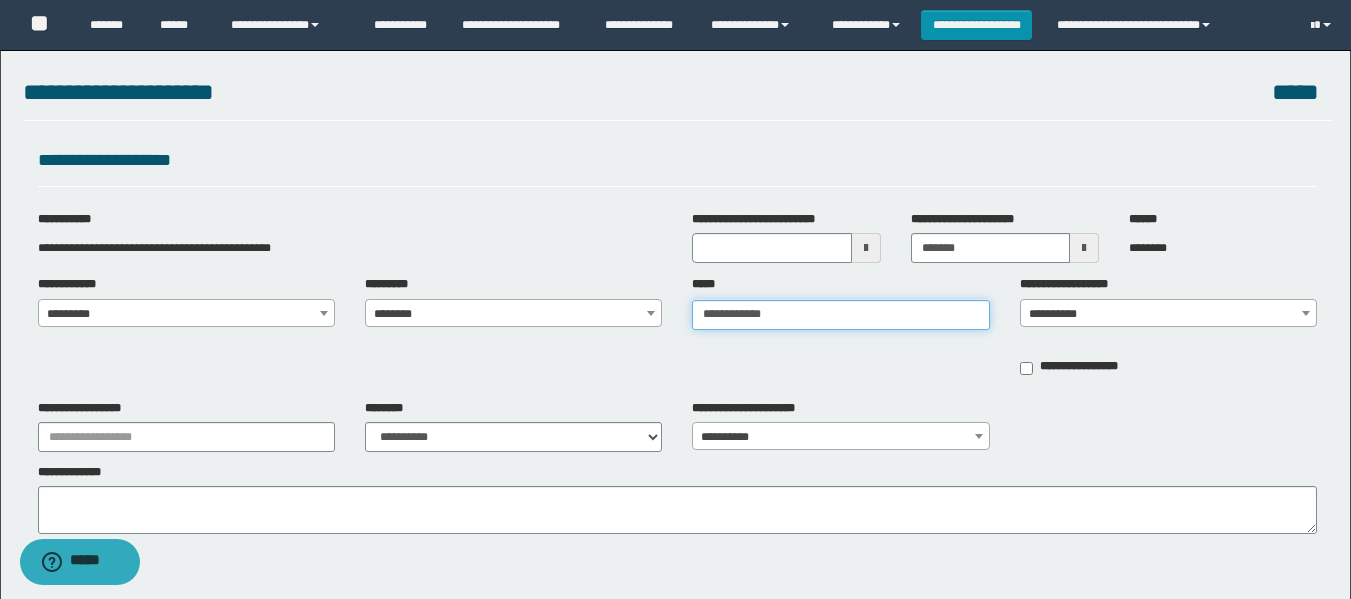 type on "**********" 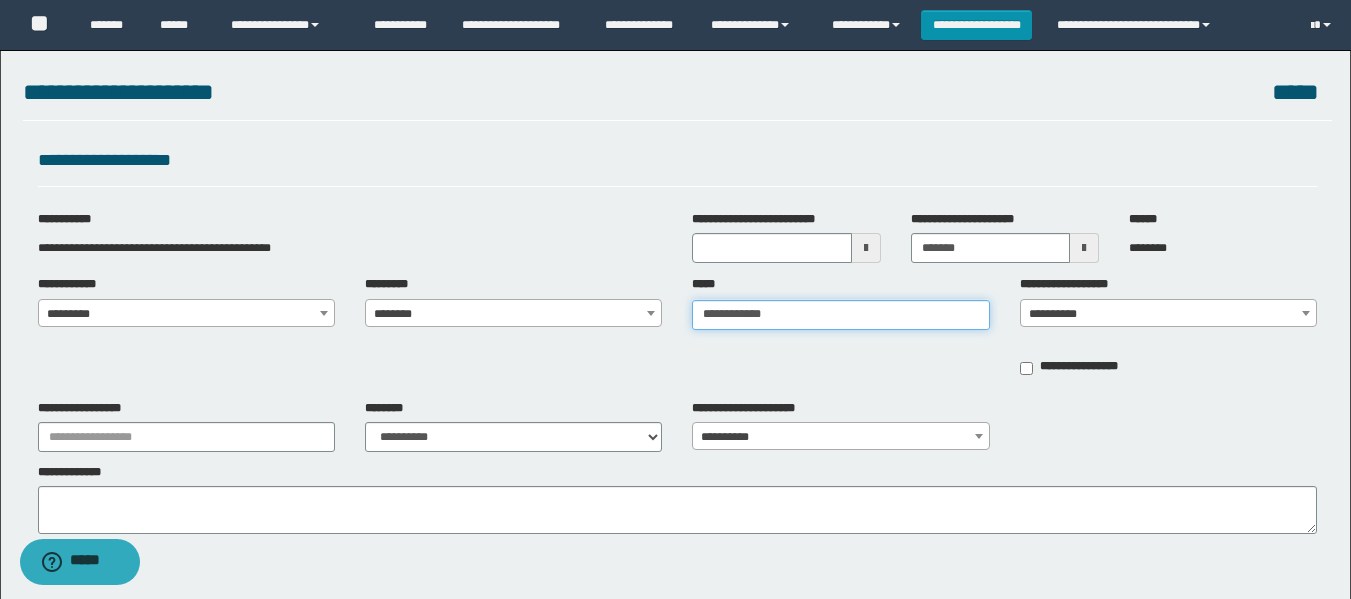type 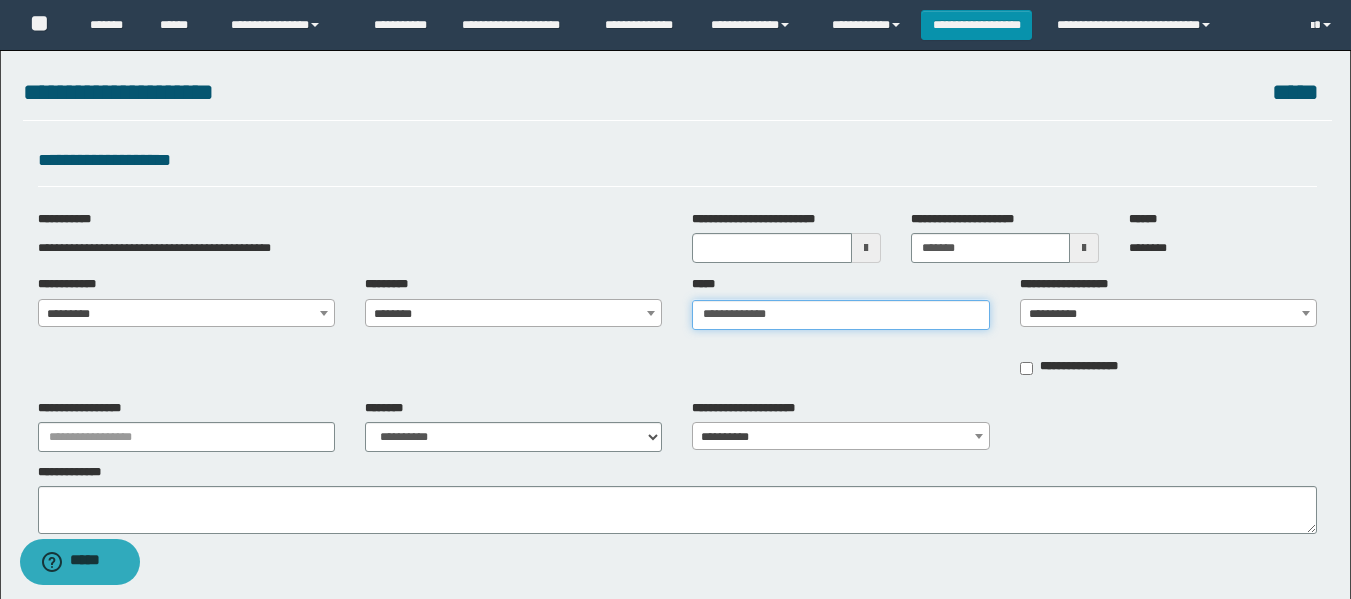 type on "**********" 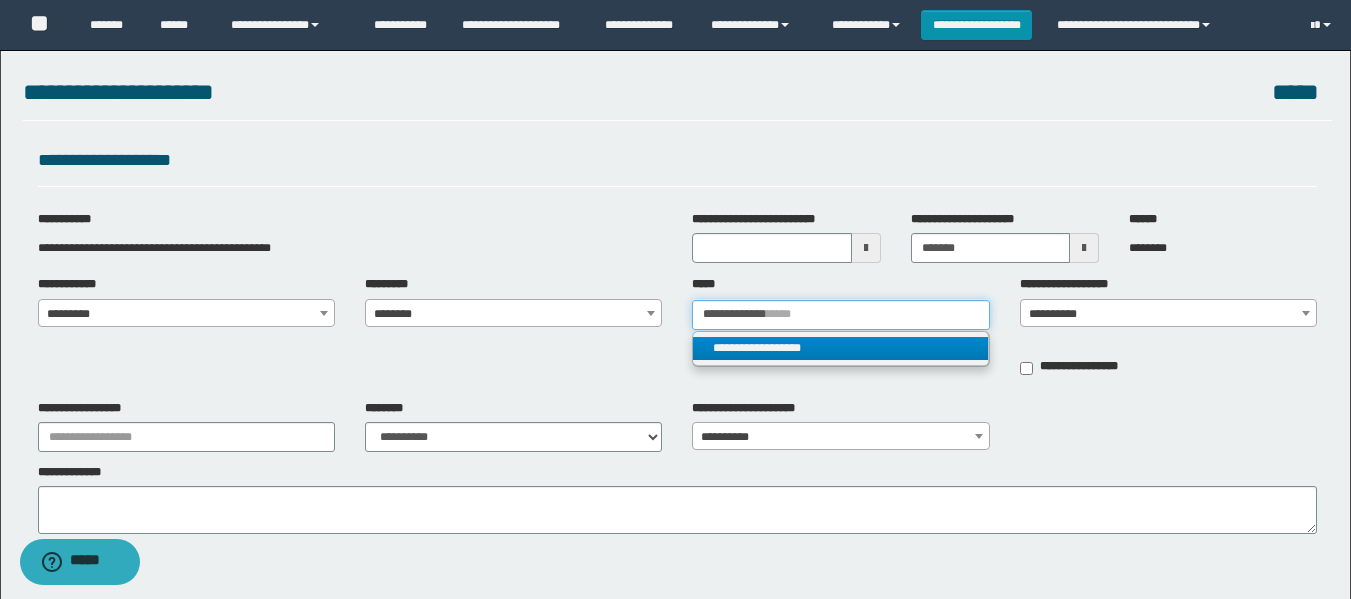 type on "**********" 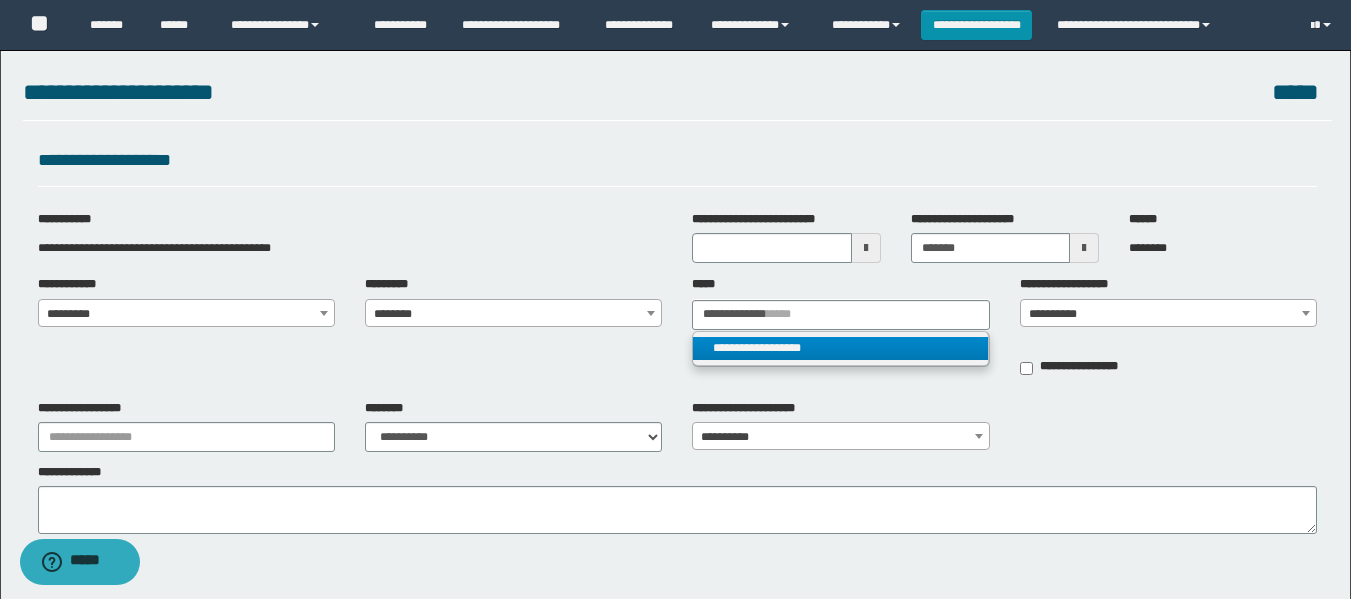 type 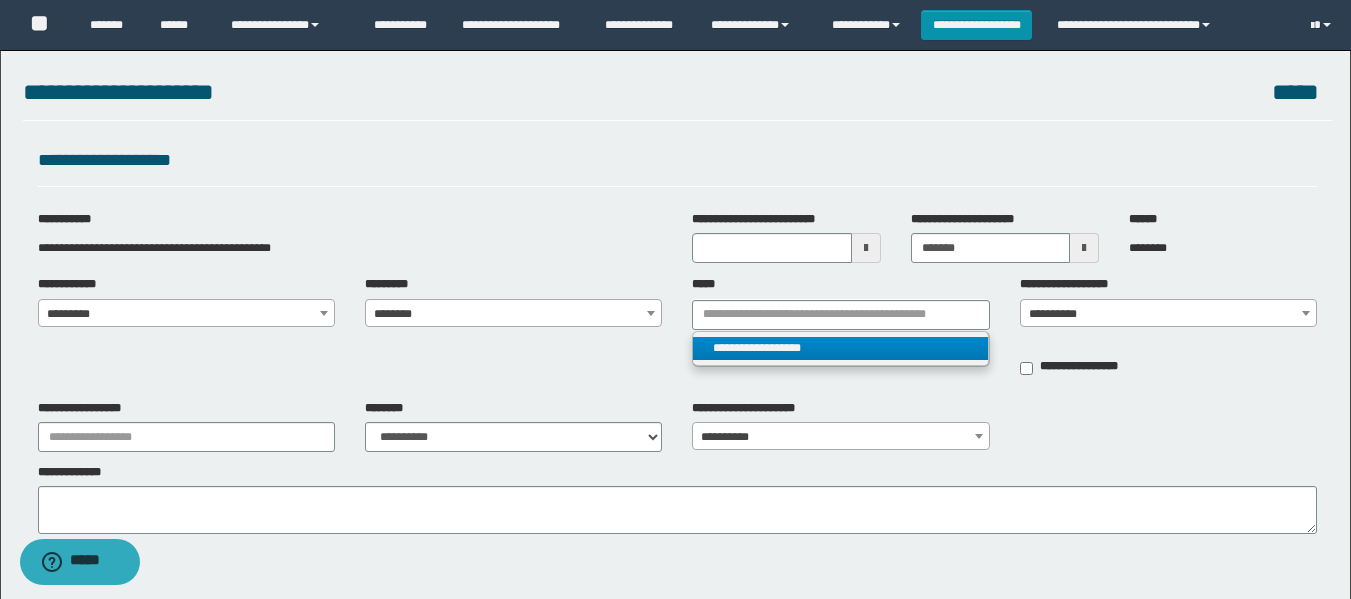 click on "**********" at bounding box center (840, 348) 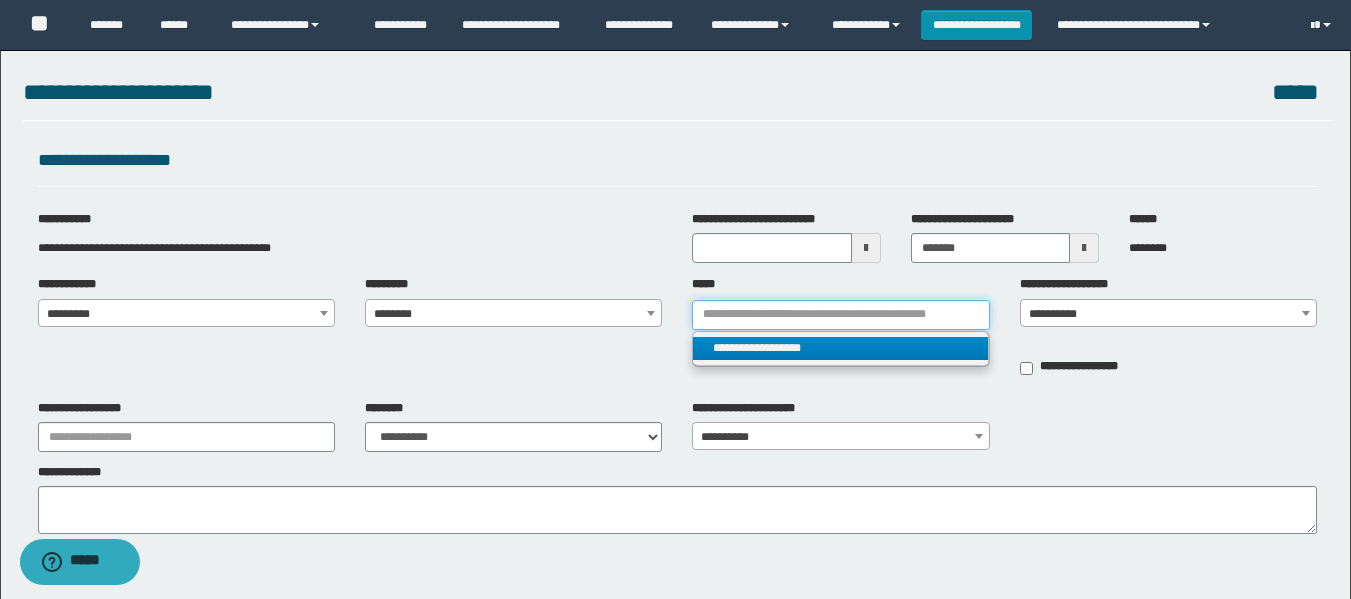 type 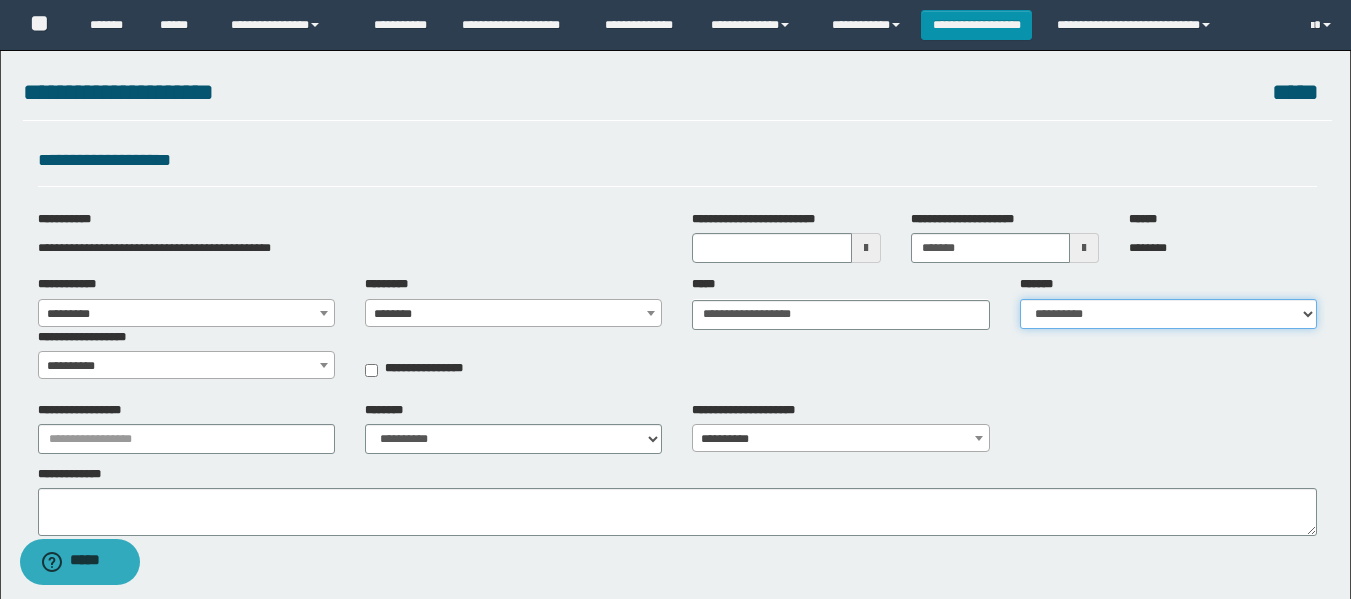 click on "**********" at bounding box center (1168, 314) 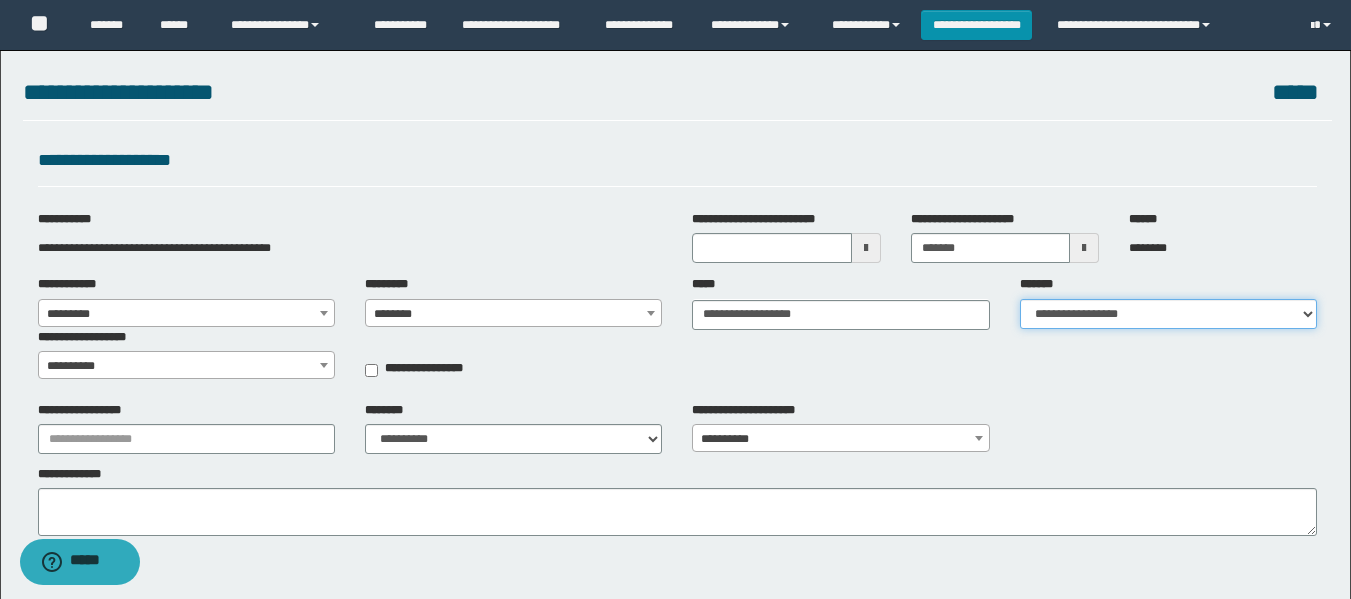 click on "**********" at bounding box center (1168, 314) 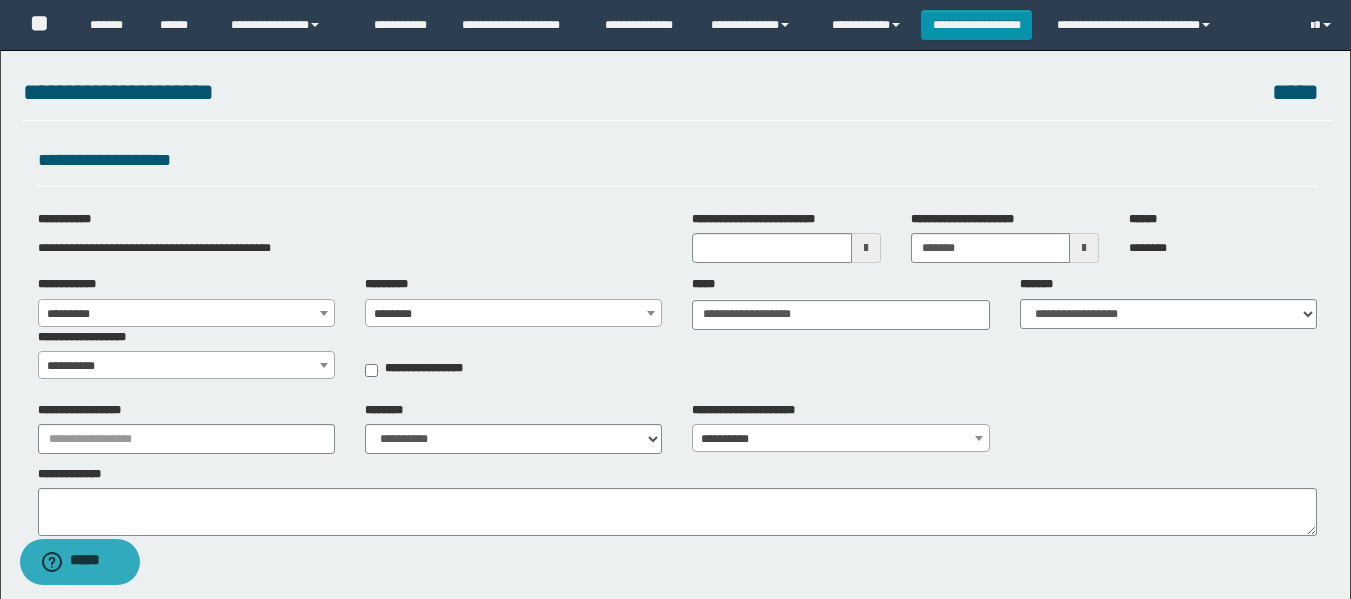 click on "**********" at bounding box center (186, 366) 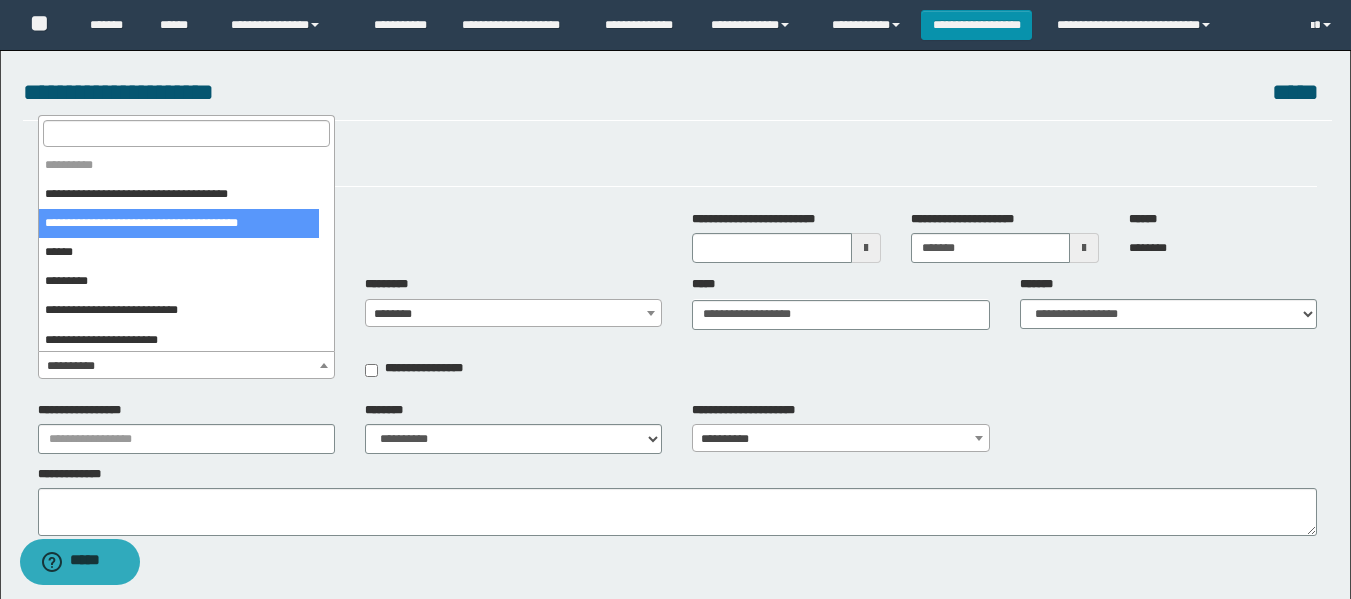 select on "***" 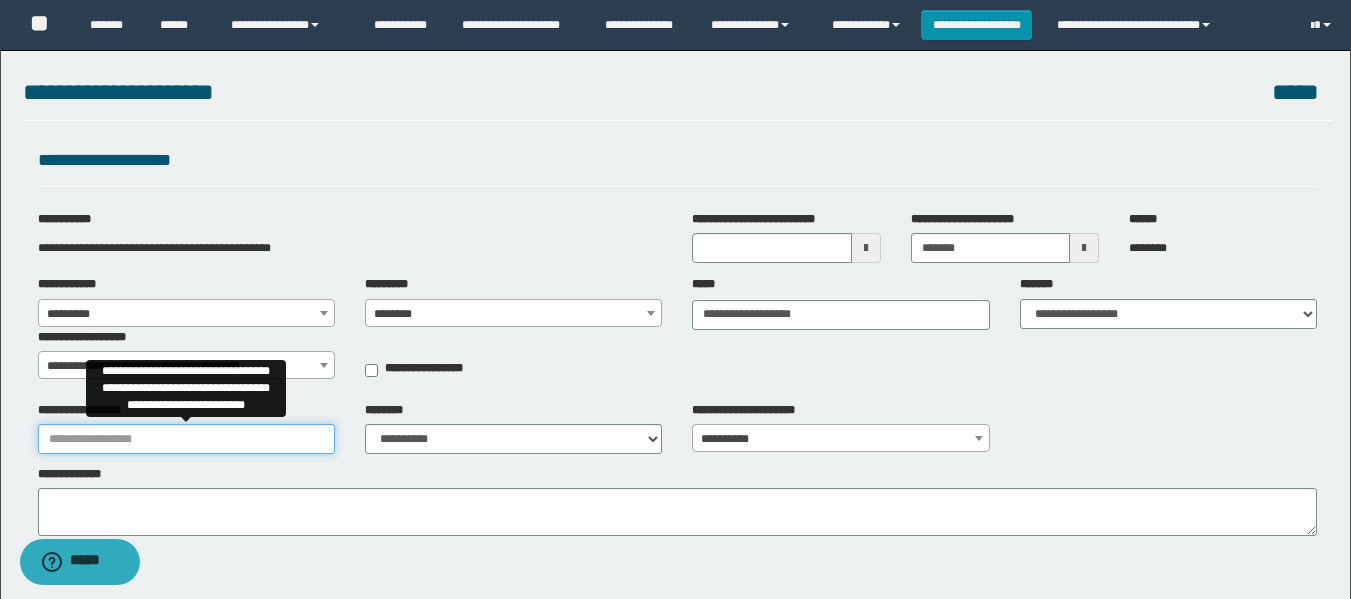 click on "**********" at bounding box center (186, 439) 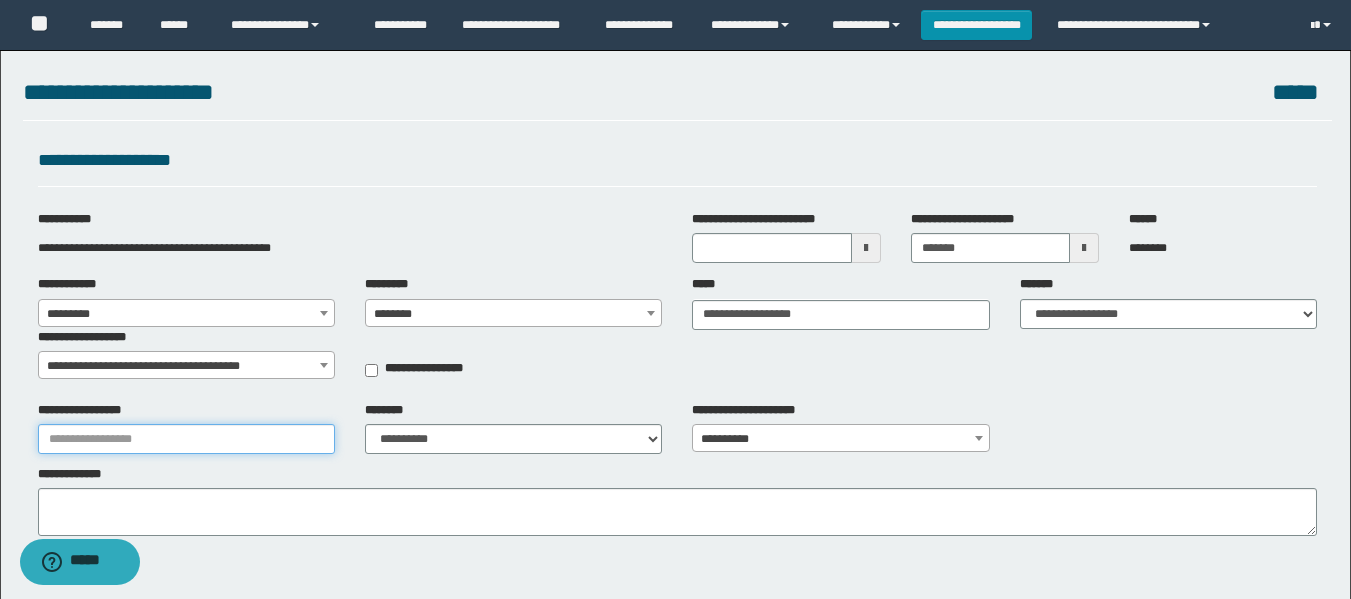 type on "**********" 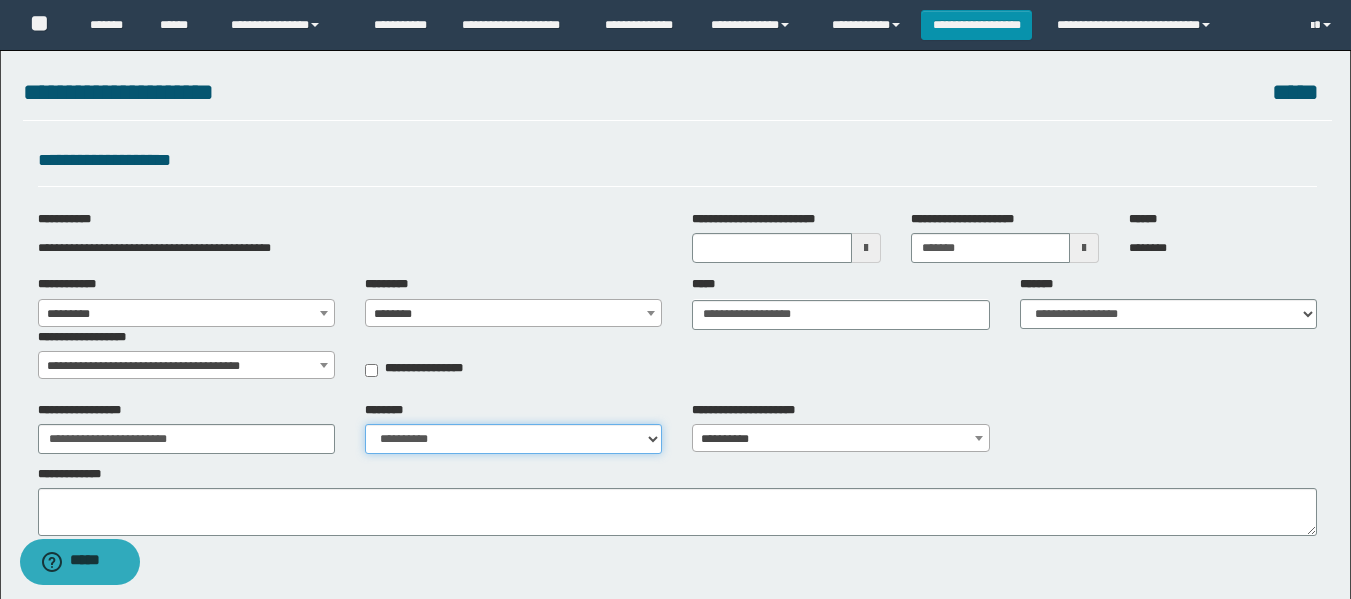 click on "**********" at bounding box center (513, 439) 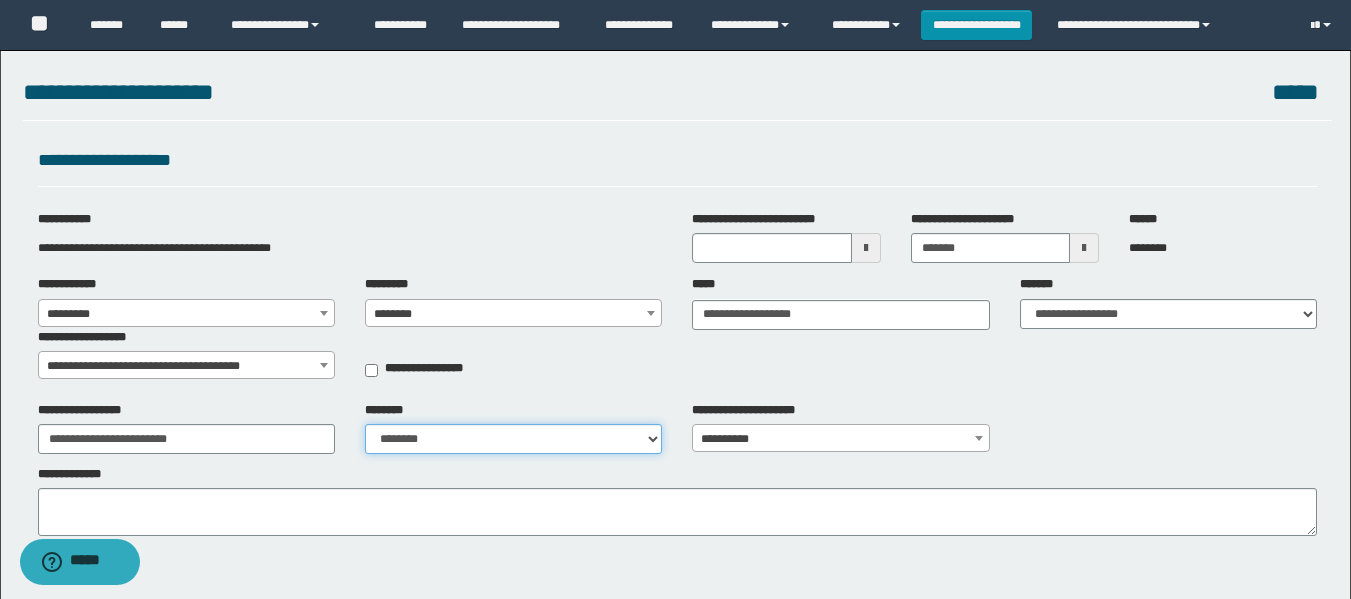 click on "**********" at bounding box center [513, 439] 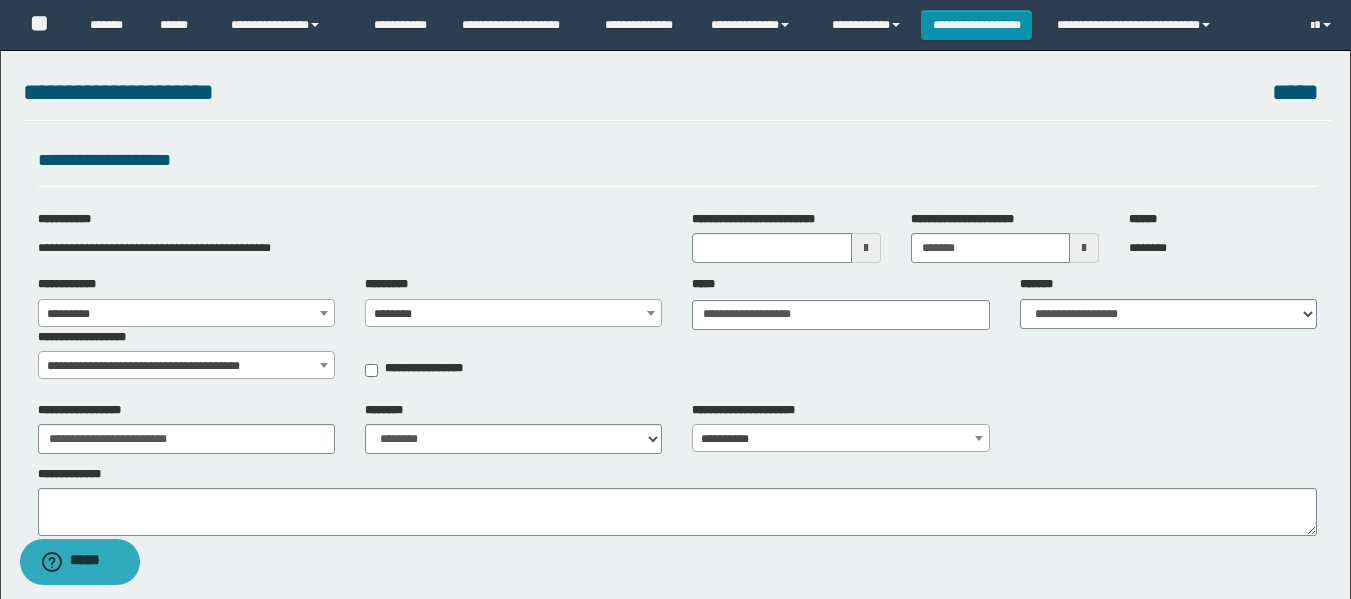 click on "**********" at bounding box center [675, 592] 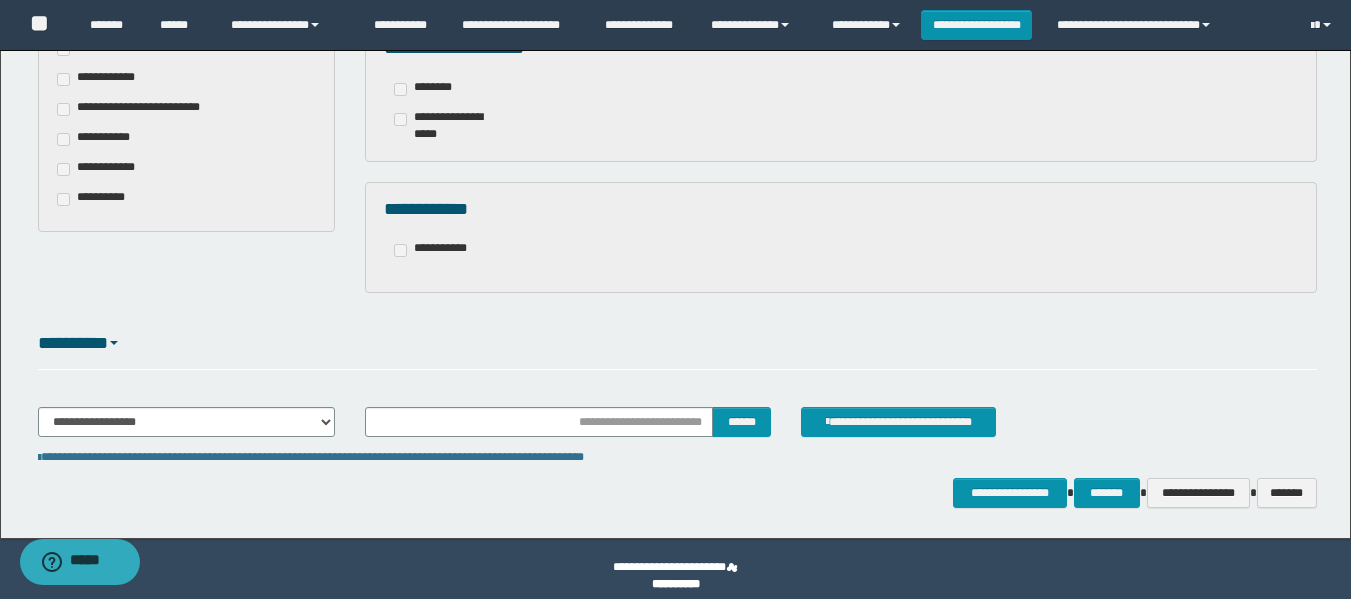 scroll, scrollTop: 619, scrollLeft: 0, axis: vertical 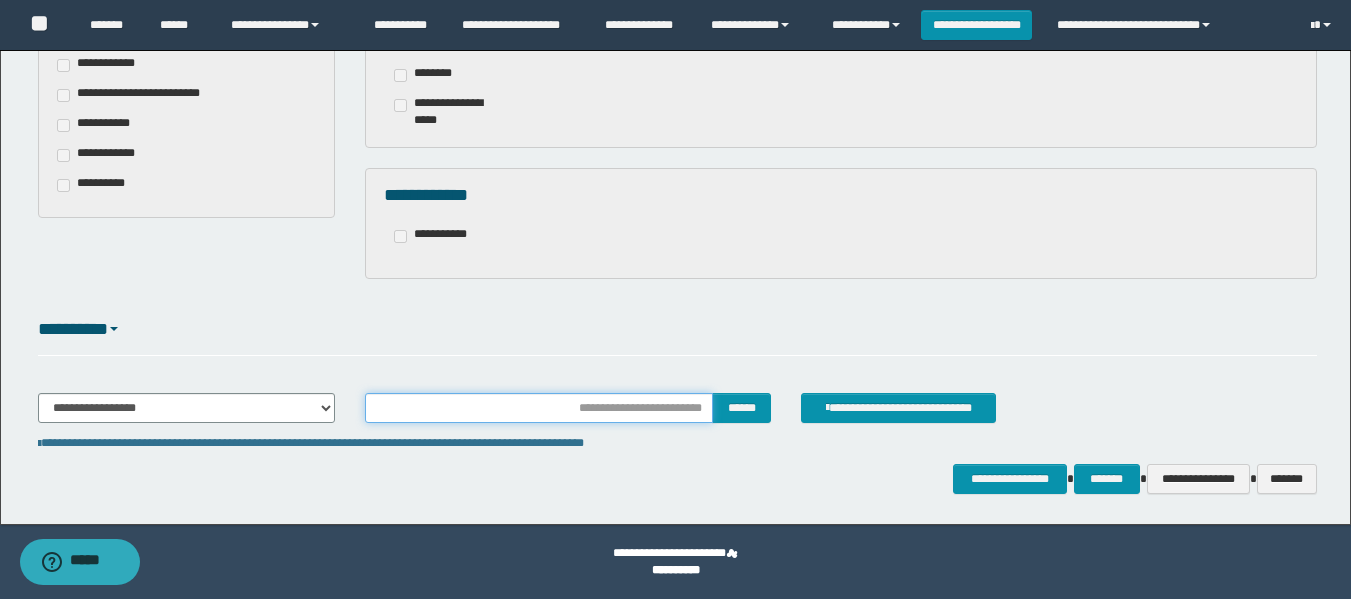 click at bounding box center (539, 408) 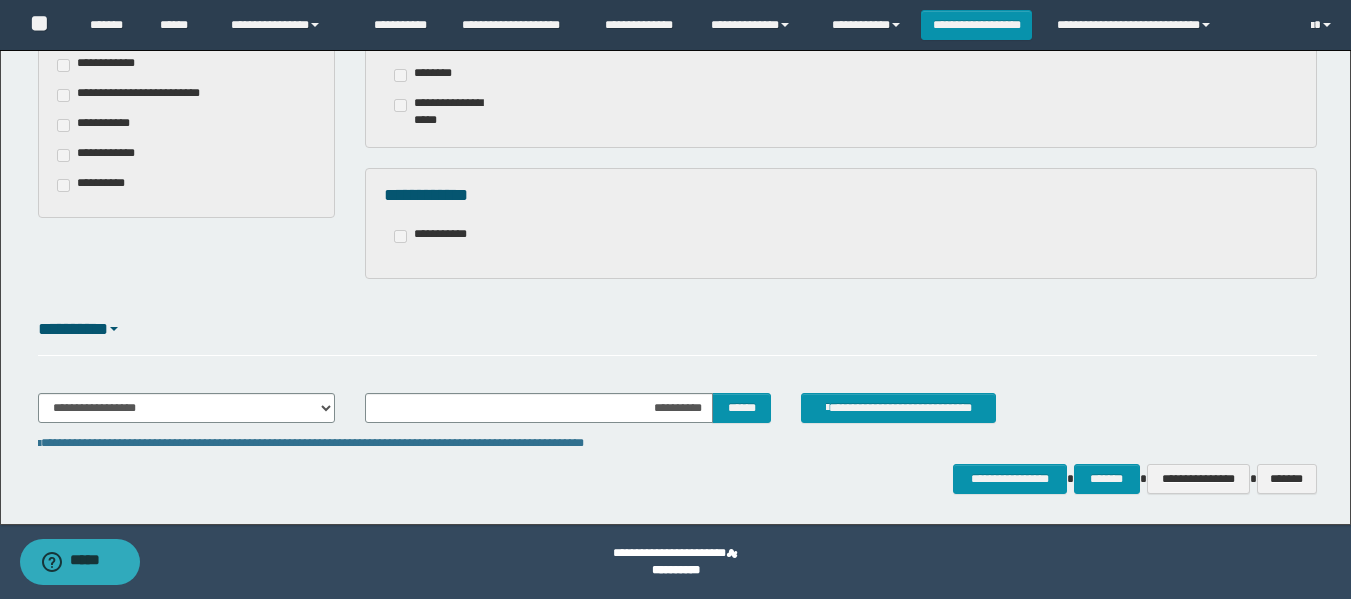 click on "**********" at bounding box center [677, 443] 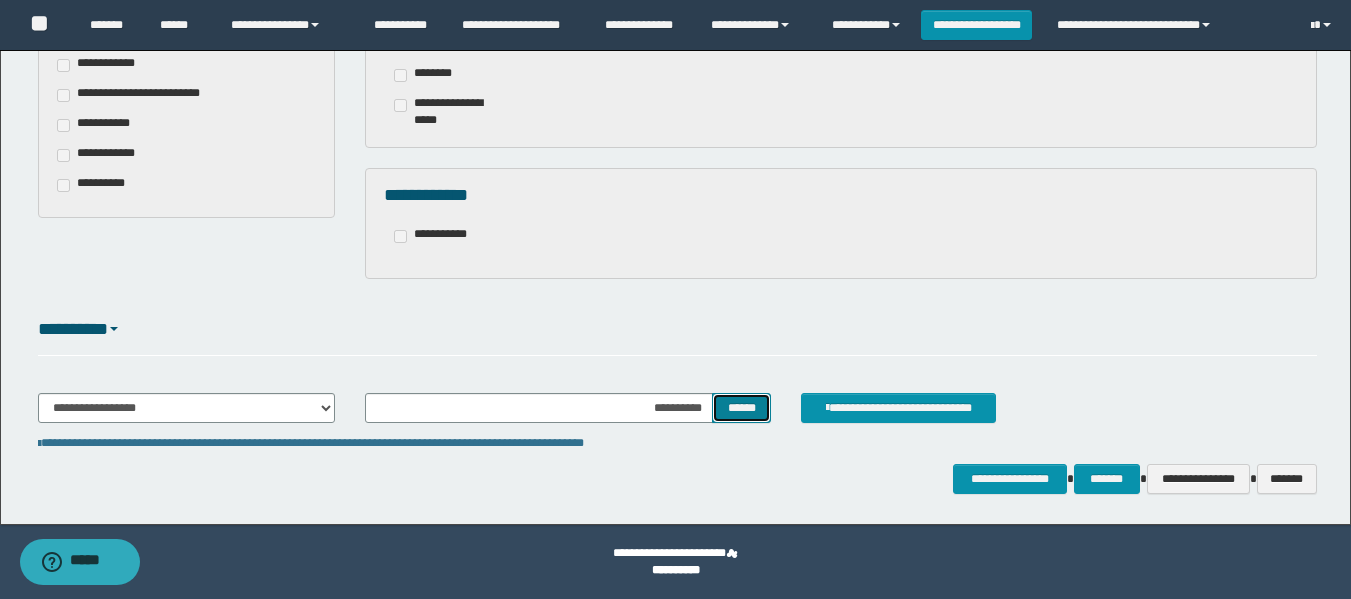 click on "******" at bounding box center [741, 408] 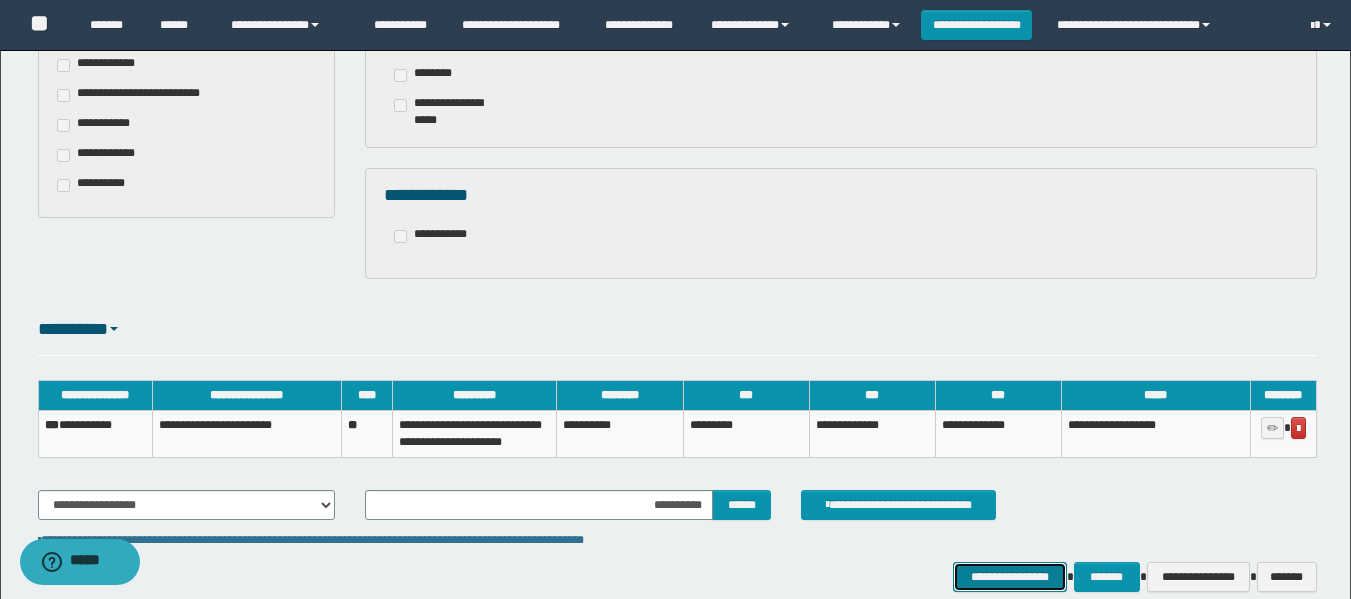 click on "**********" at bounding box center (1009, 577) 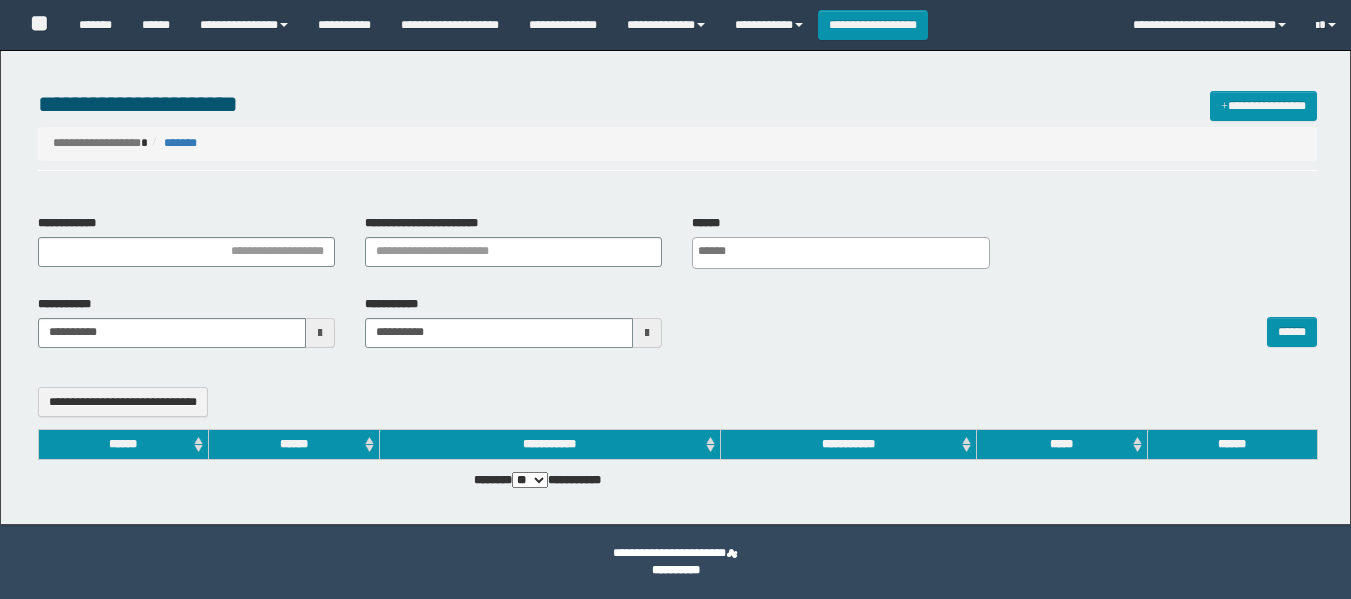 select 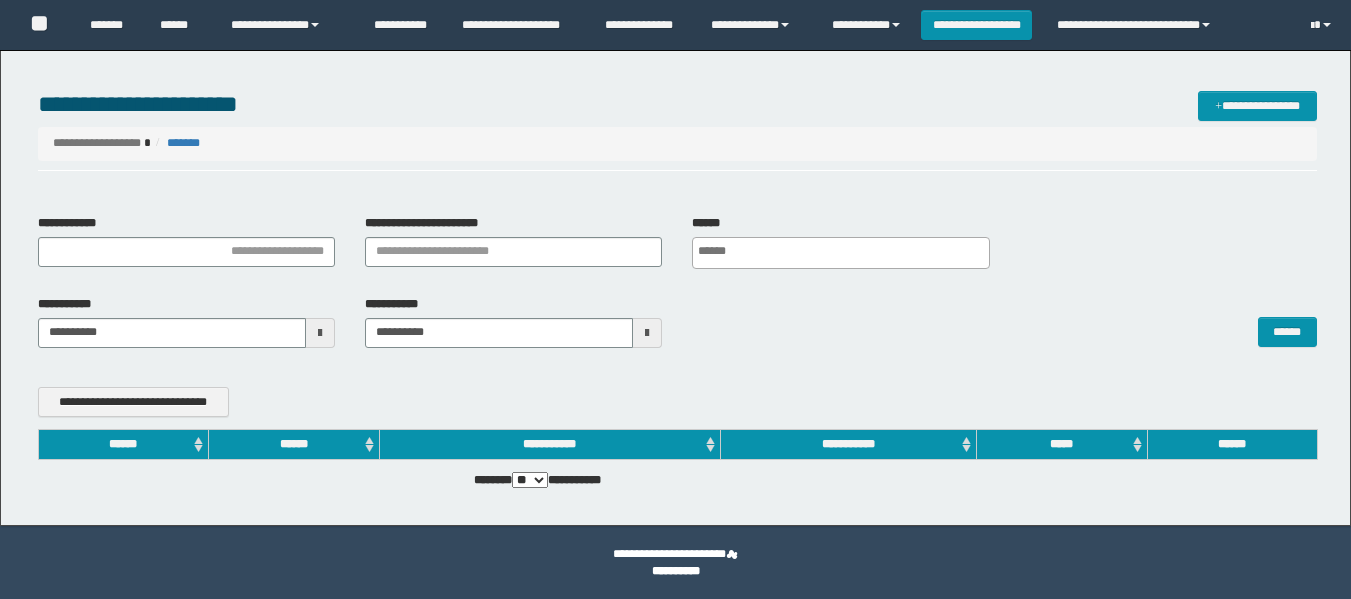 scroll, scrollTop: 0, scrollLeft: 0, axis: both 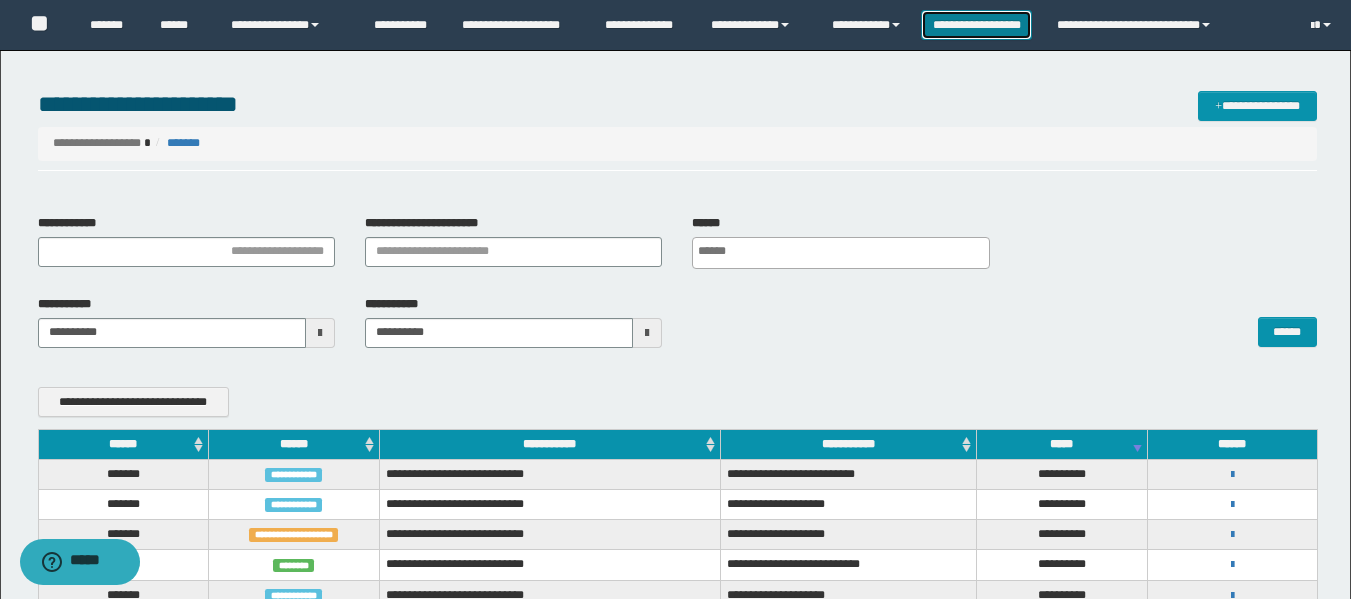 click on "**********" at bounding box center [976, 25] 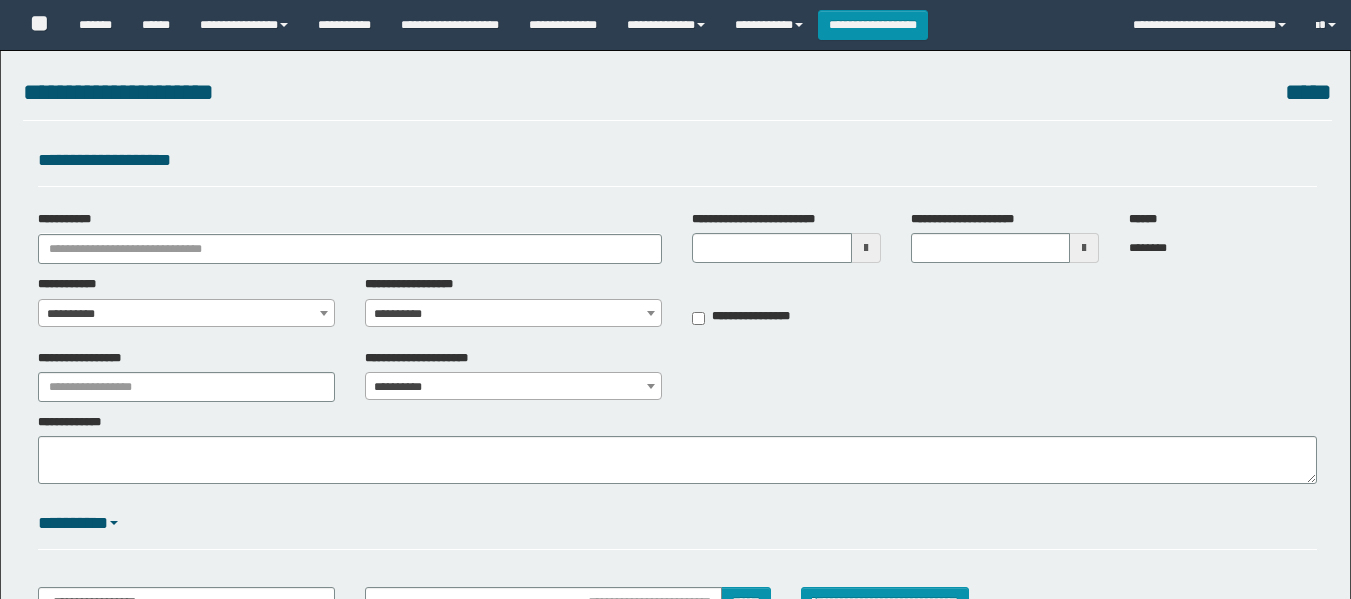 scroll, scrollTop: 0, scrollLeft: 0, axis: both 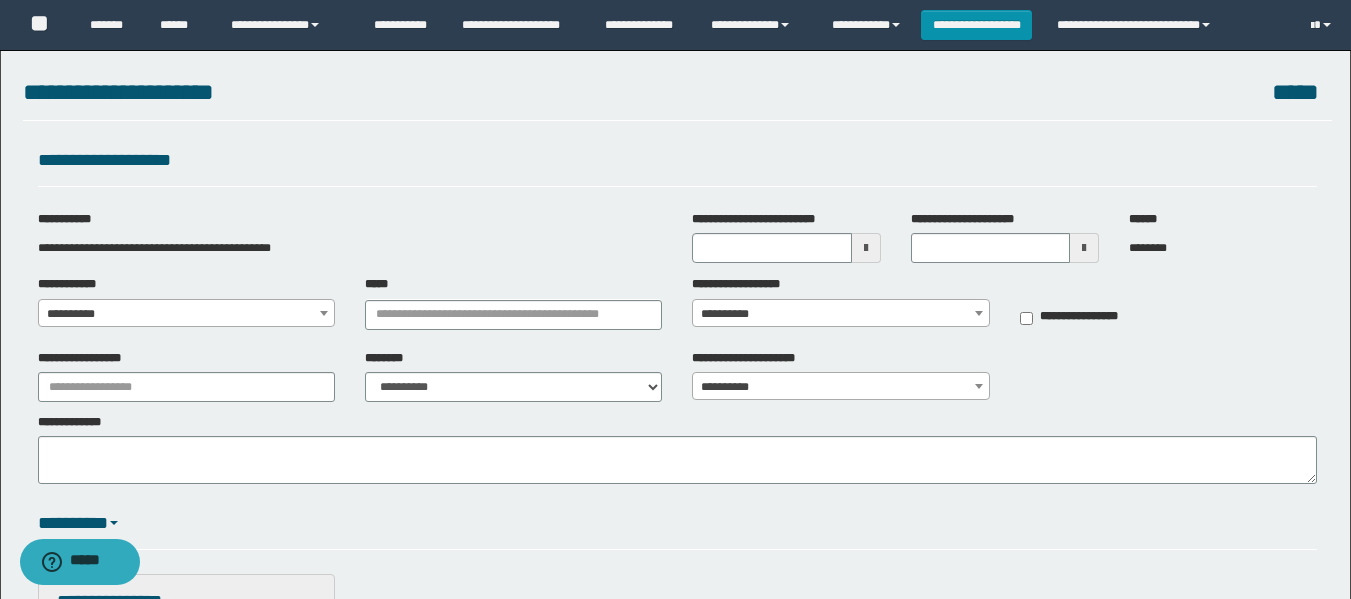 click at bounding box center (866, 248) 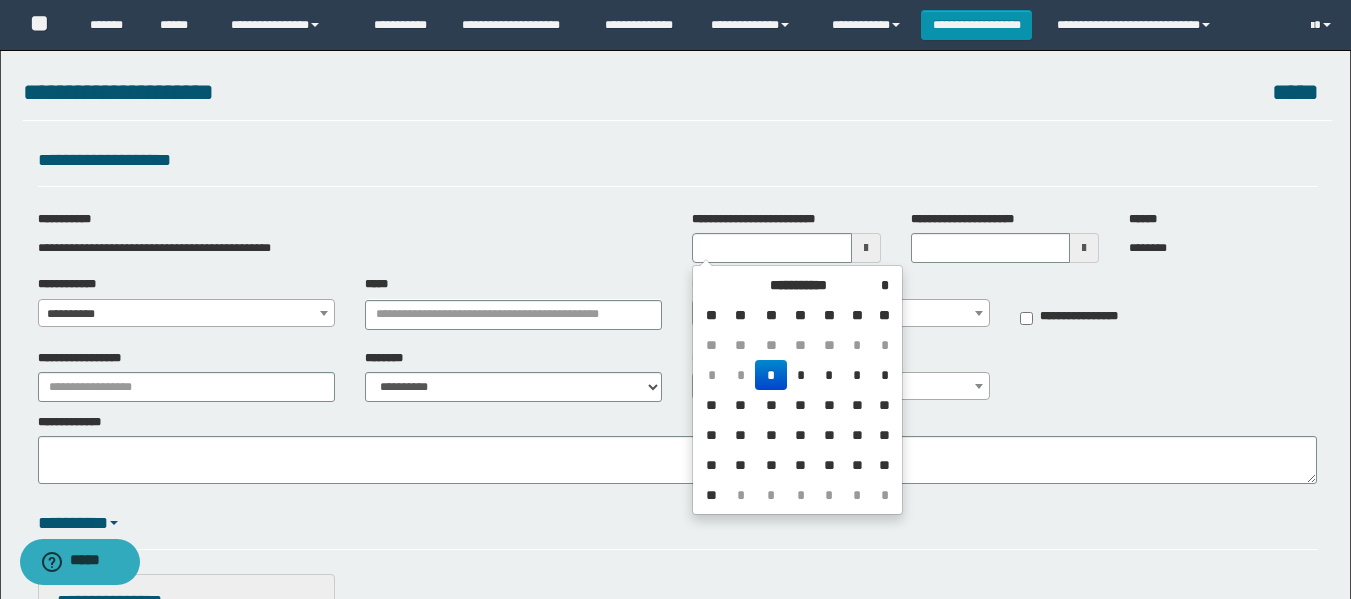 click on "*" at bounding box center (771, 375) 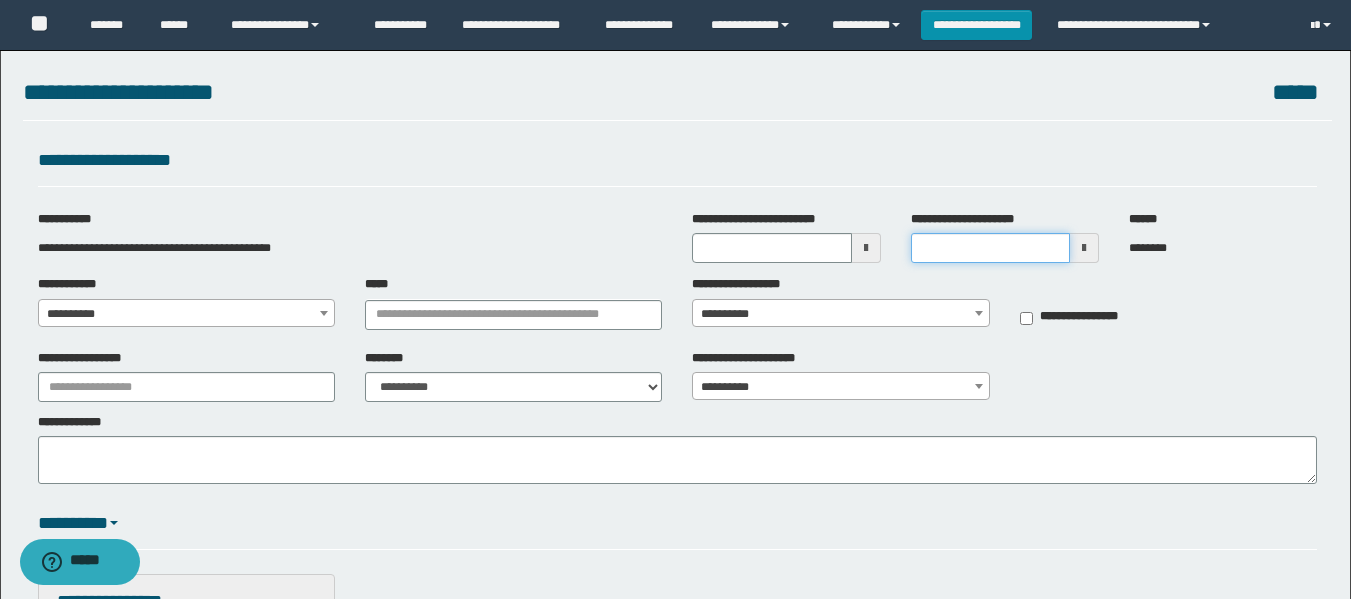 click on "**********" at bounding box center [990, 248] 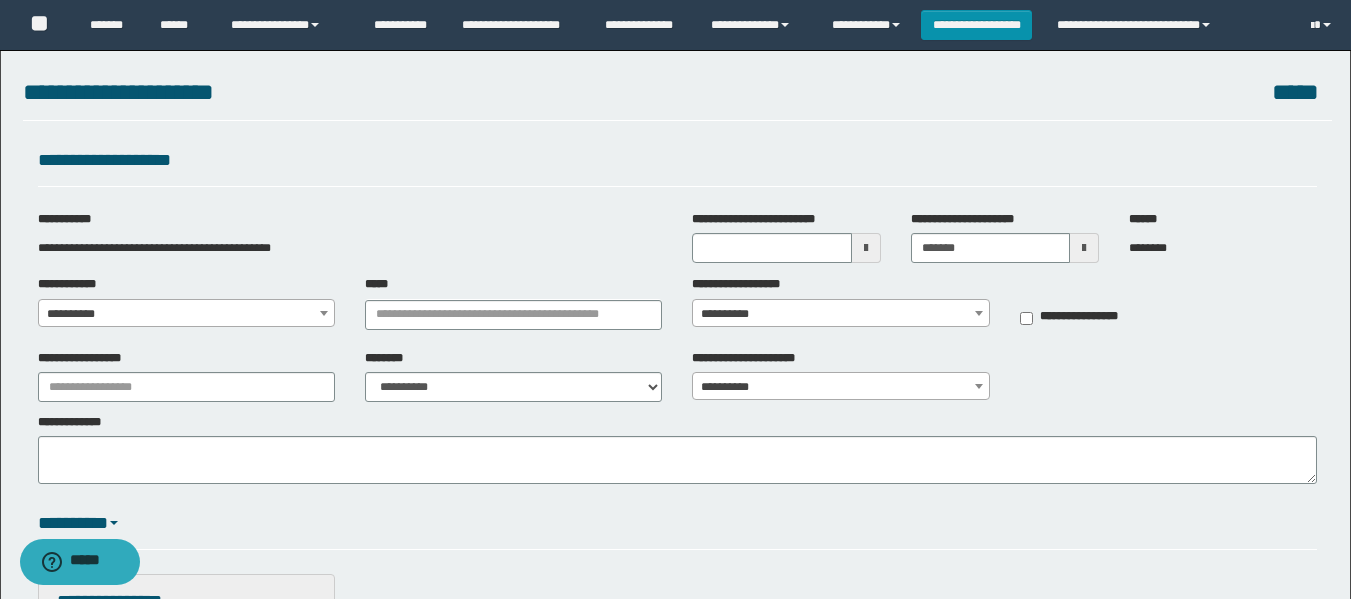 click on "**********" at bounding box center (186, 314) 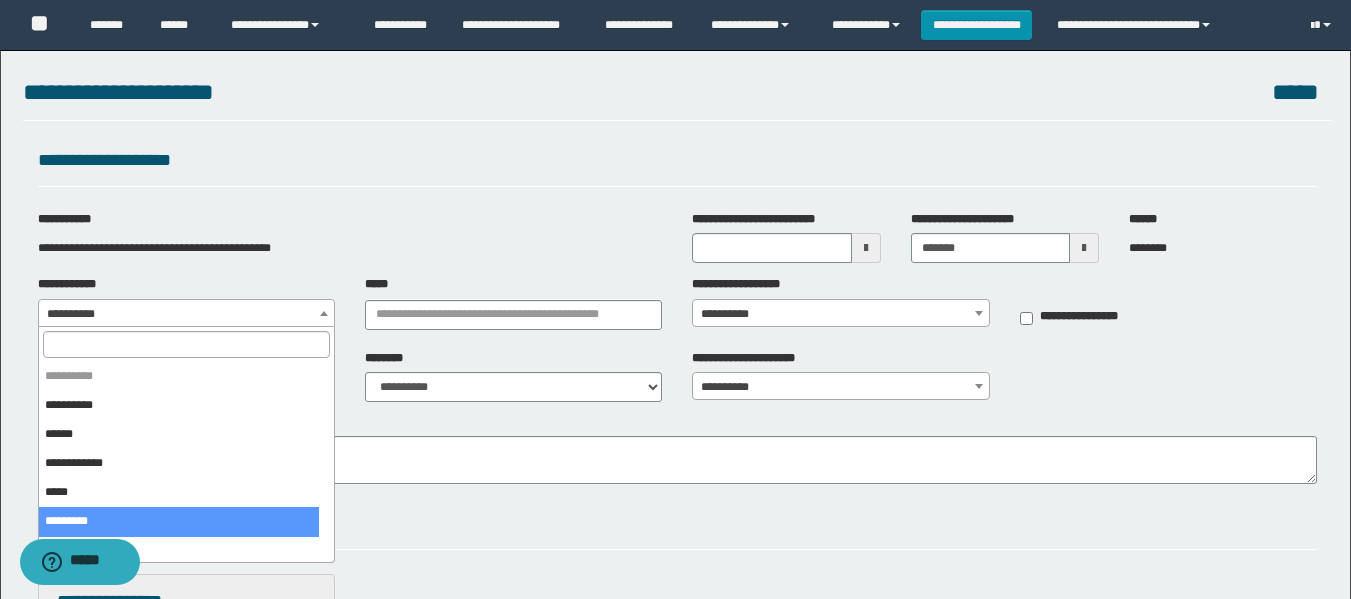 select on "*" 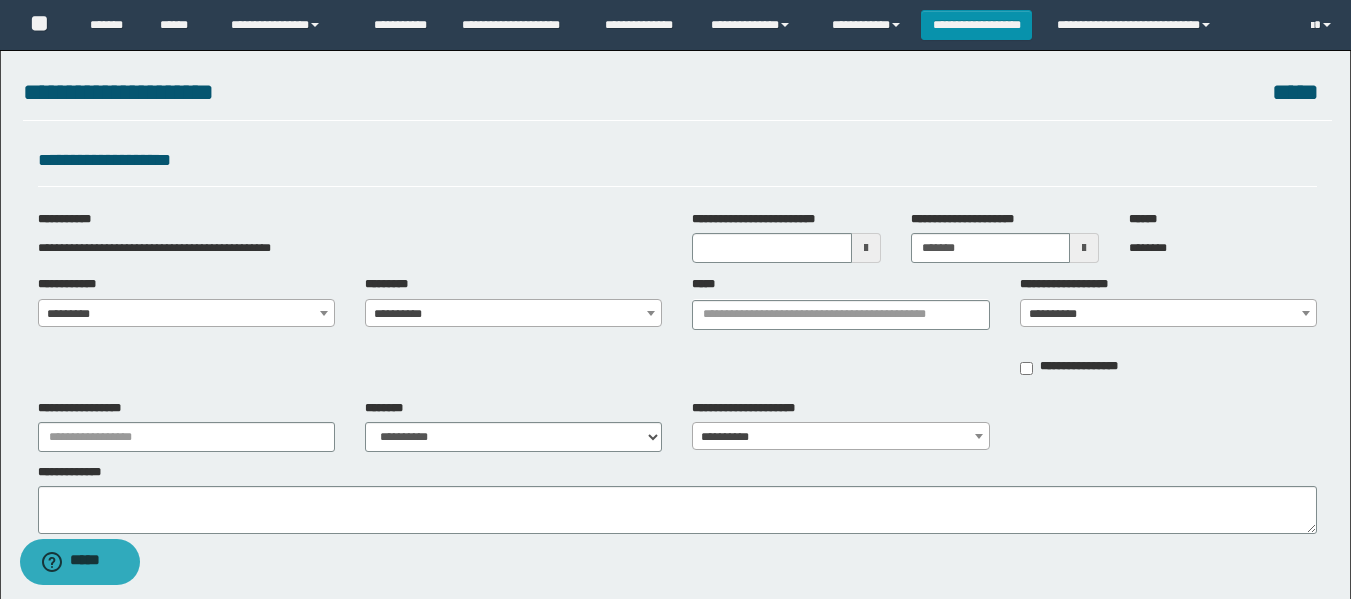 click on "**********" at bounding box center (513, 314) 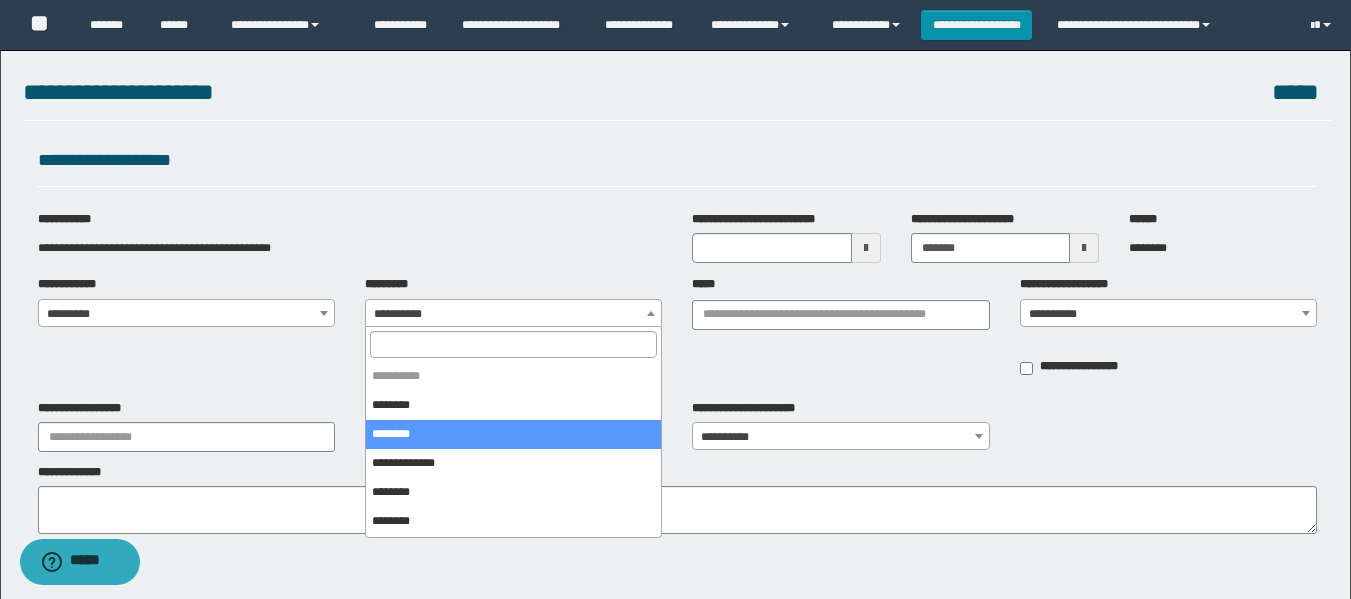 select on "*" 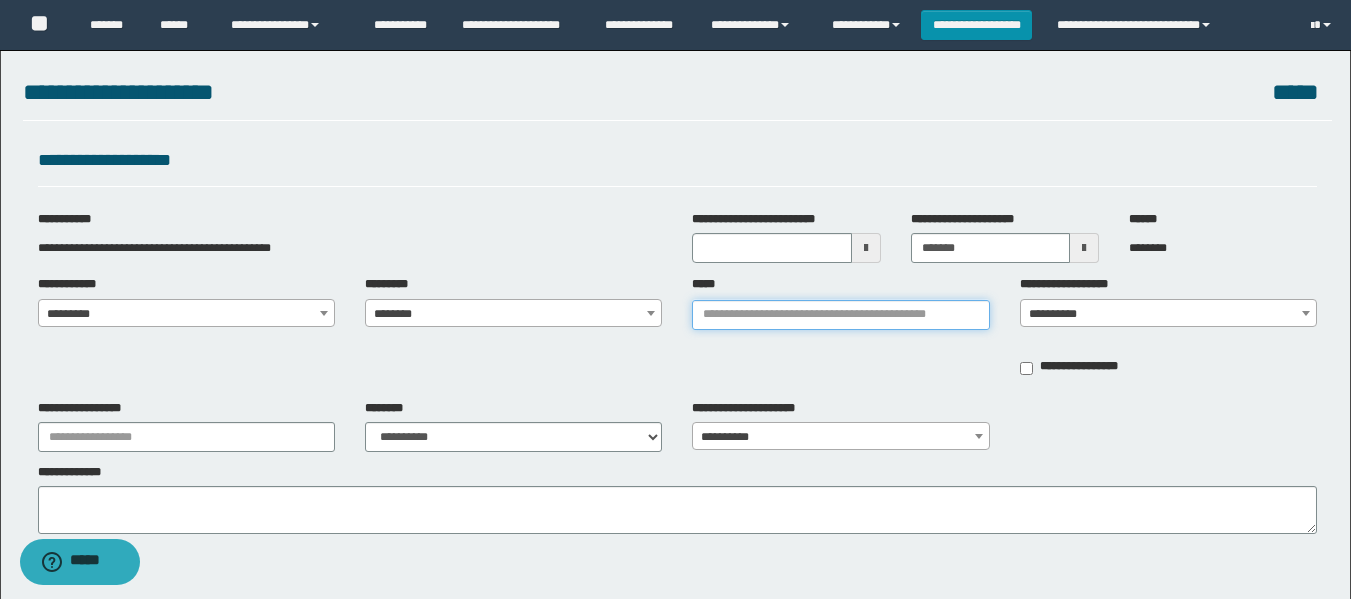 click on "*****" at bounding box center [840, 315] 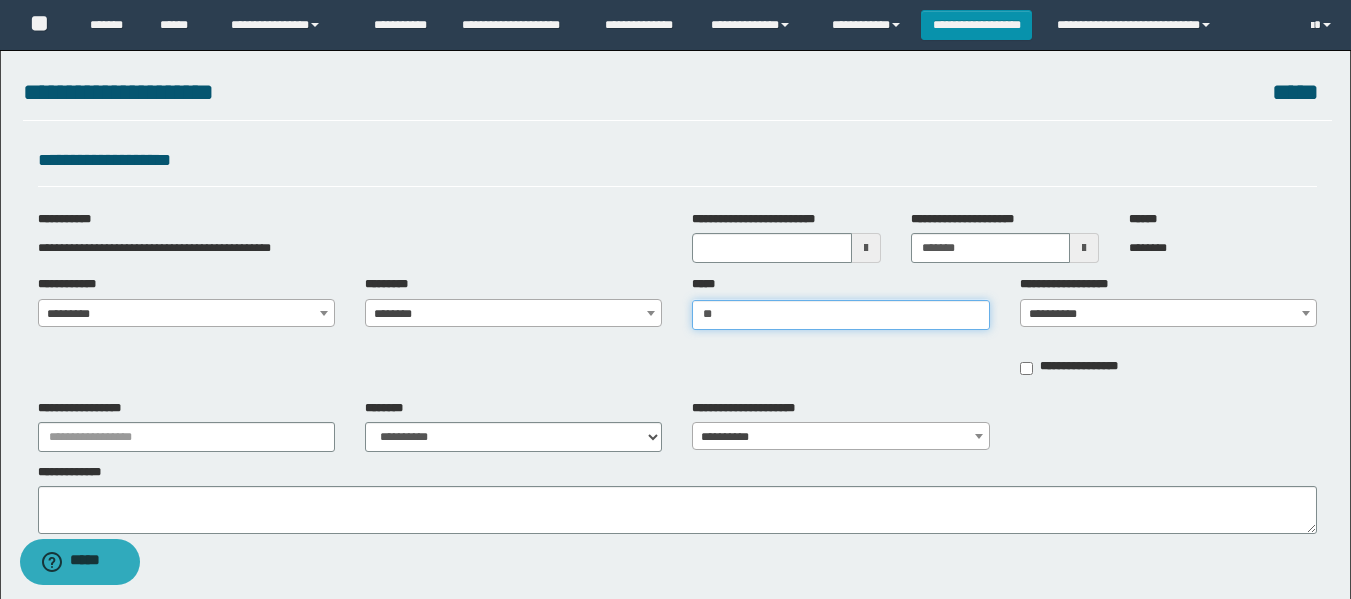type on "***" 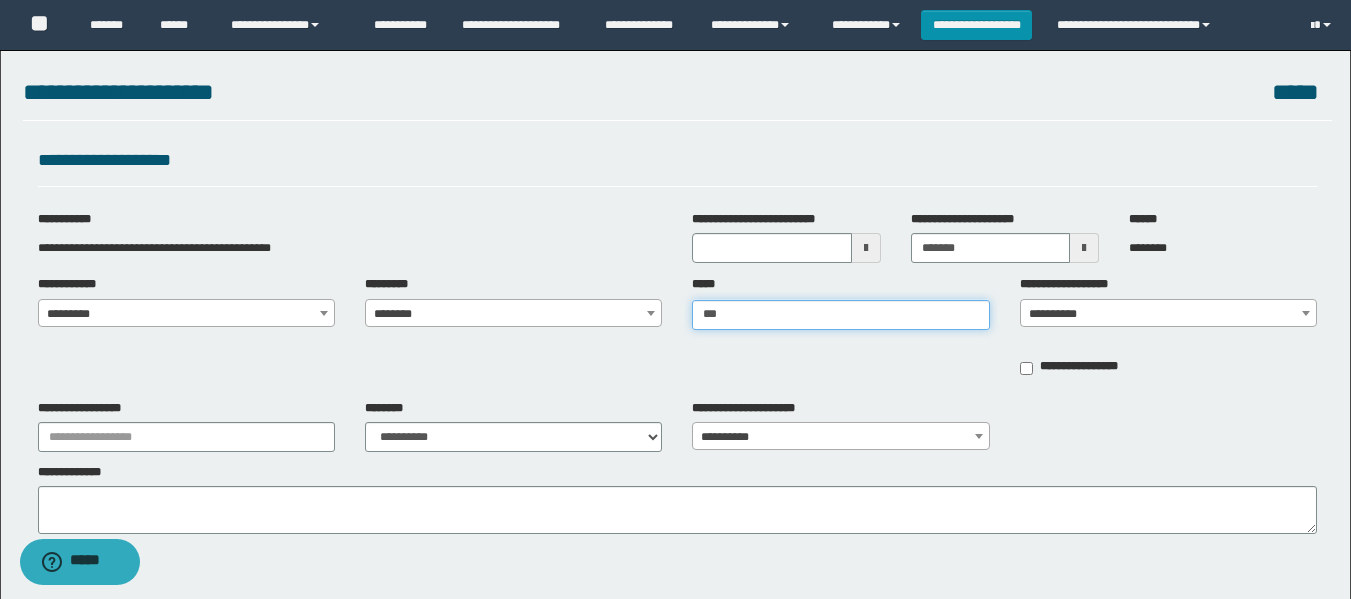 type on "**********" 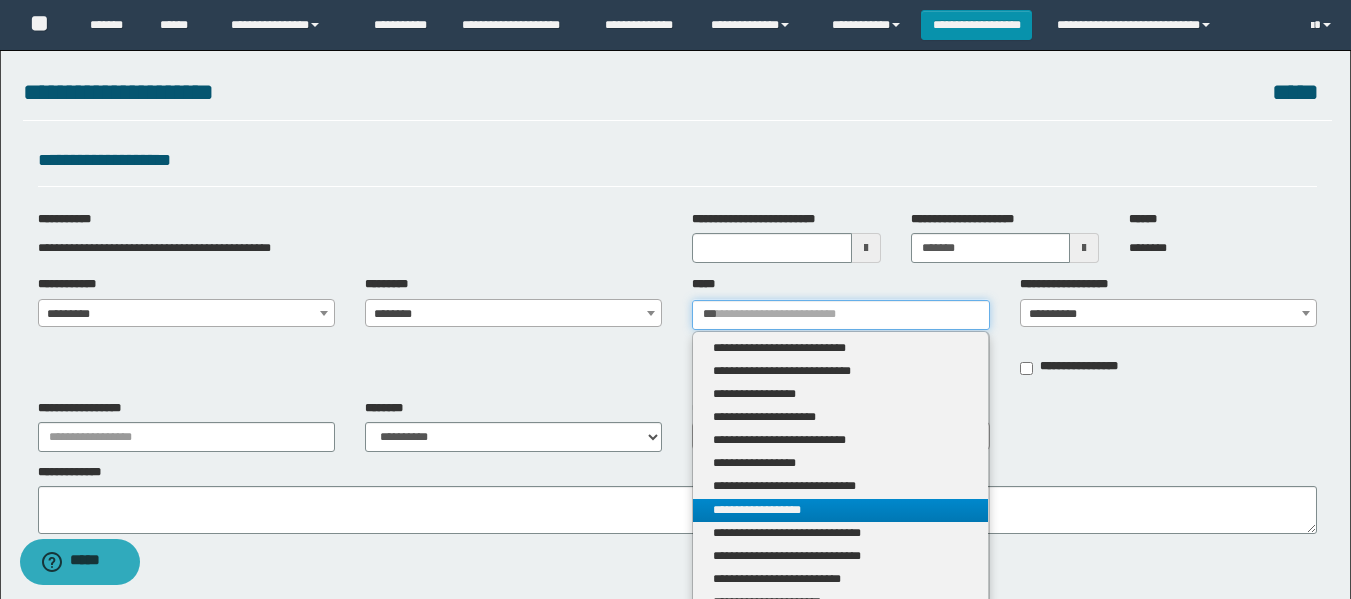 type on "***" 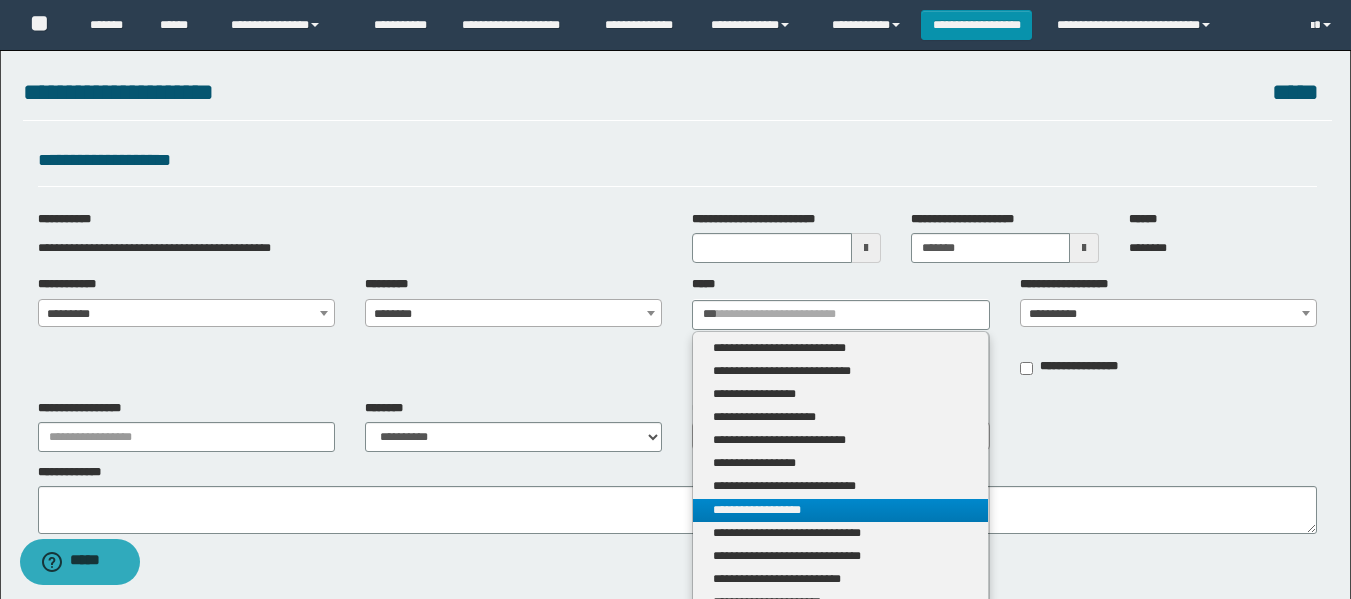 type 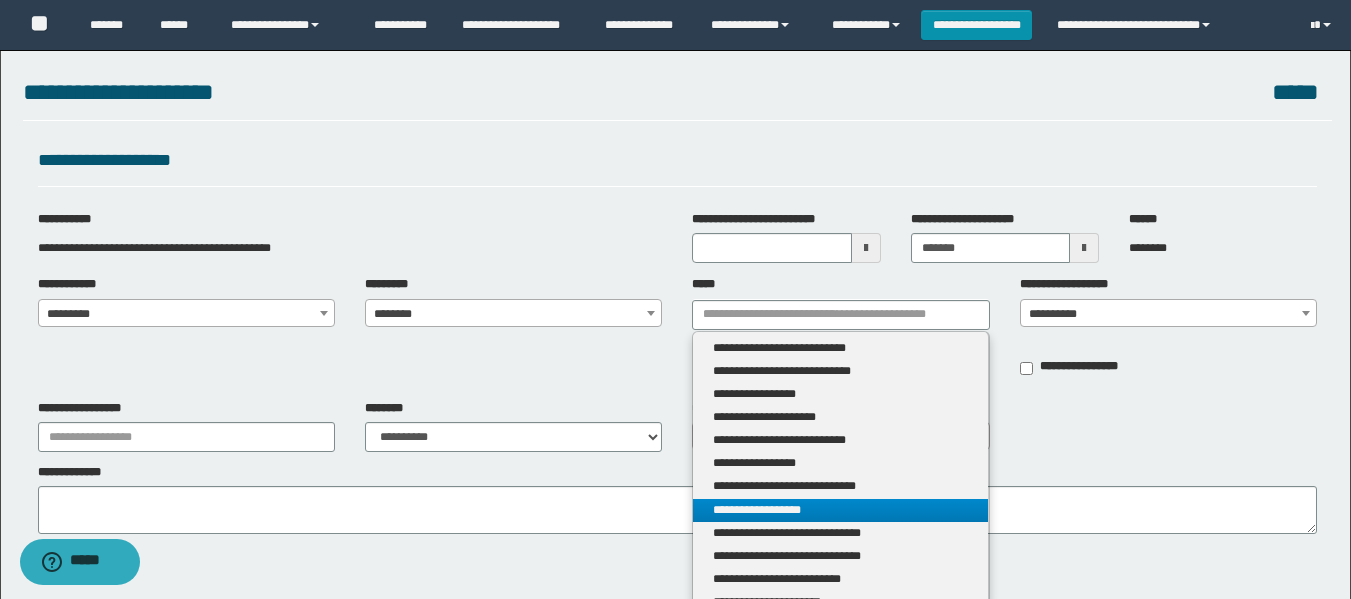 click on "**********" at bounding box center [840, 510] 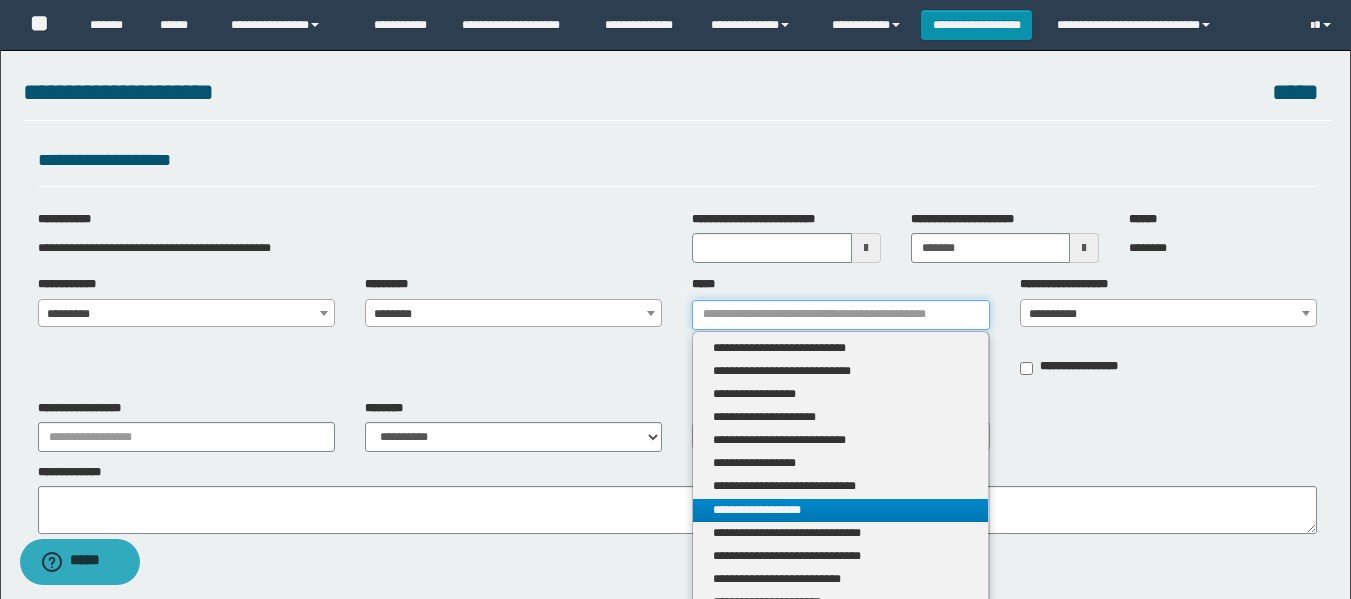 type 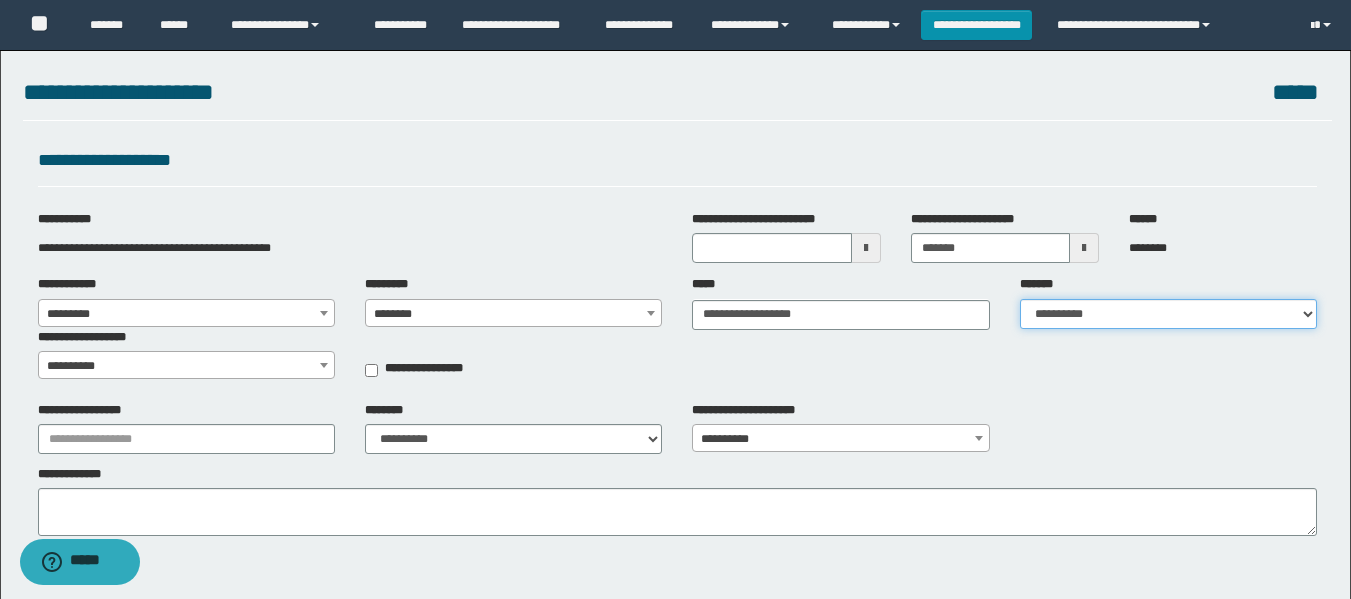 click on "**********" at bounding box center [1168, 314] 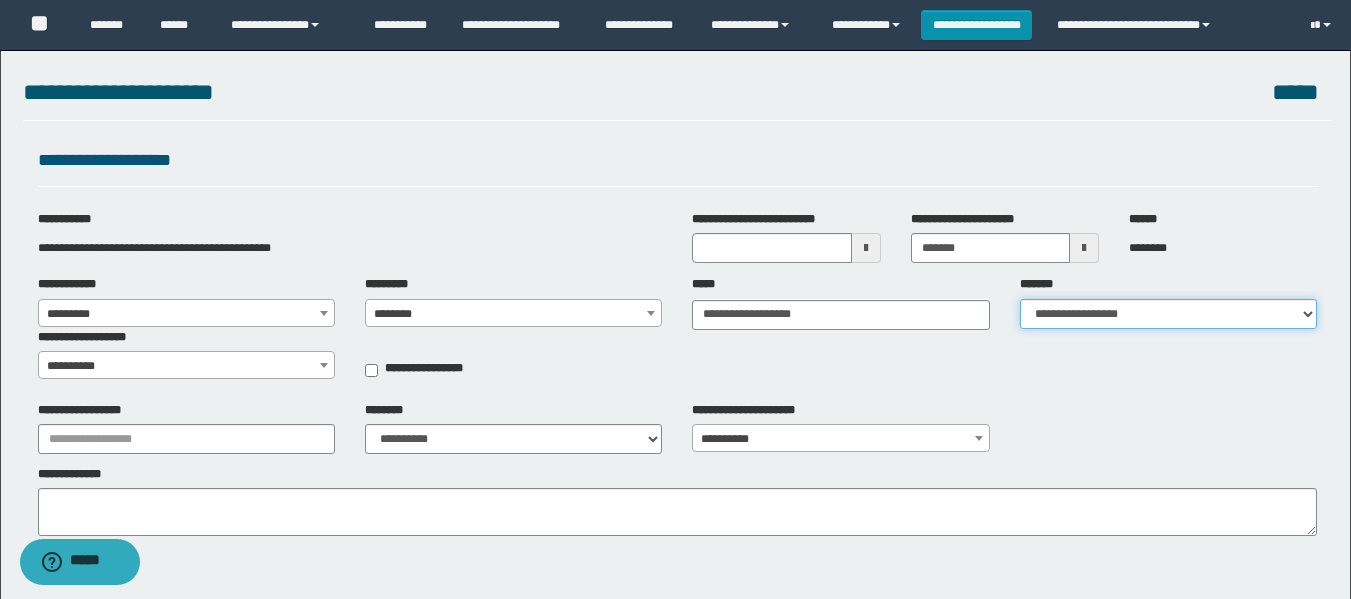 click on "**********" at bounding box center (1168, 314) 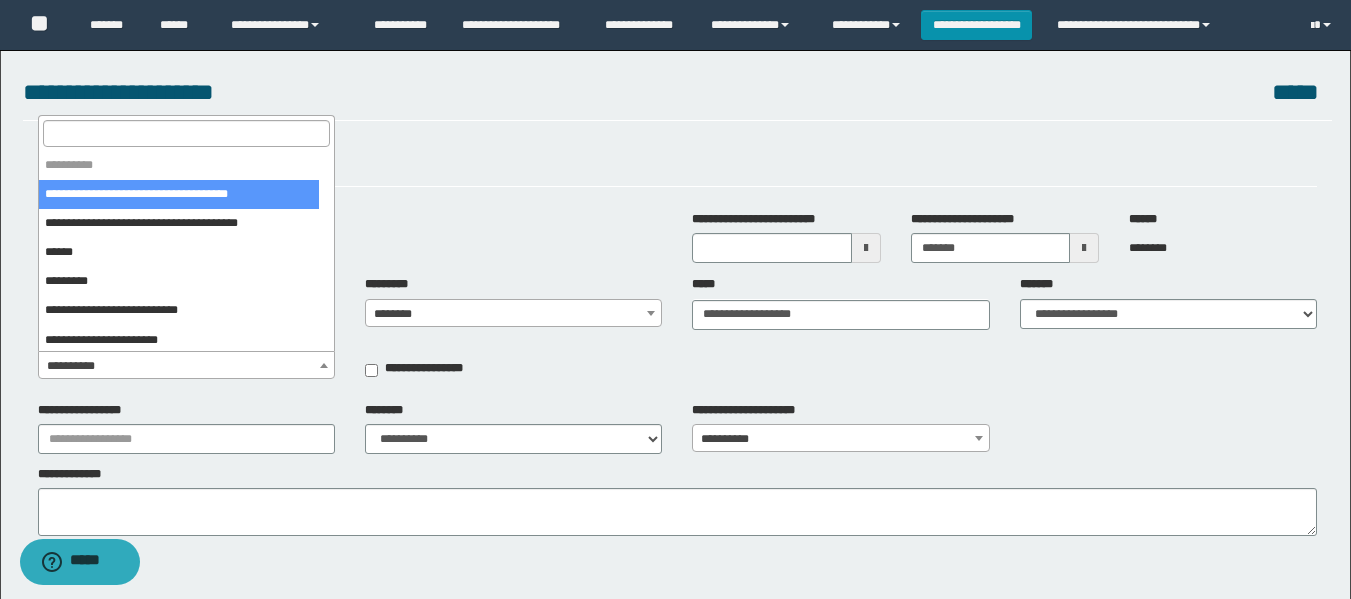click on "**********" at bounding box center (186, 366) 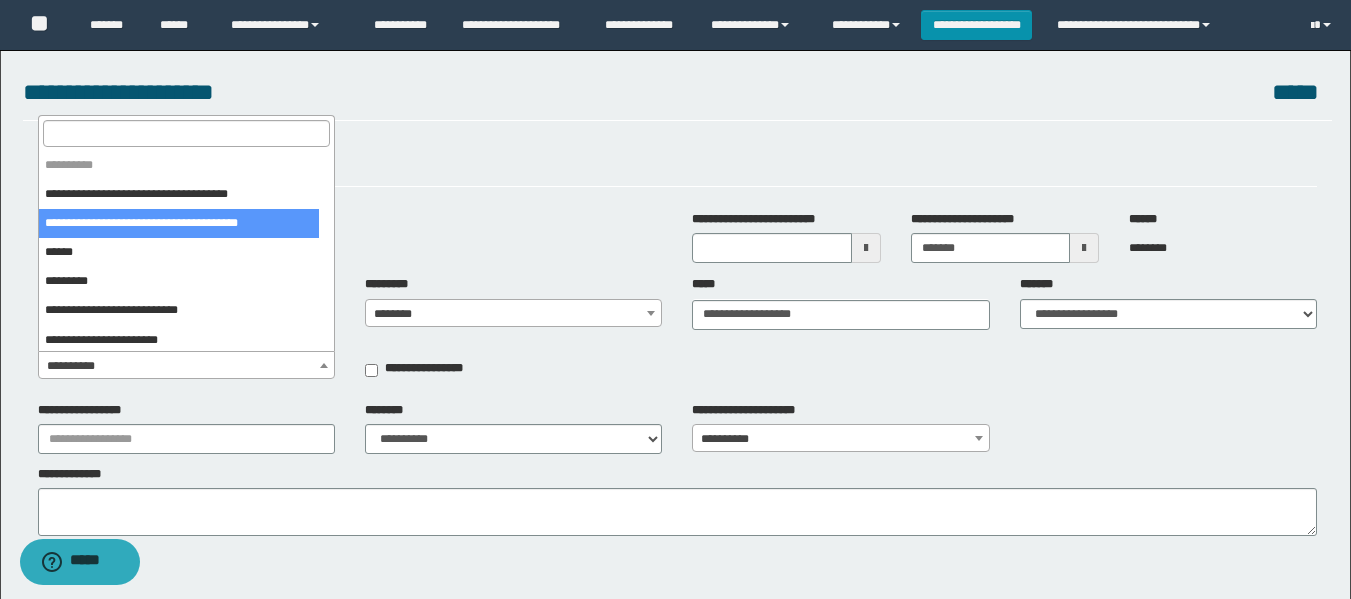 select on "***" 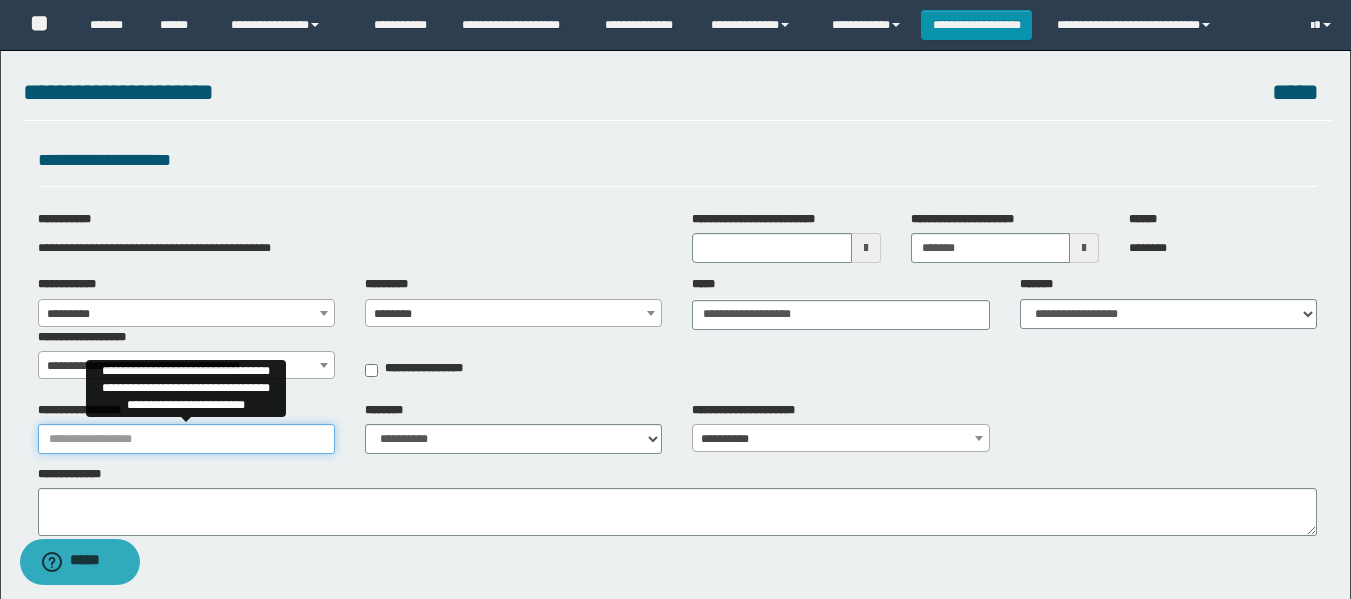 click on "**********" at bounding box center (186, 439) 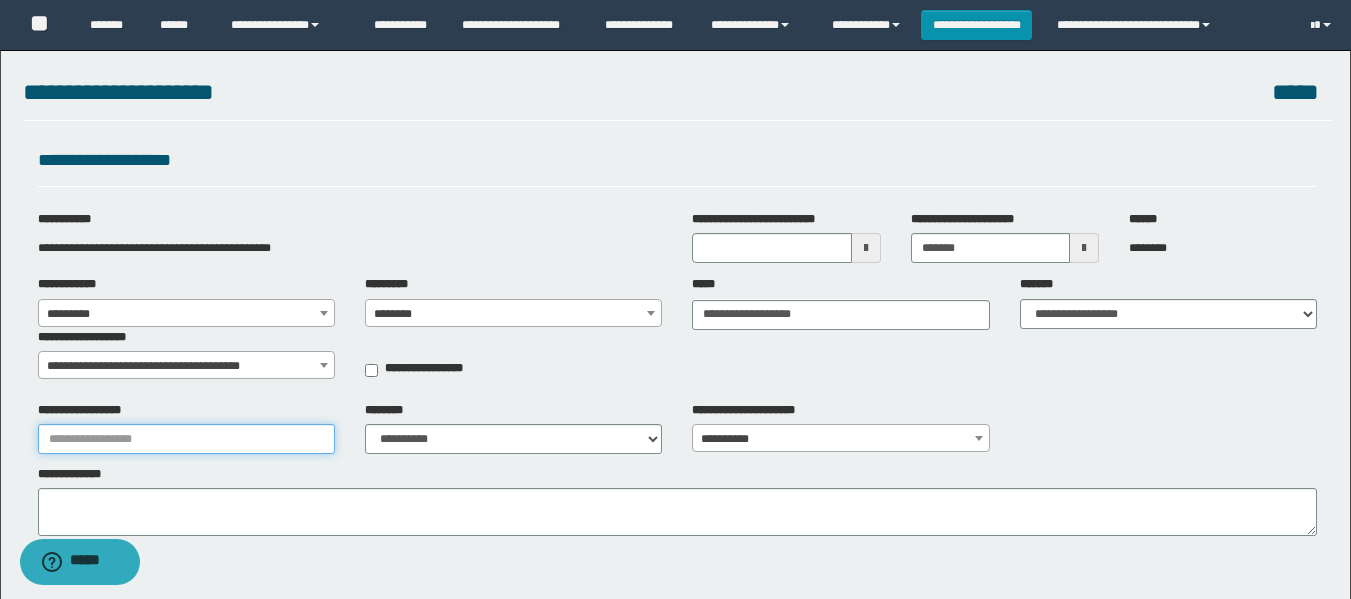 type on "**********" 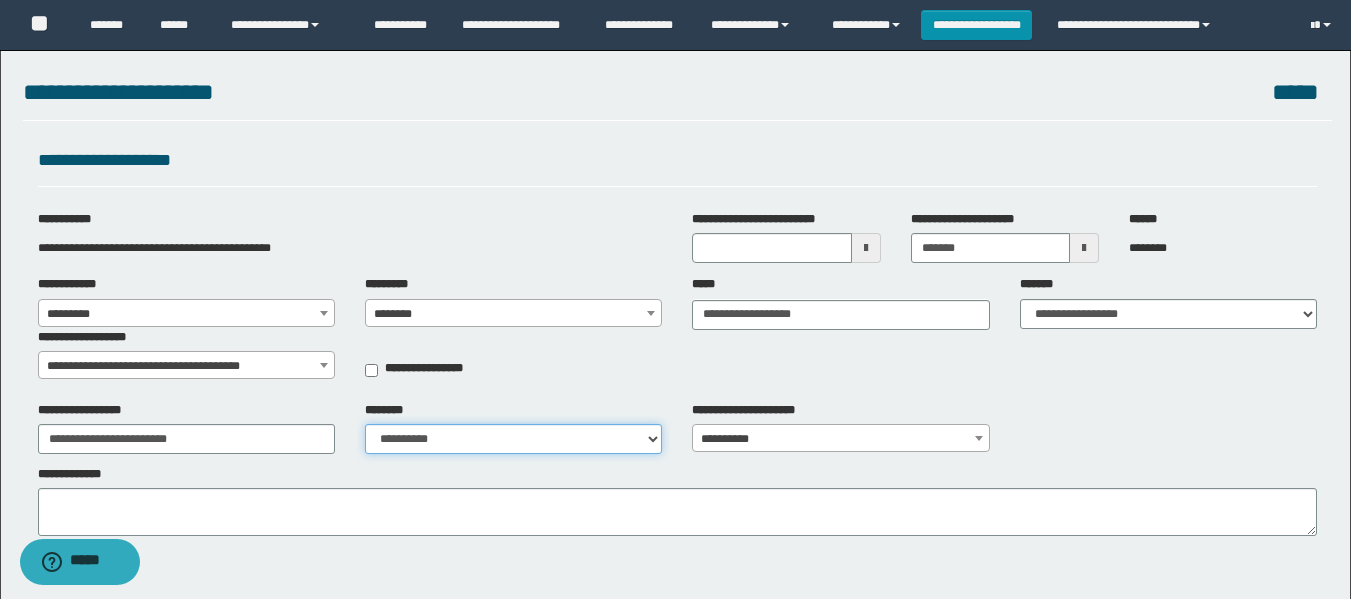 click on "**********" at bounding box center [513, 439] 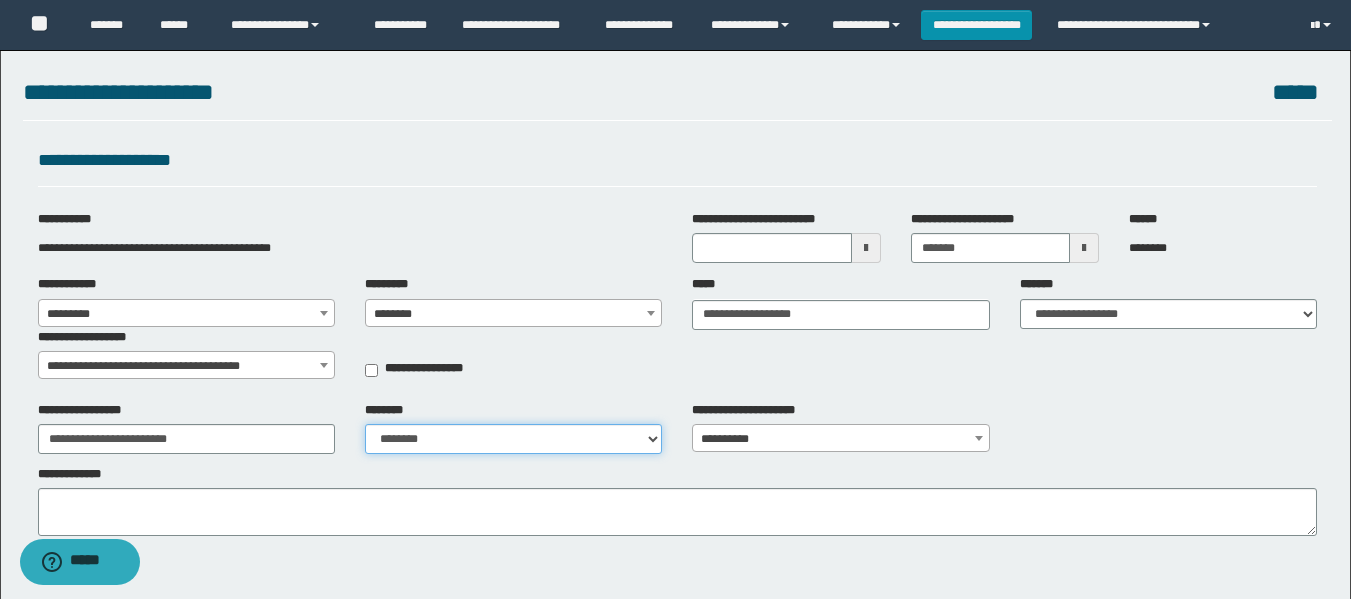 click on "**********" at bounding box center (513, 439) 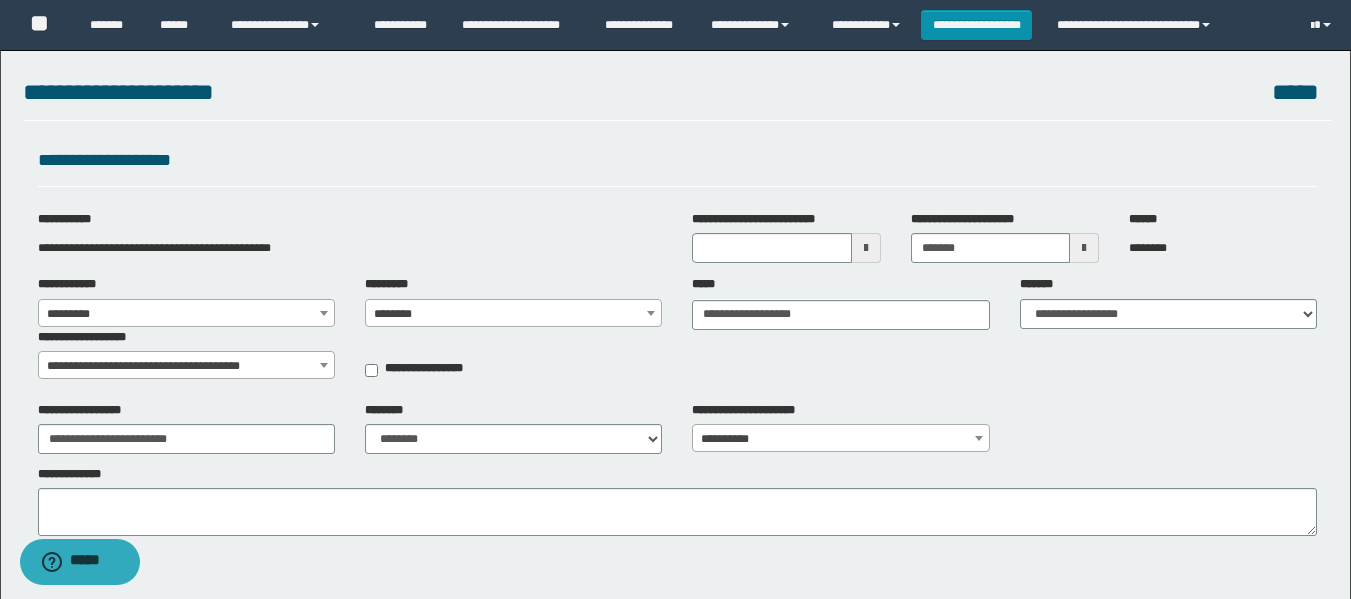 click on "**********" at bounding box center [677, 428] 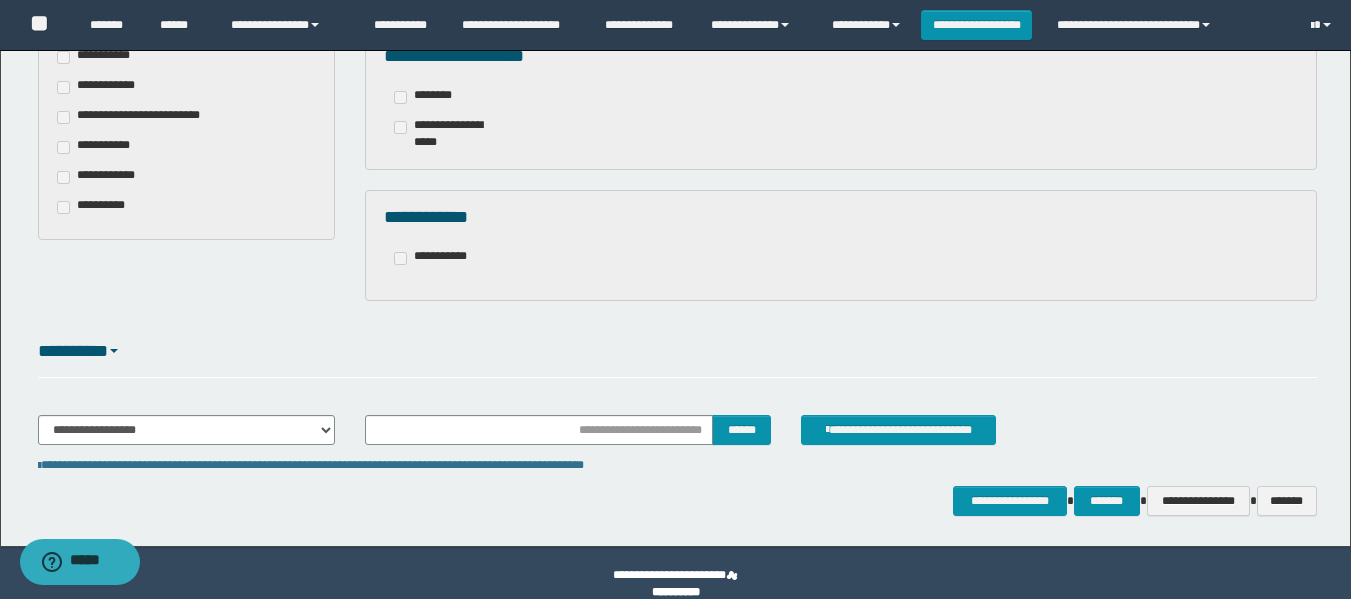 scroll, scrollTop: 619, scrollLeft: 0, axis: vertical 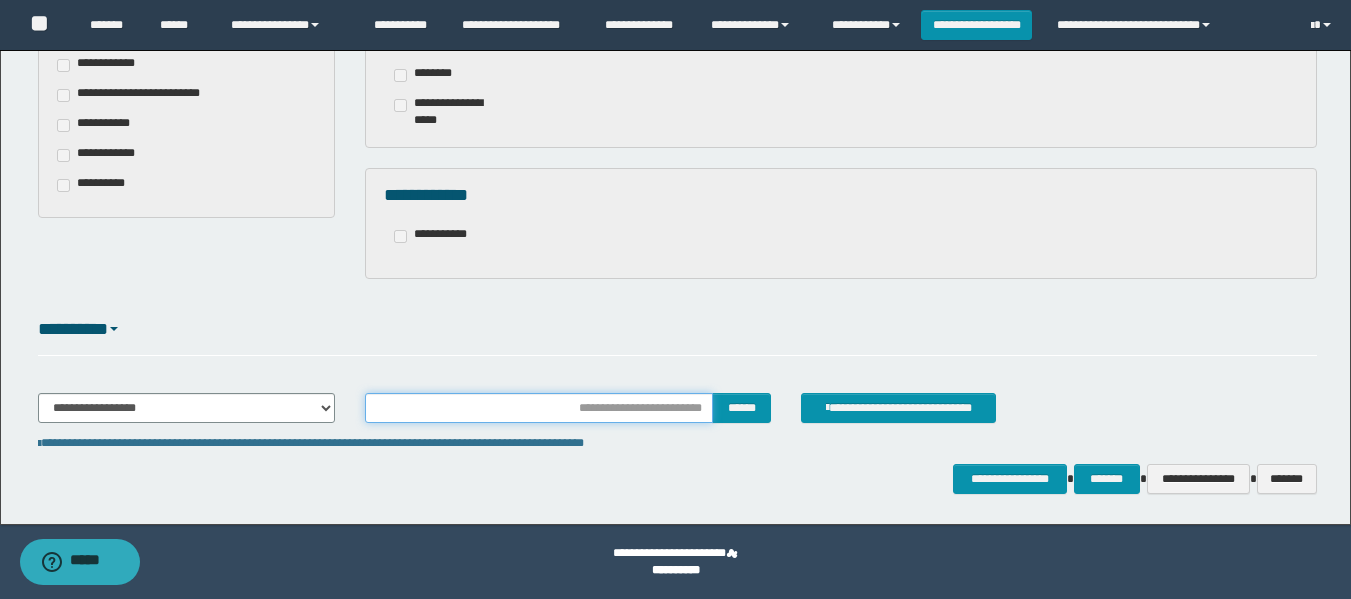 click at bounding box center (539, 408) 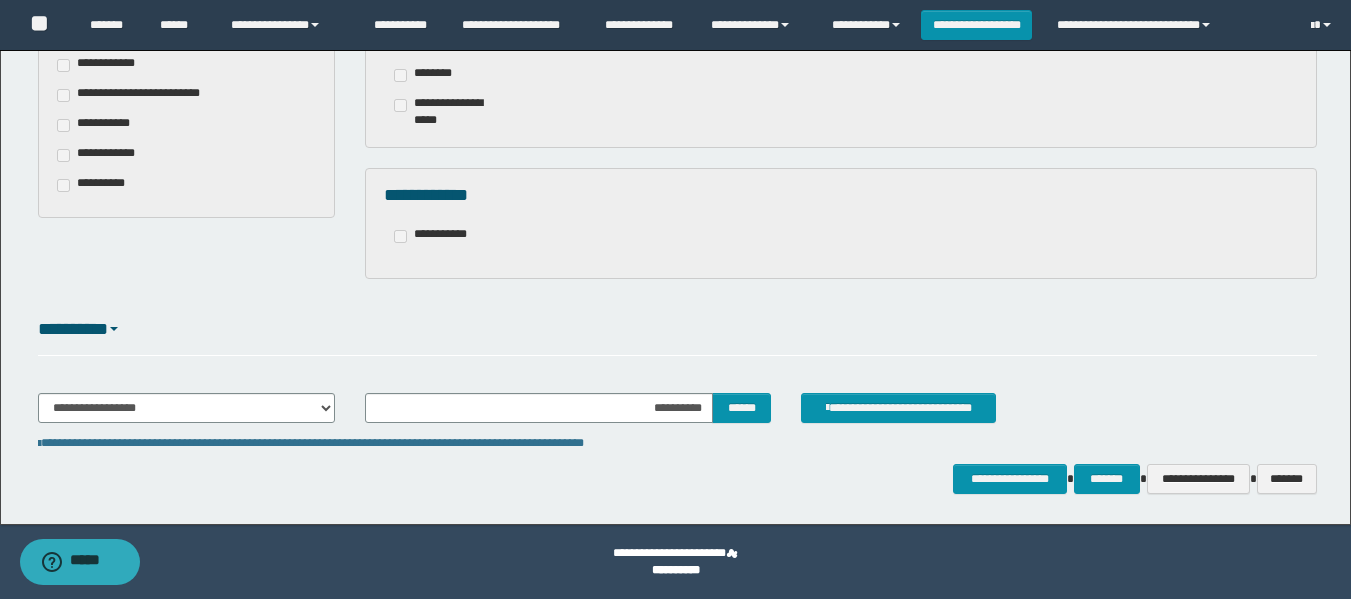 click on "**********" at bounding box center [677, 416] 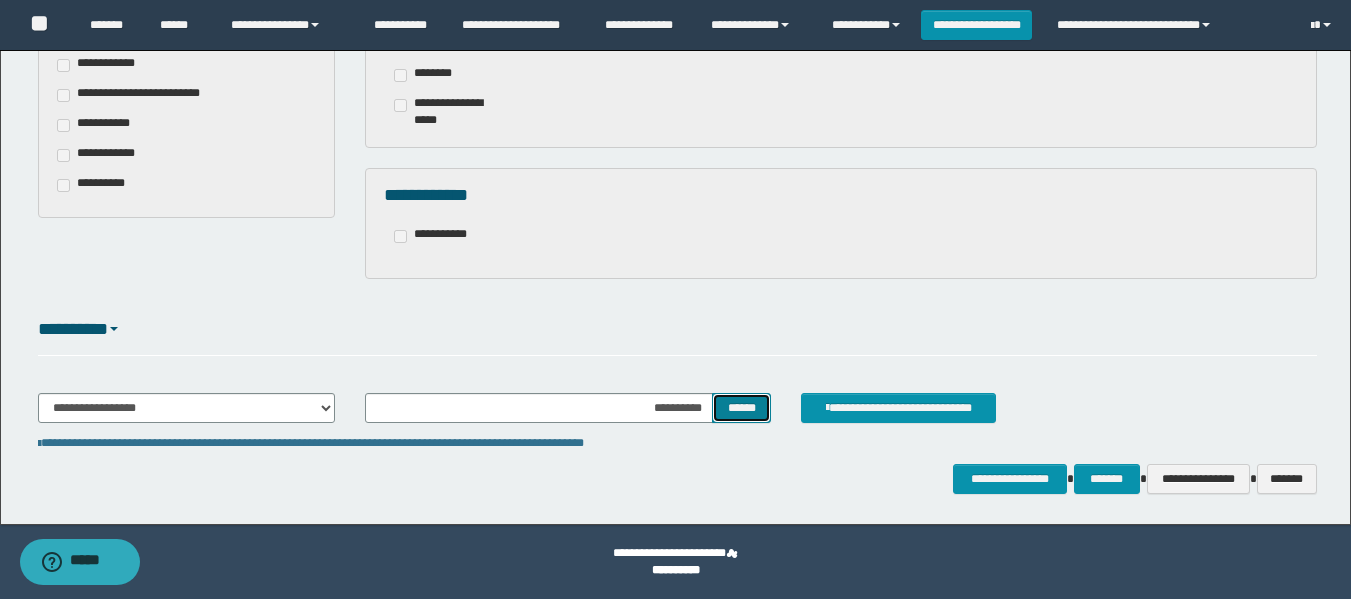 click on "******" at bounding box center [741, 408] 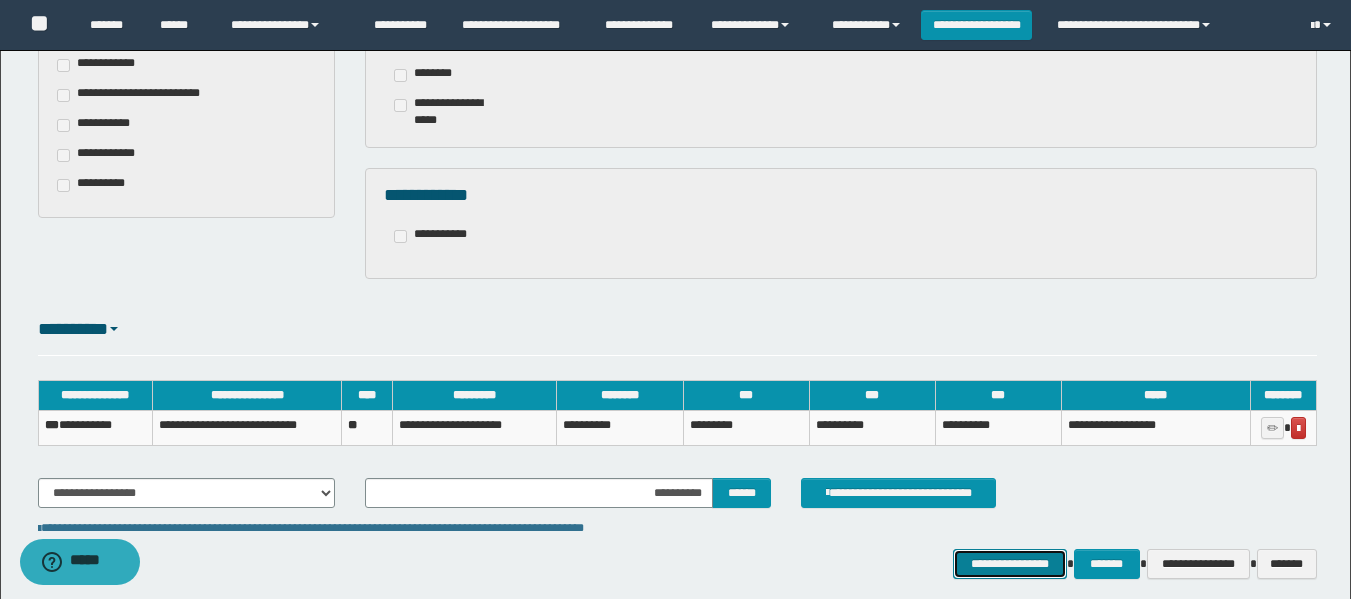 click on "**********" at bounding box center [1009, 564] 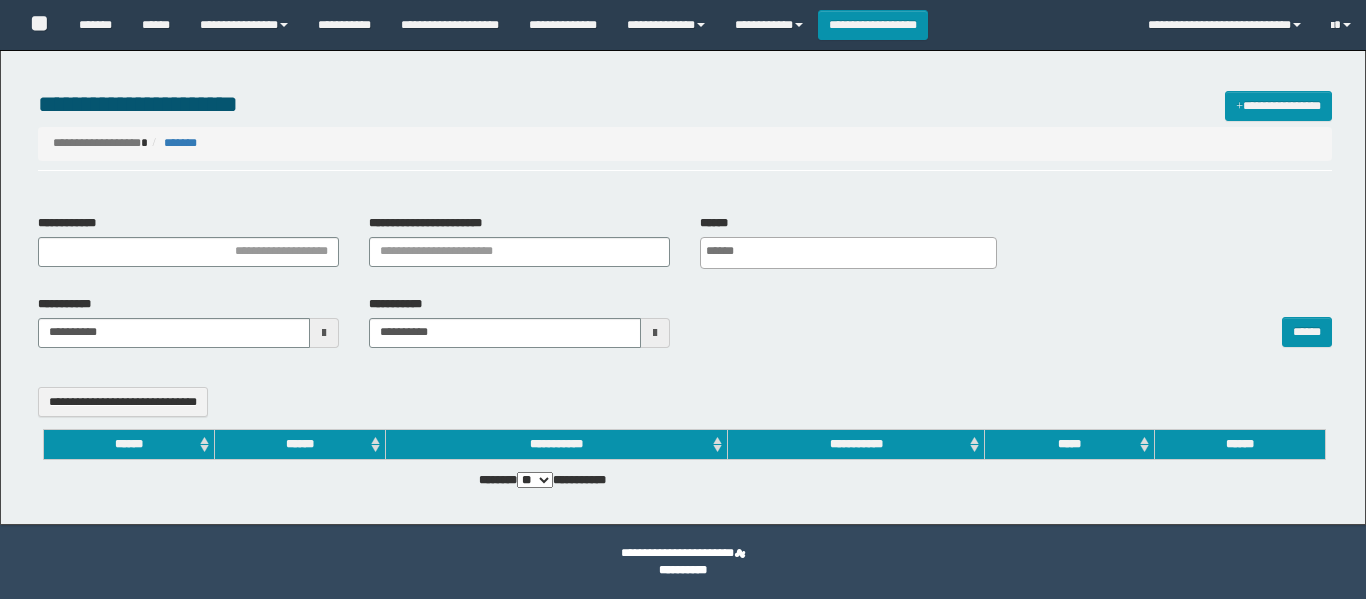 select 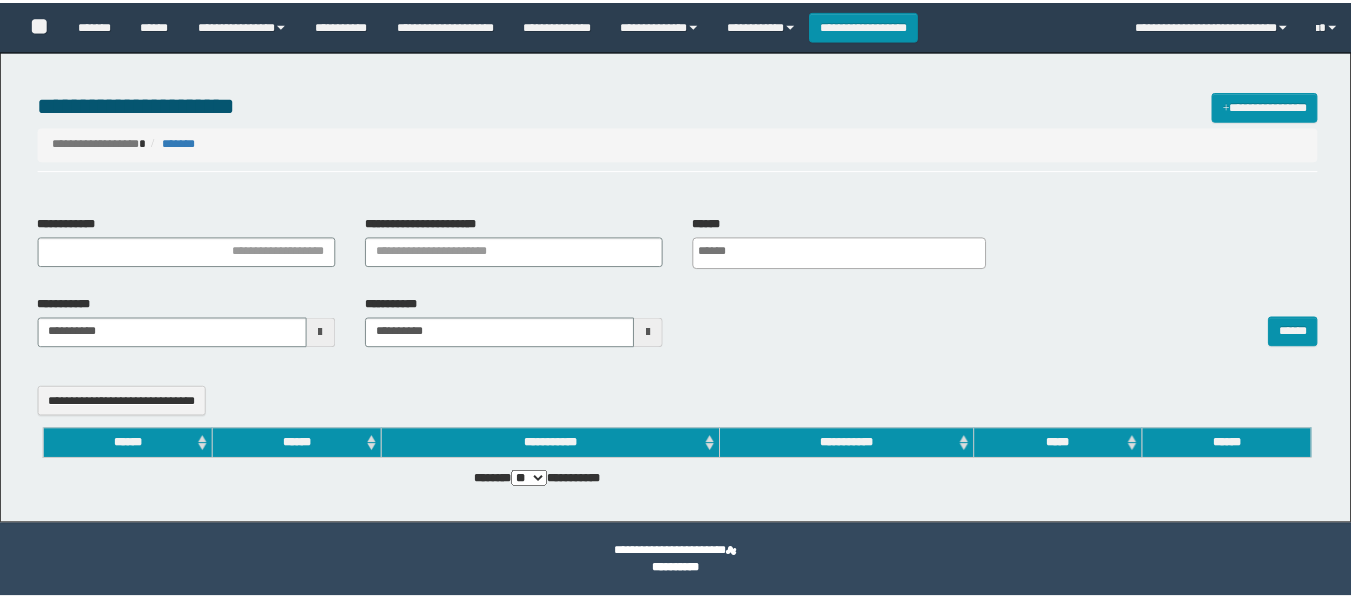 scroll, scrollTop: 0, scrollLeft: 0, axis: both 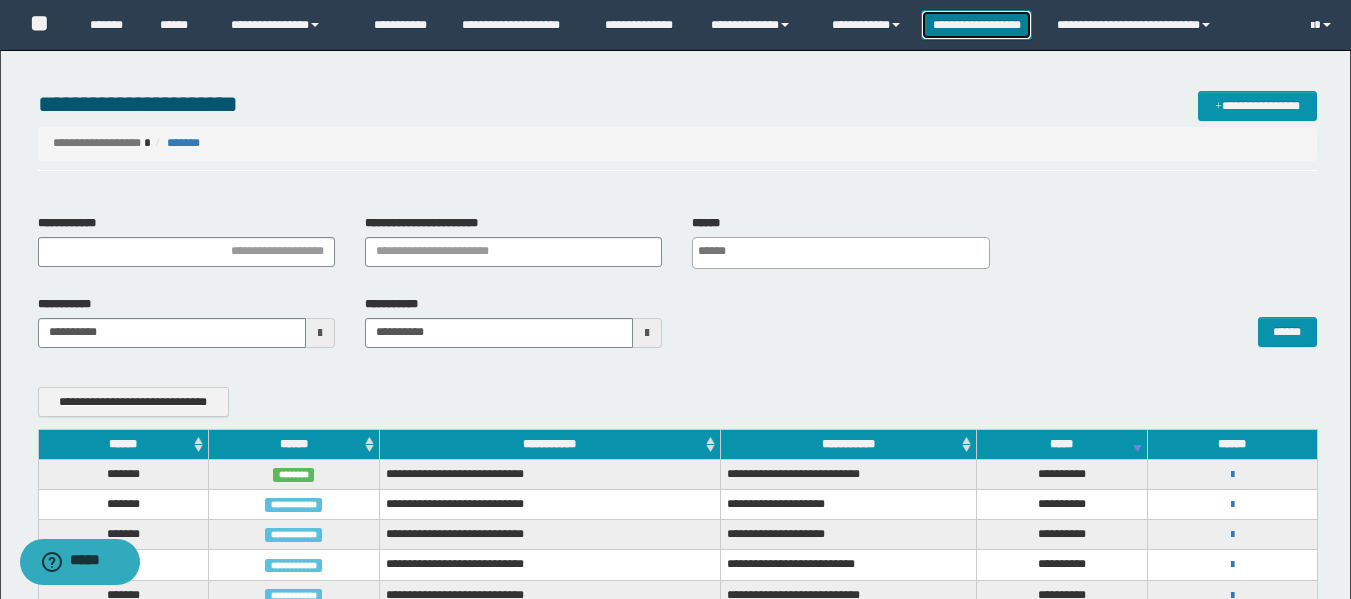 click on "**********" at bounding box center (976, 25) 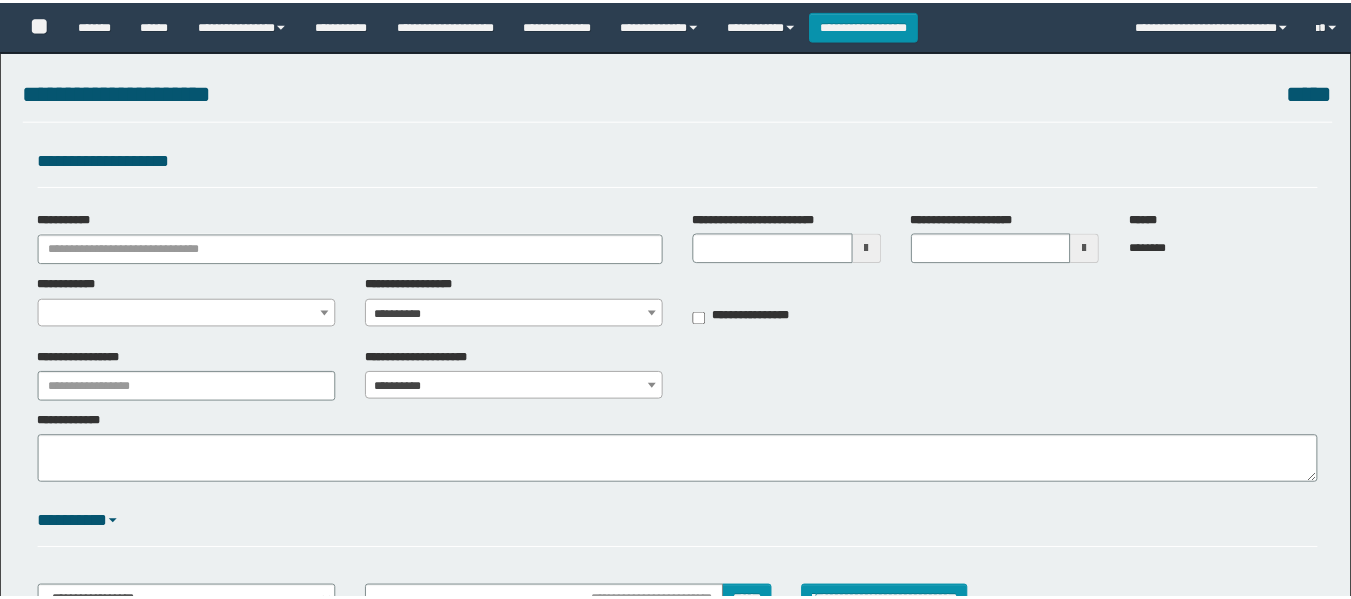 scroll, scrollTop: 0, scrollLeft: 0, axis: both 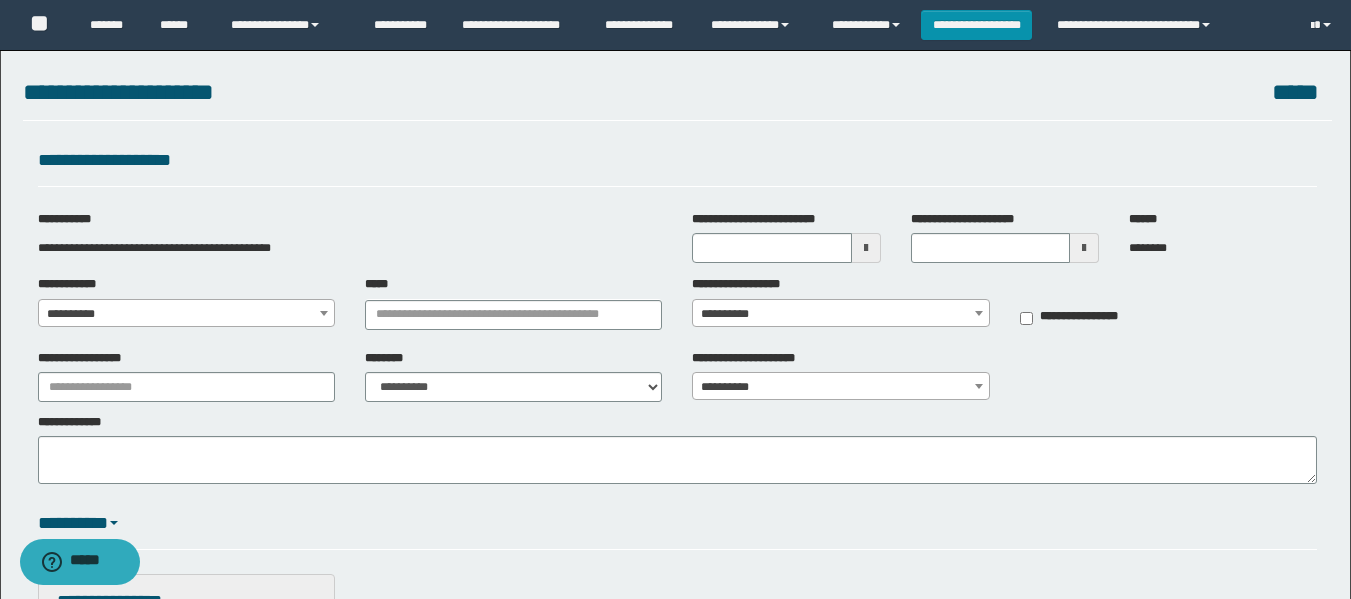 click at bounding box center [866, 248] 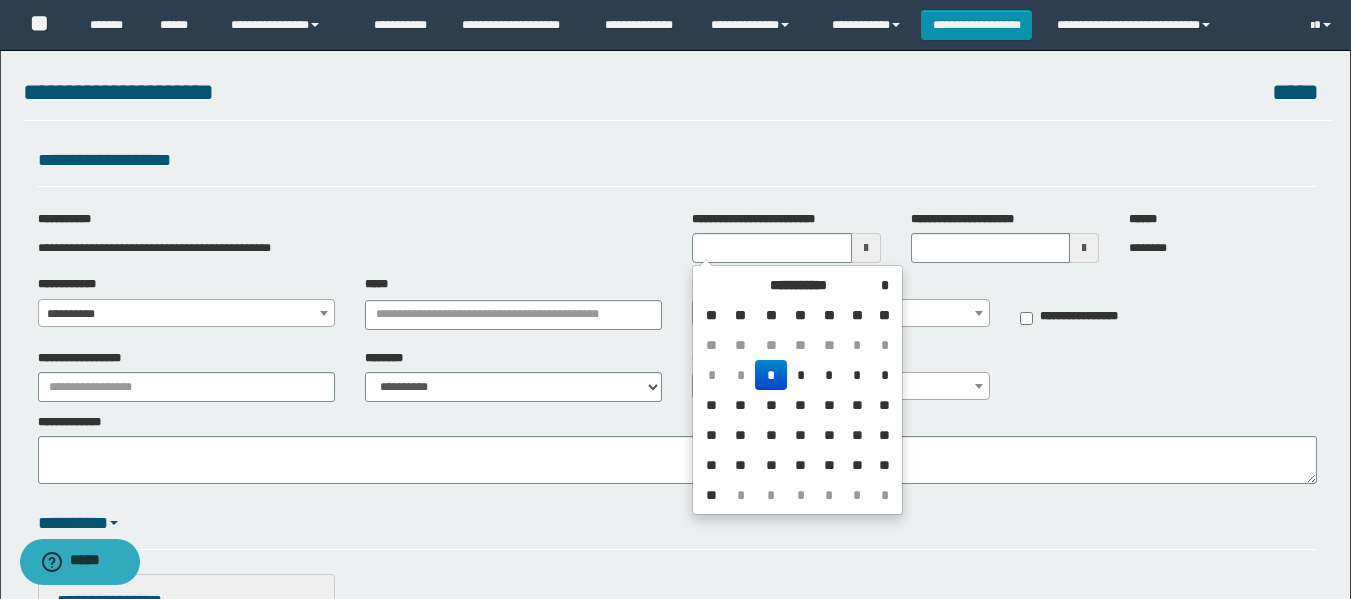 click on "*" at bounding box center [771, 375] 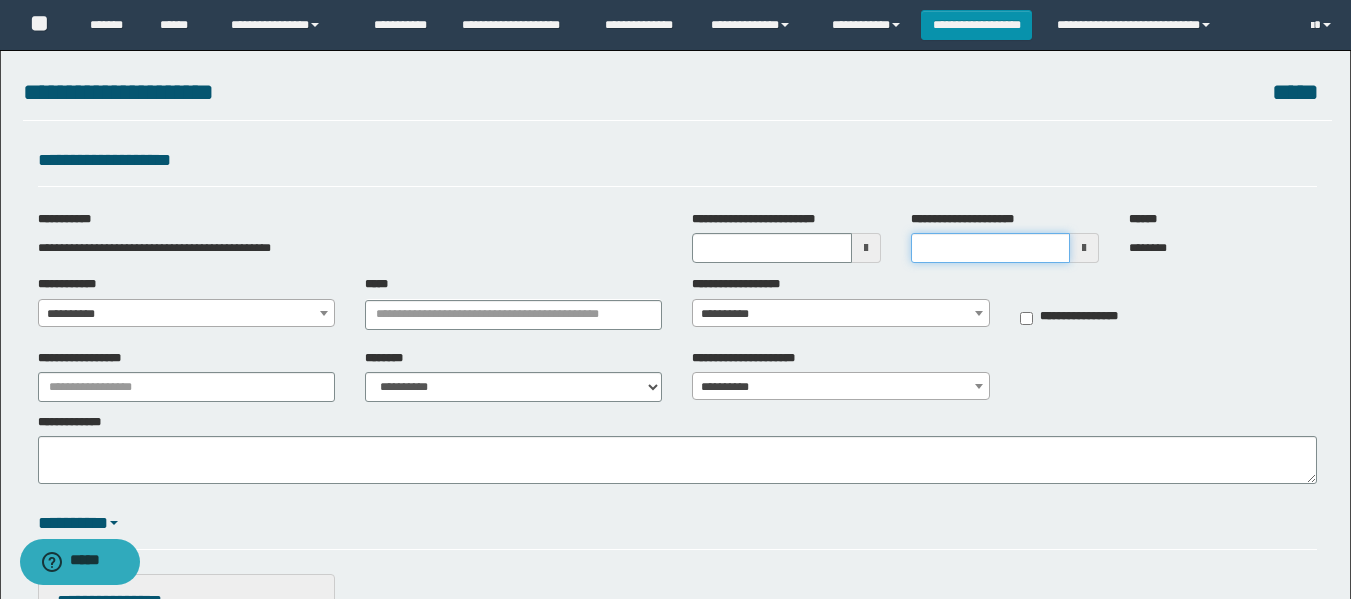 click on "**********" at bounding box center [990, 248] 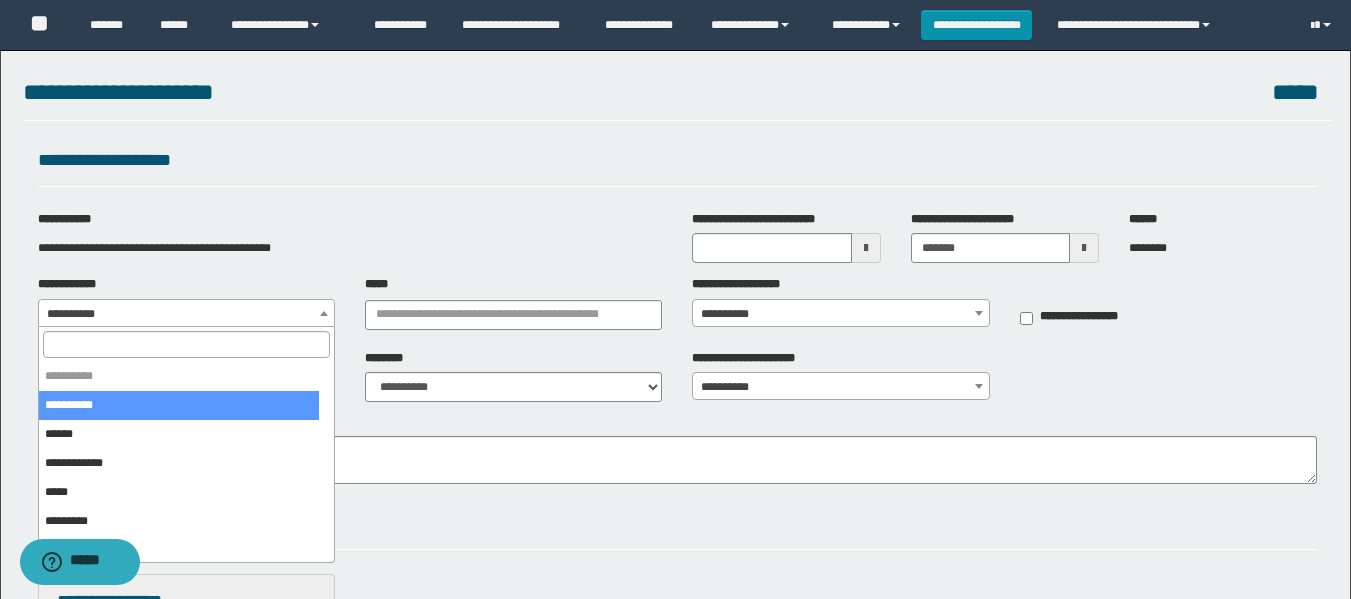click on "**********" at bounding box center [186, 314] 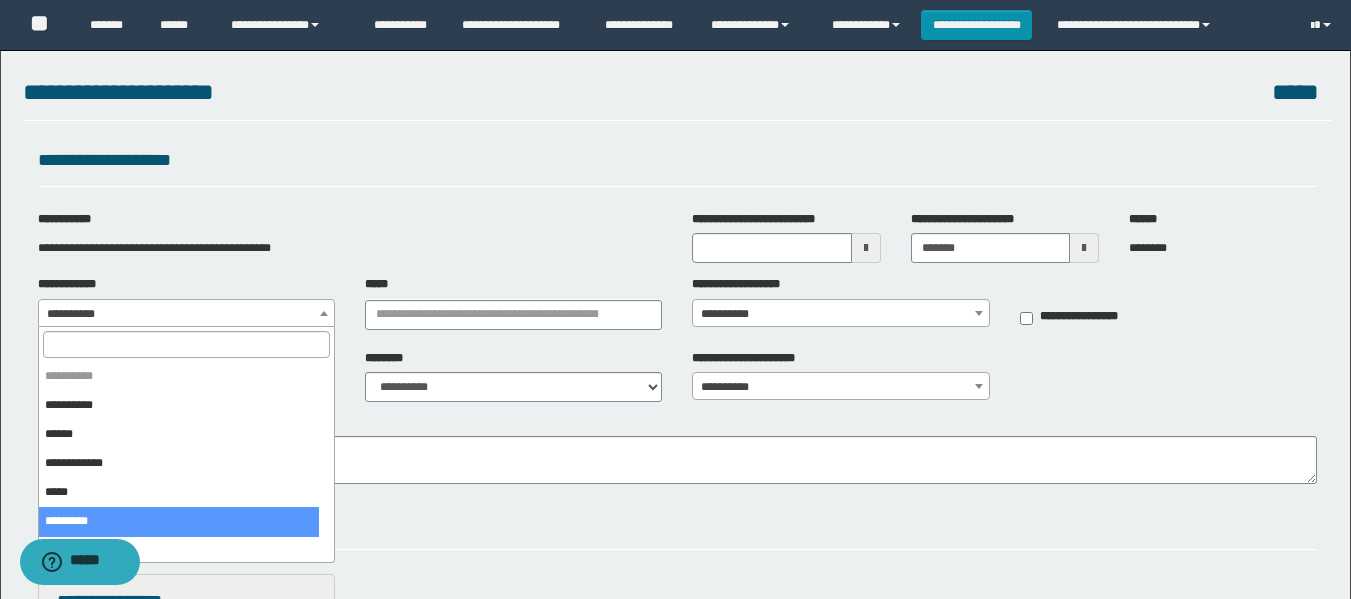 select on "*" 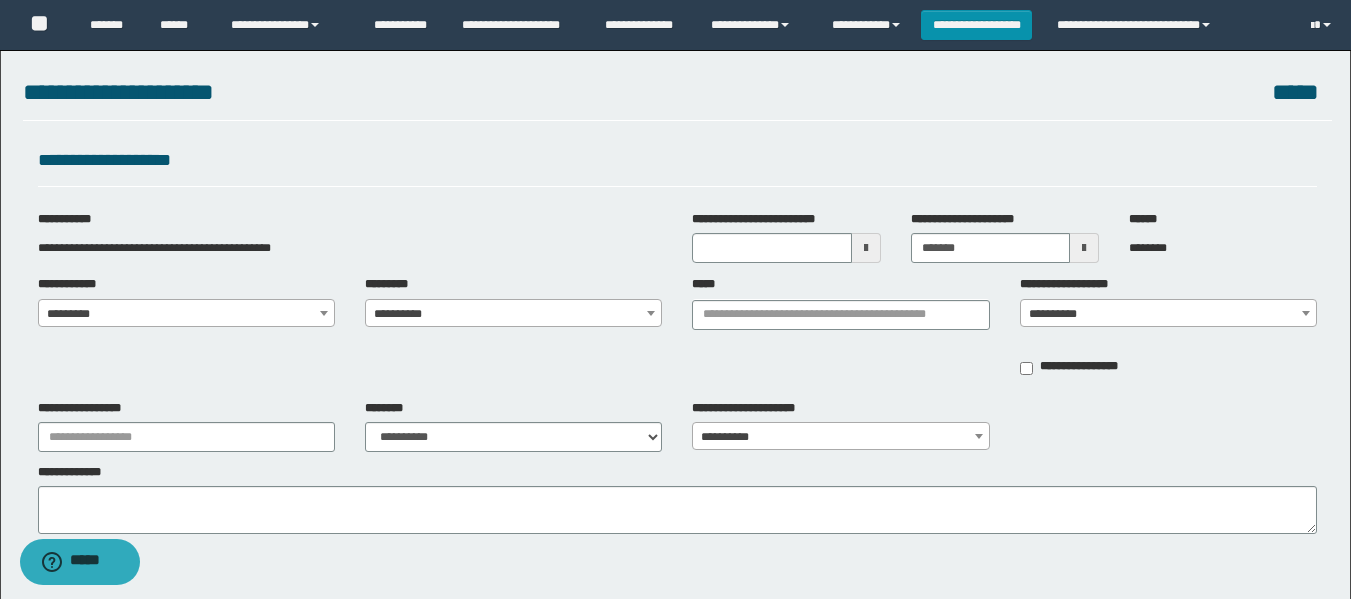 click on "**********" at bounding box center (513, 314) 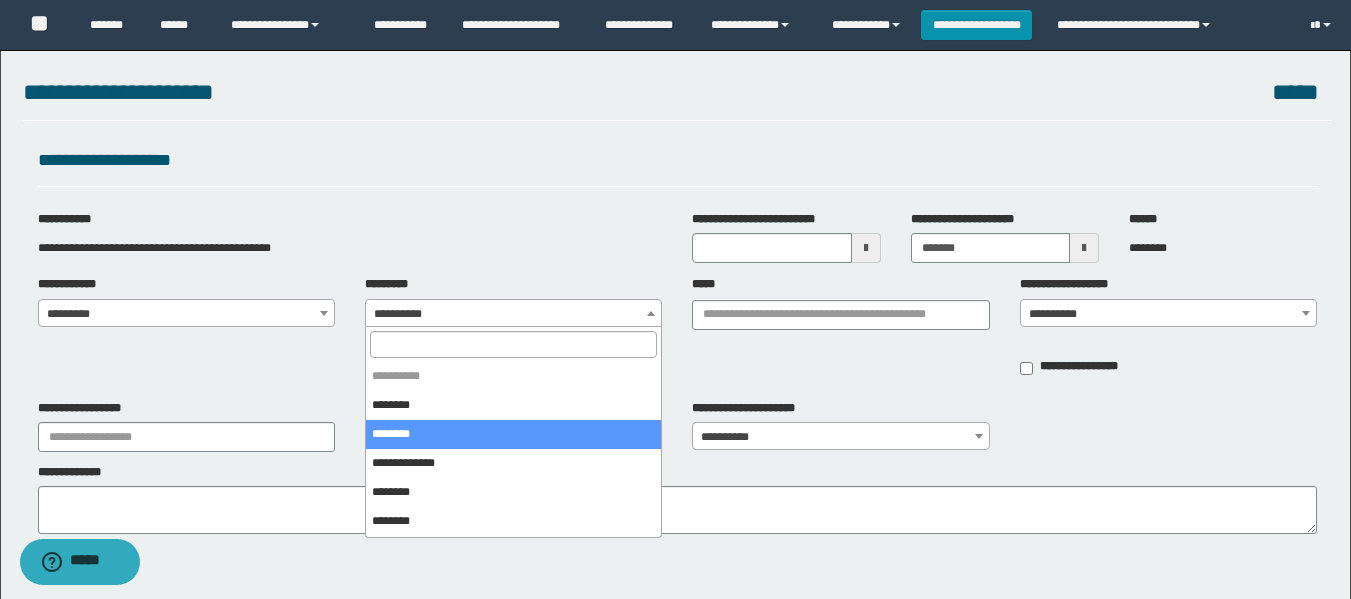 select on "*" 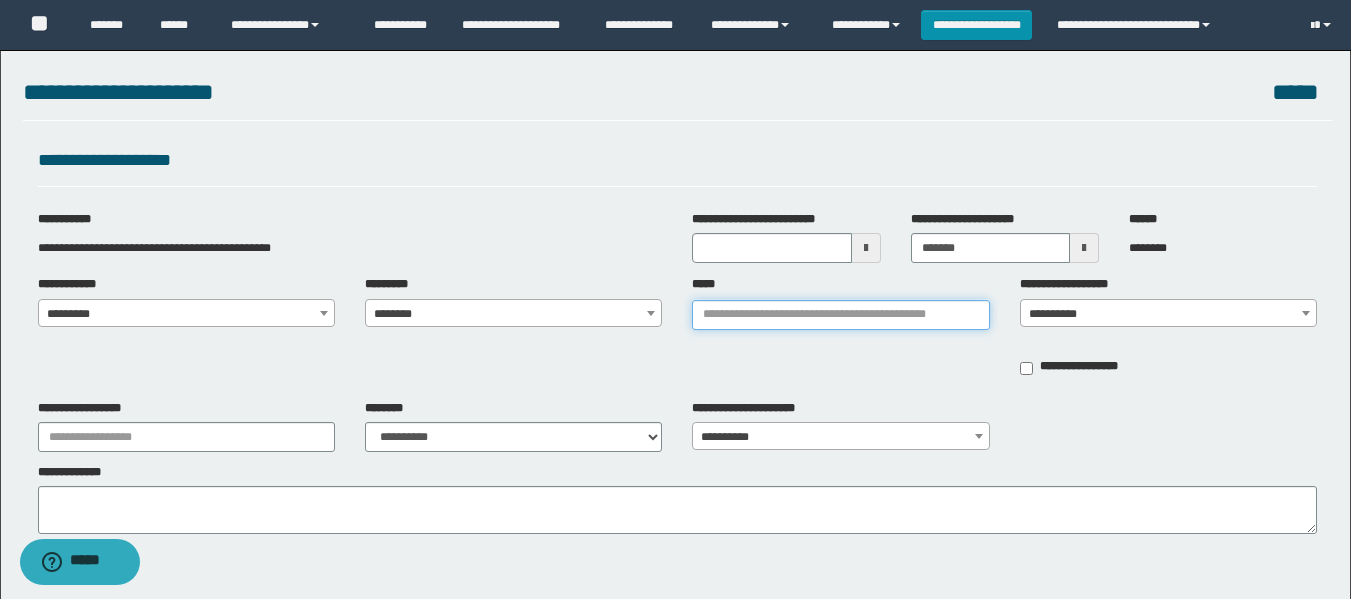 click on "*****" at bounding box center (840, 315) 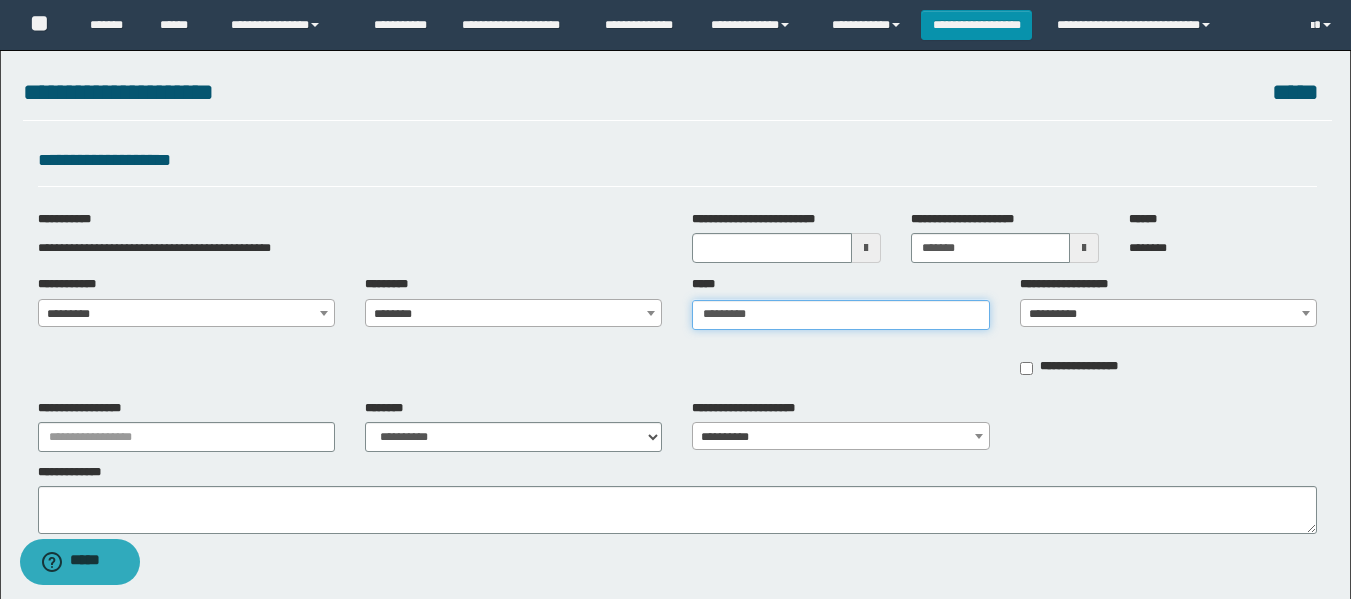 type on "**********" 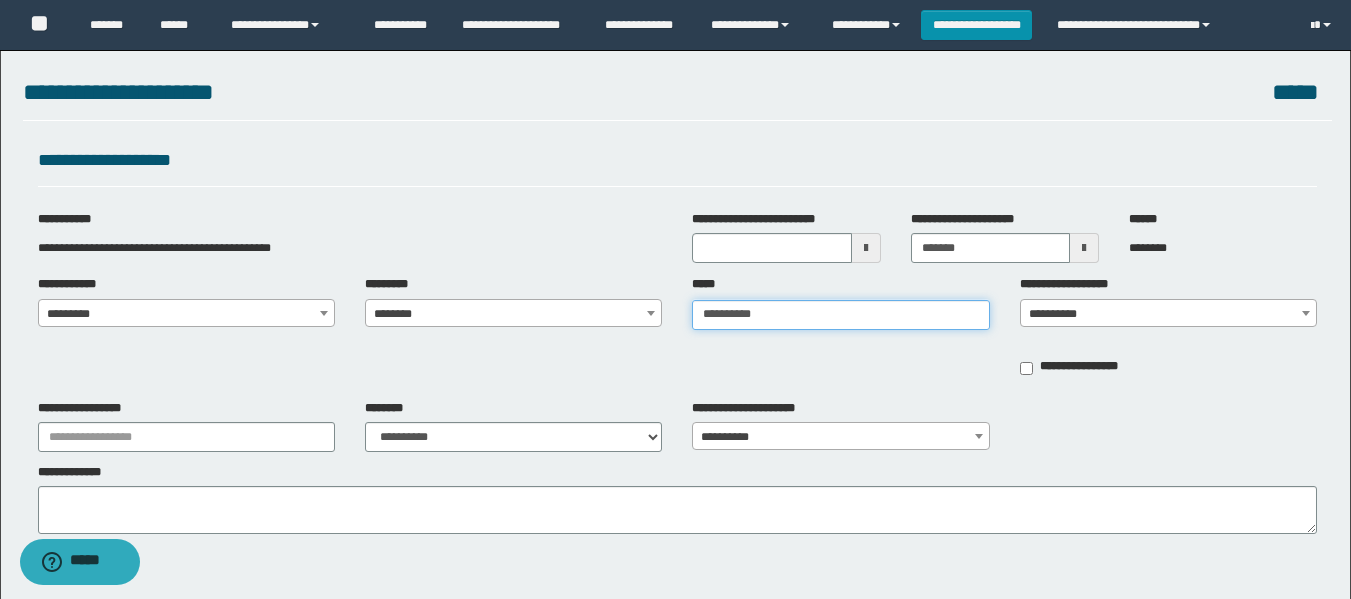 type on "**********" 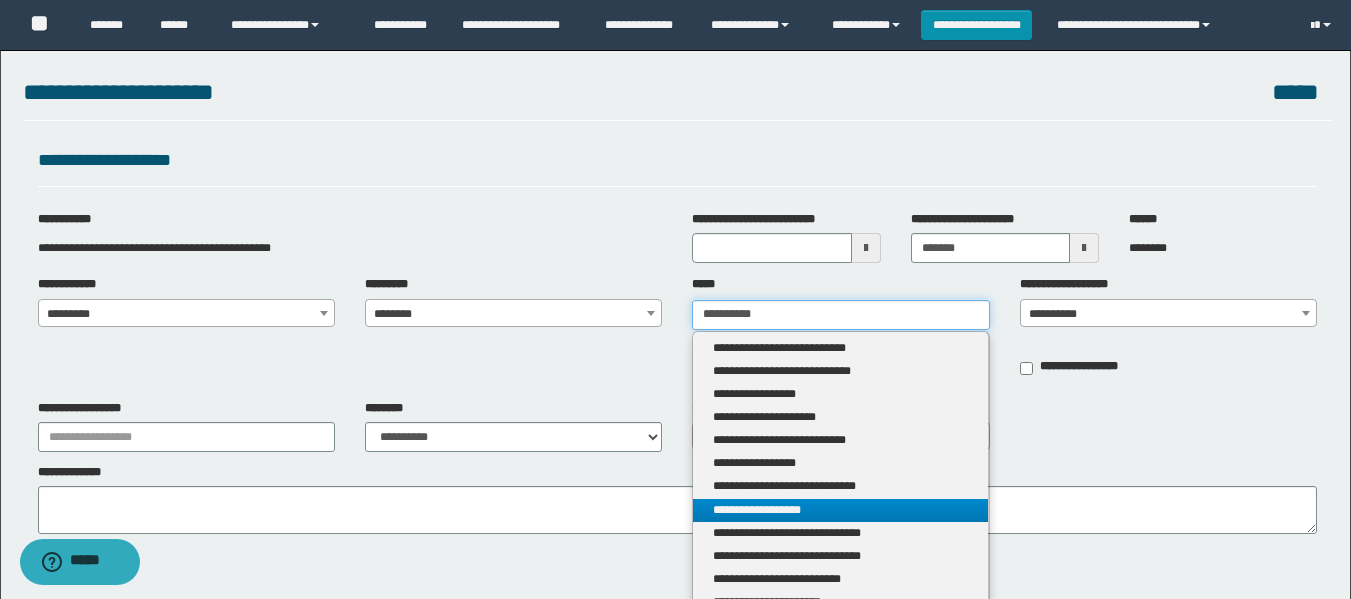 type on "**********" 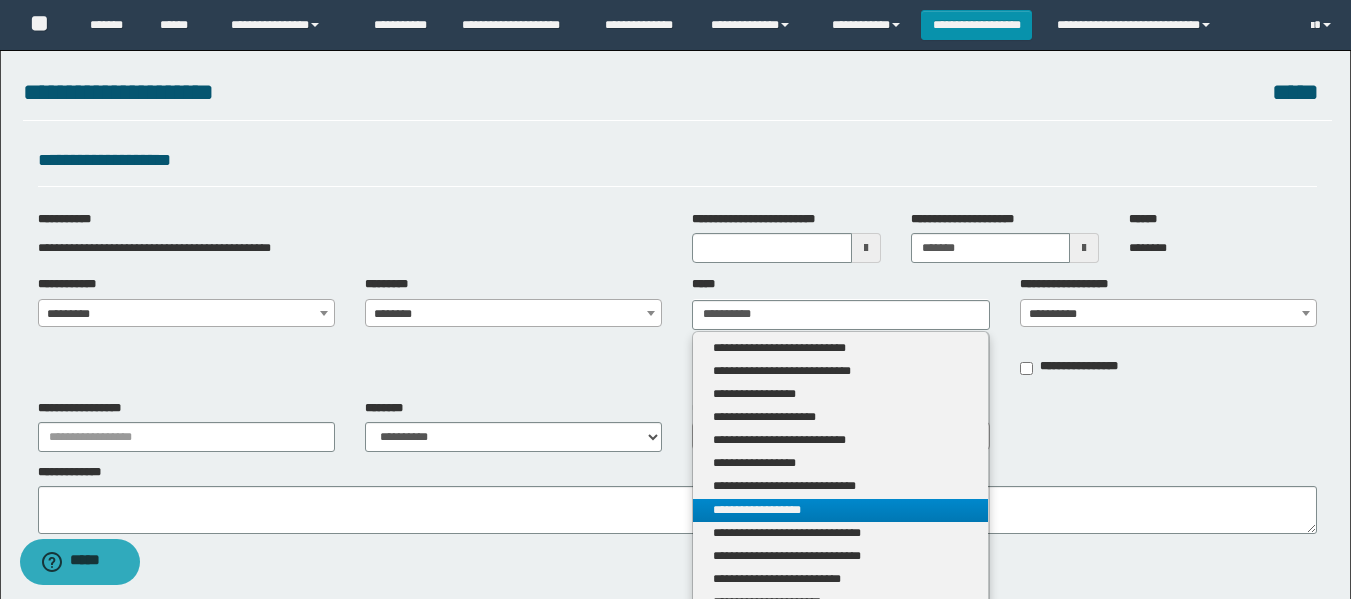 type 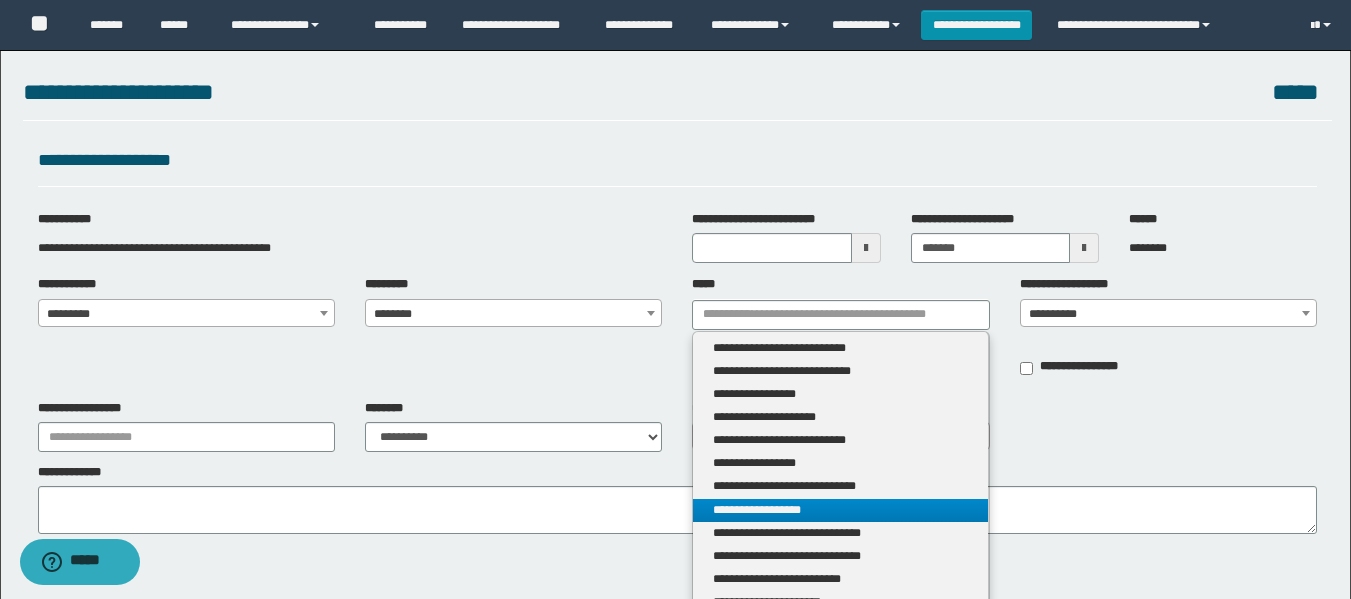 click on "**********" at bounding box center [840, 510] 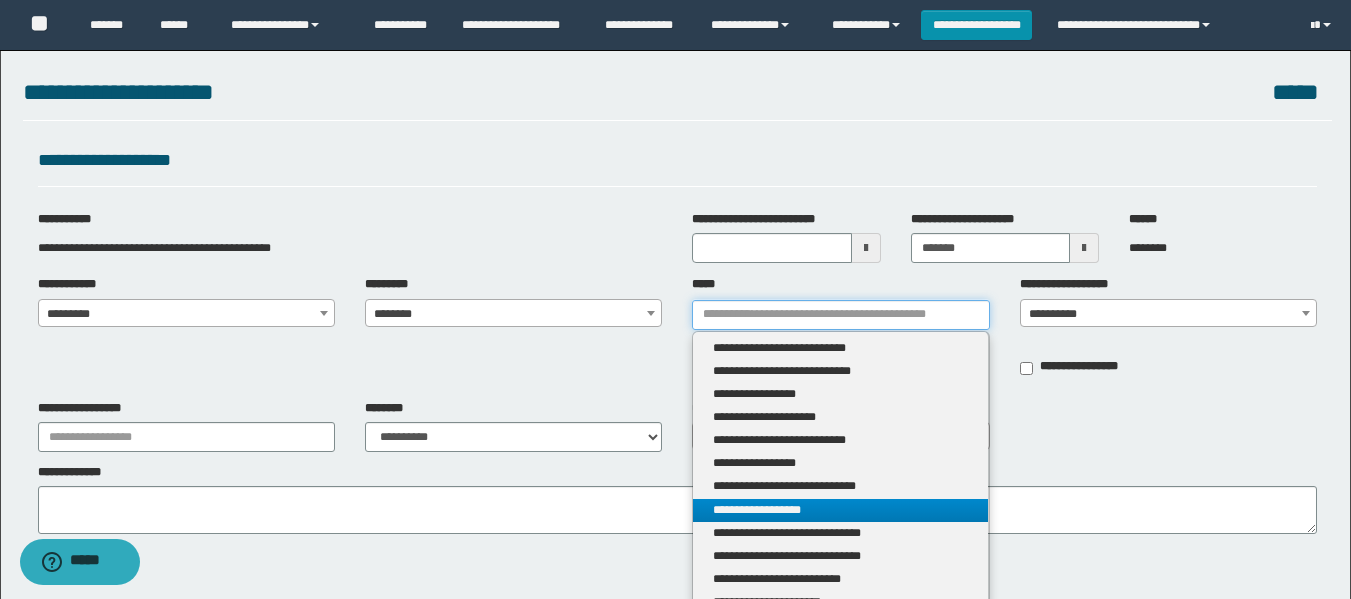 type 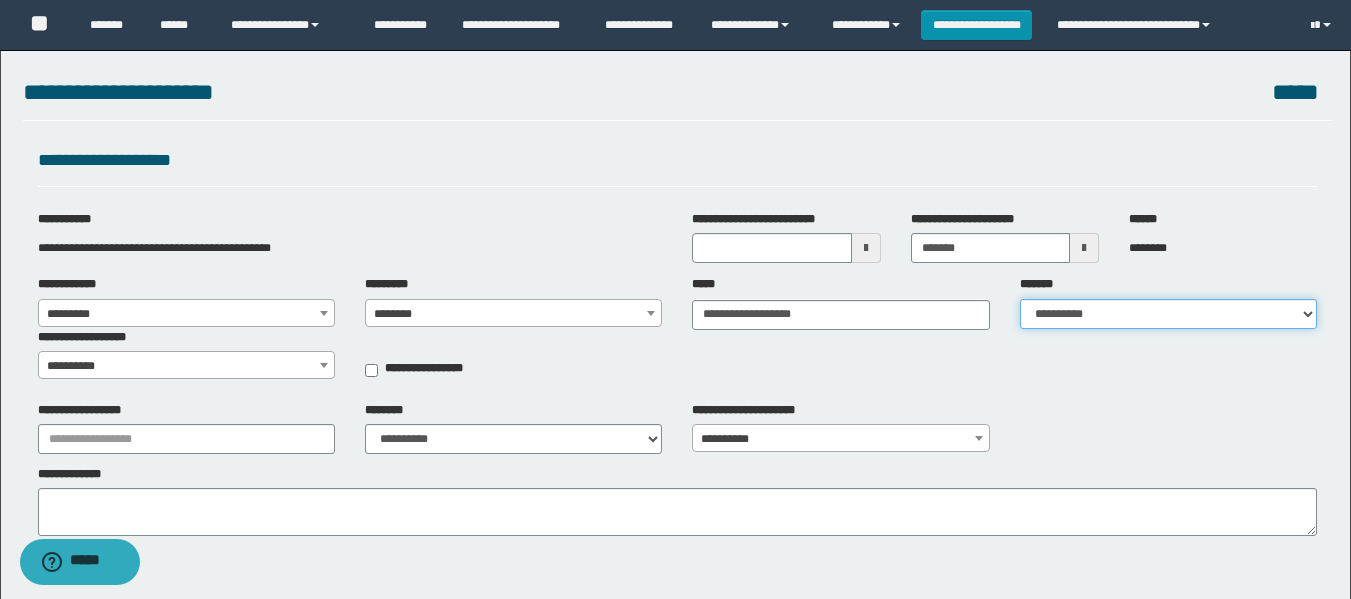 click on "**********" at bounding box center (1168, 314) 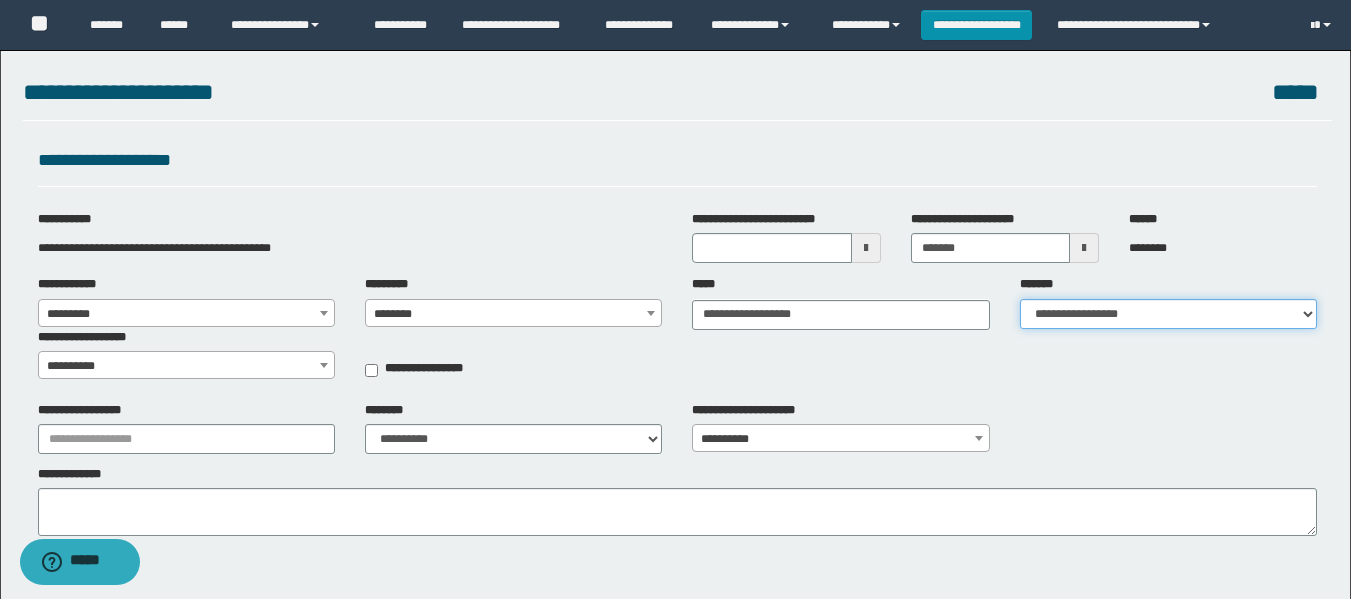 click on "**********" at bounding box center (1168, 314) 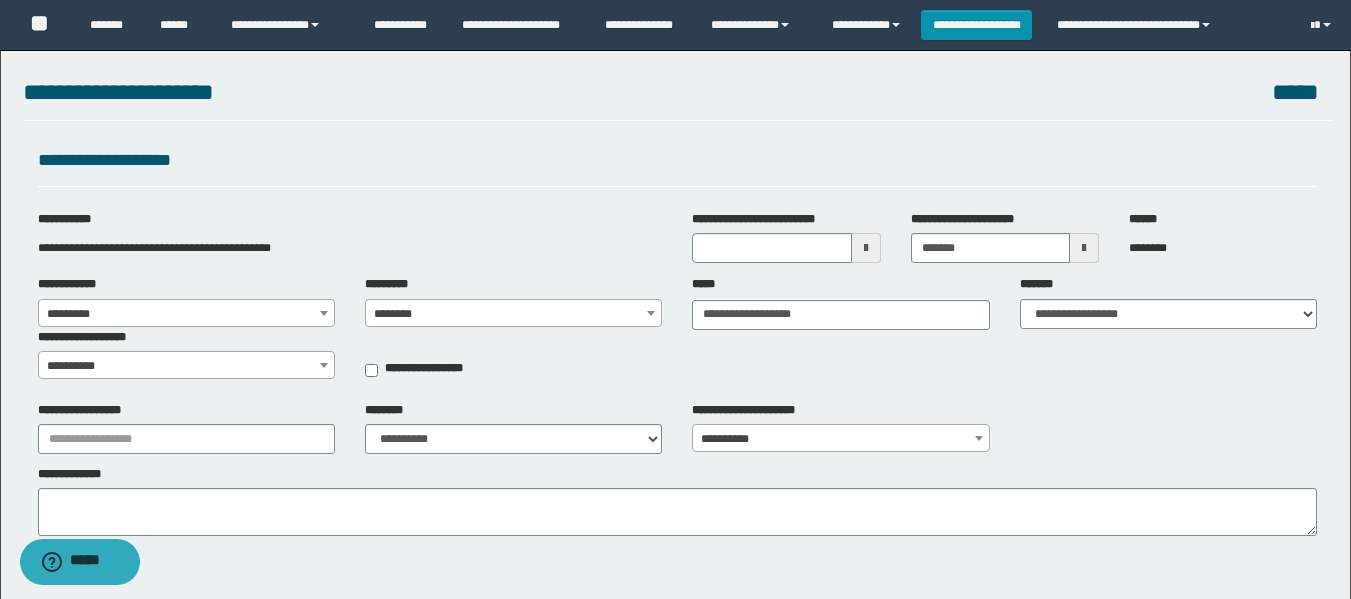 click on "**********" at bounding box center [186, 366] 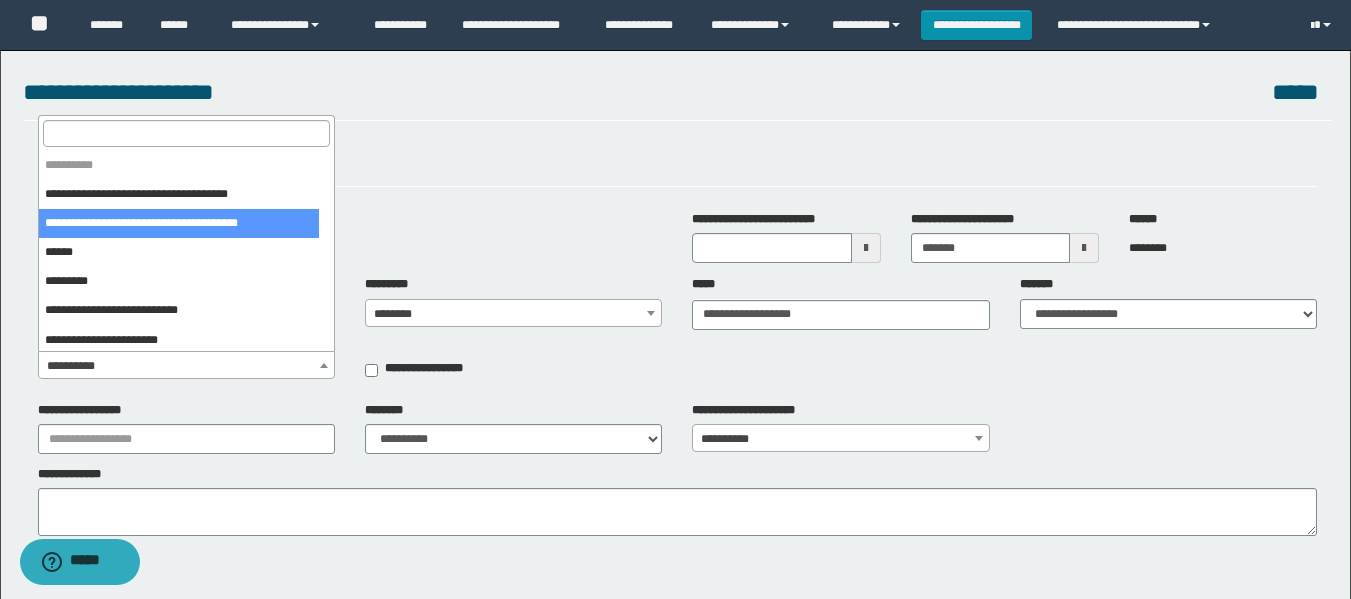 select on "***" 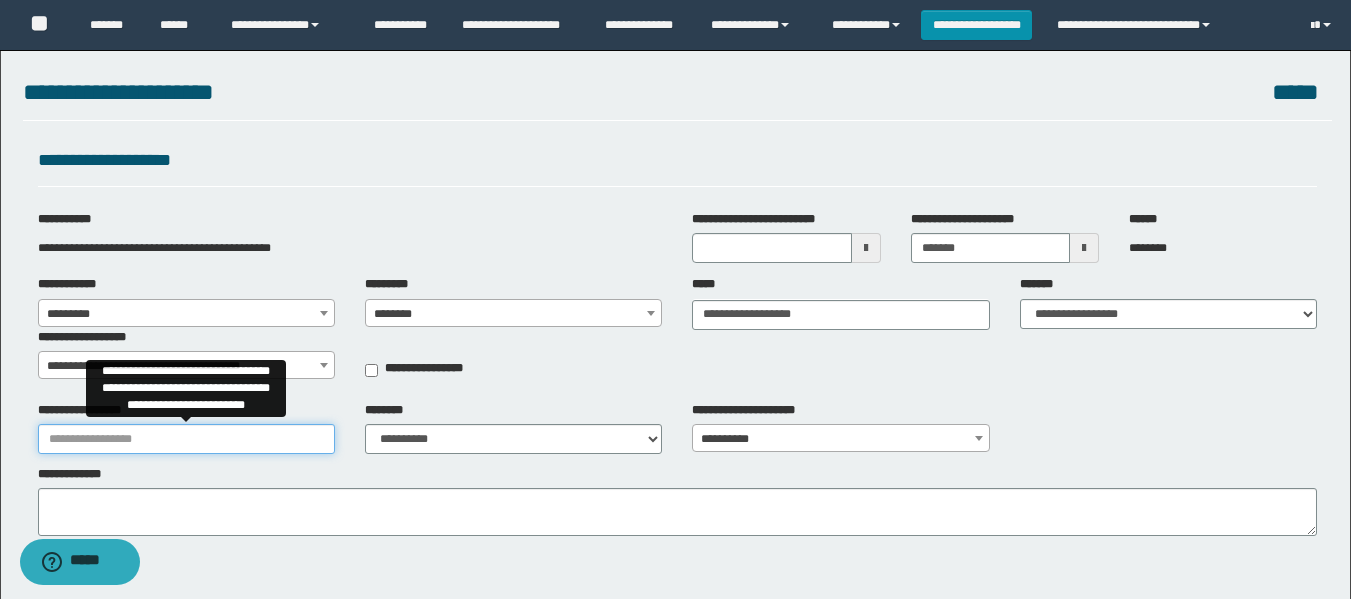 click on "**********" at bounding box center [186, 439] 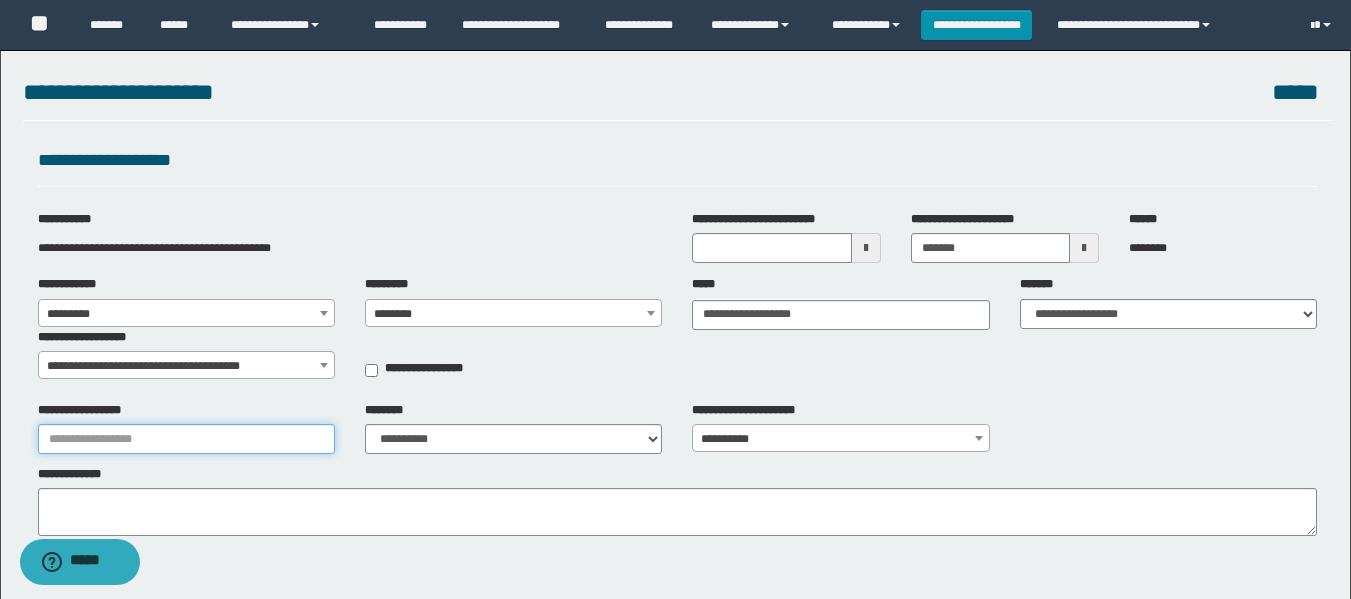 type on "**********" 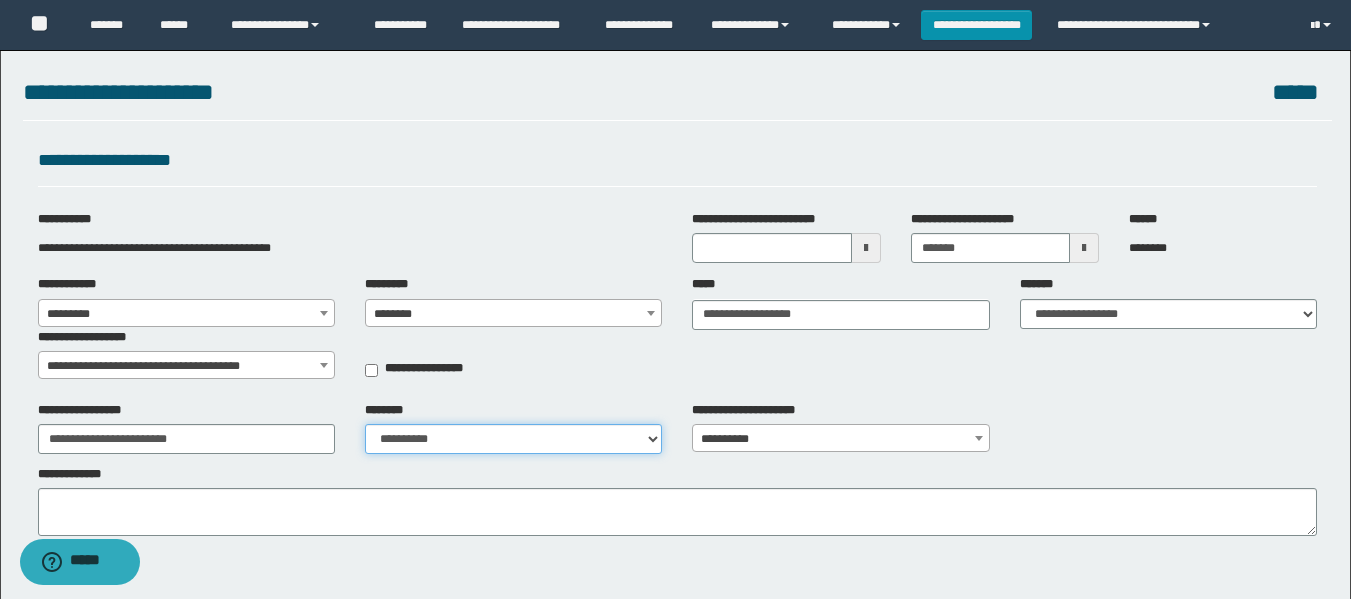 click on "**********" at bounding box center [513, 439] 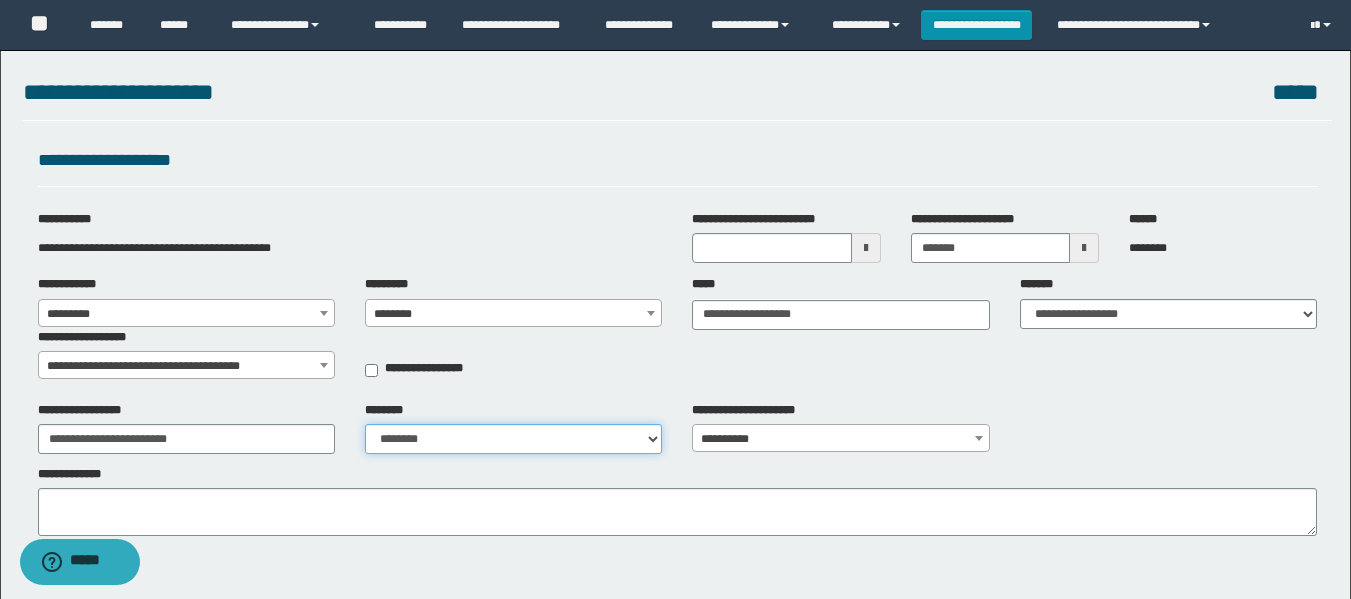 click on "**********" at bounding box center (513, 439) 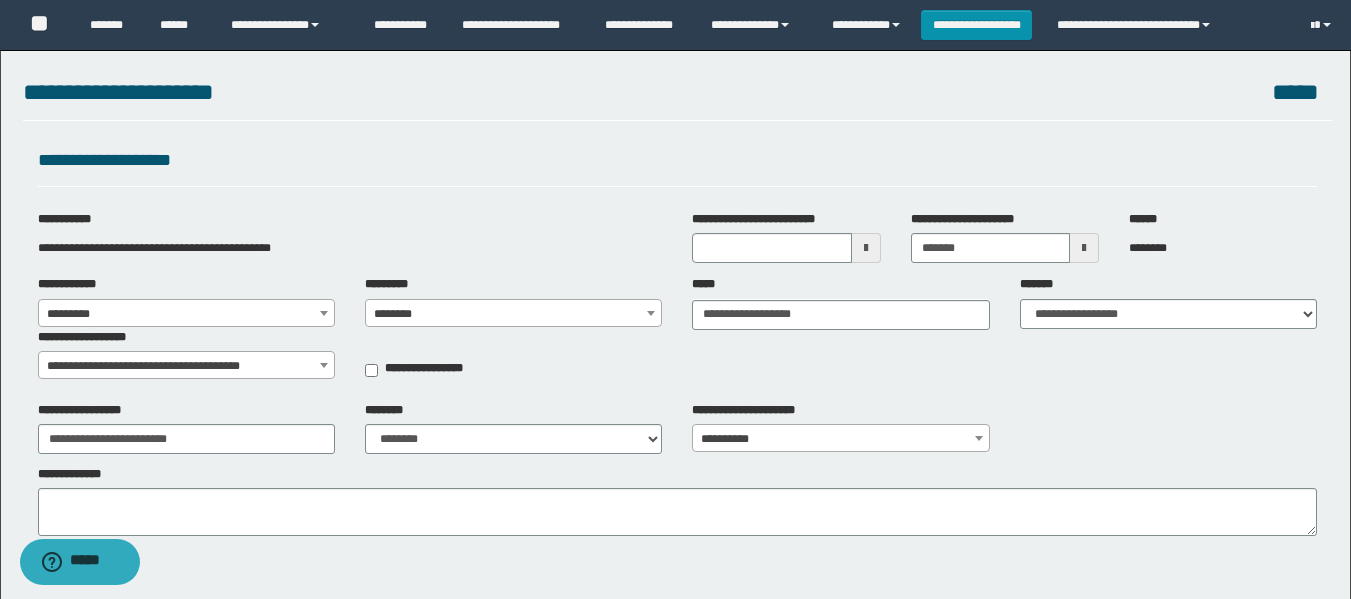 click on "**********" at bounding box center [677, 428] 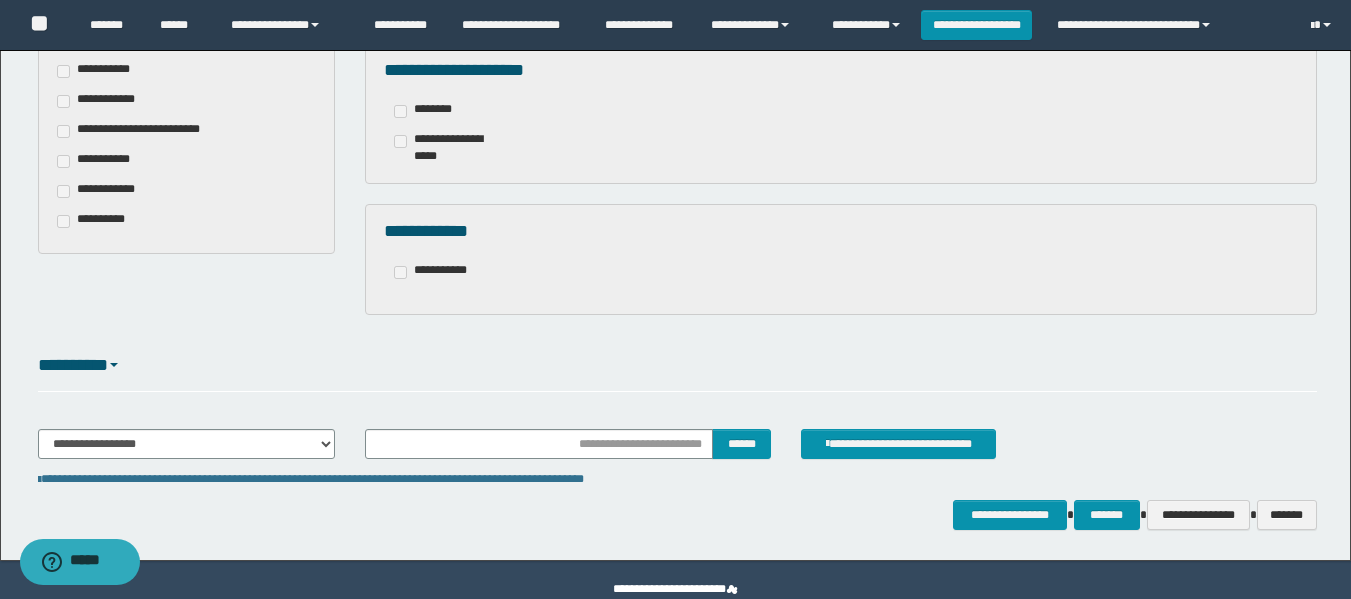 scroll, scrollTop: 619, scrollLeft: 0, axis: vertical 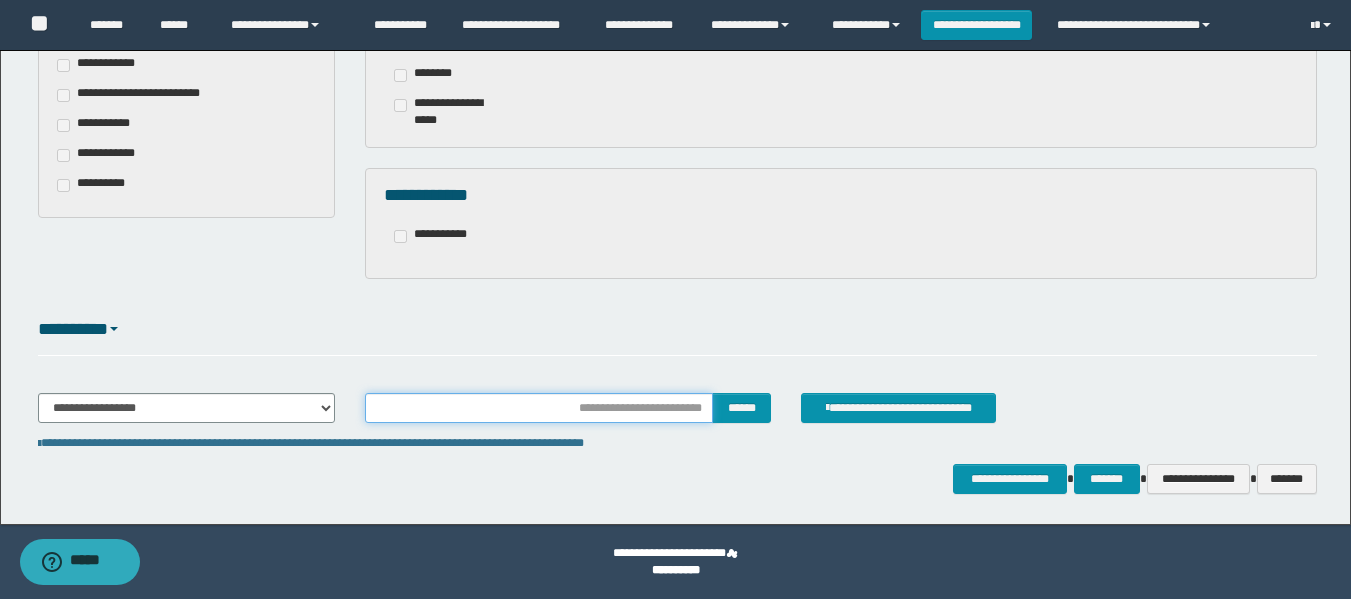 click at bounding box center (539, 408) 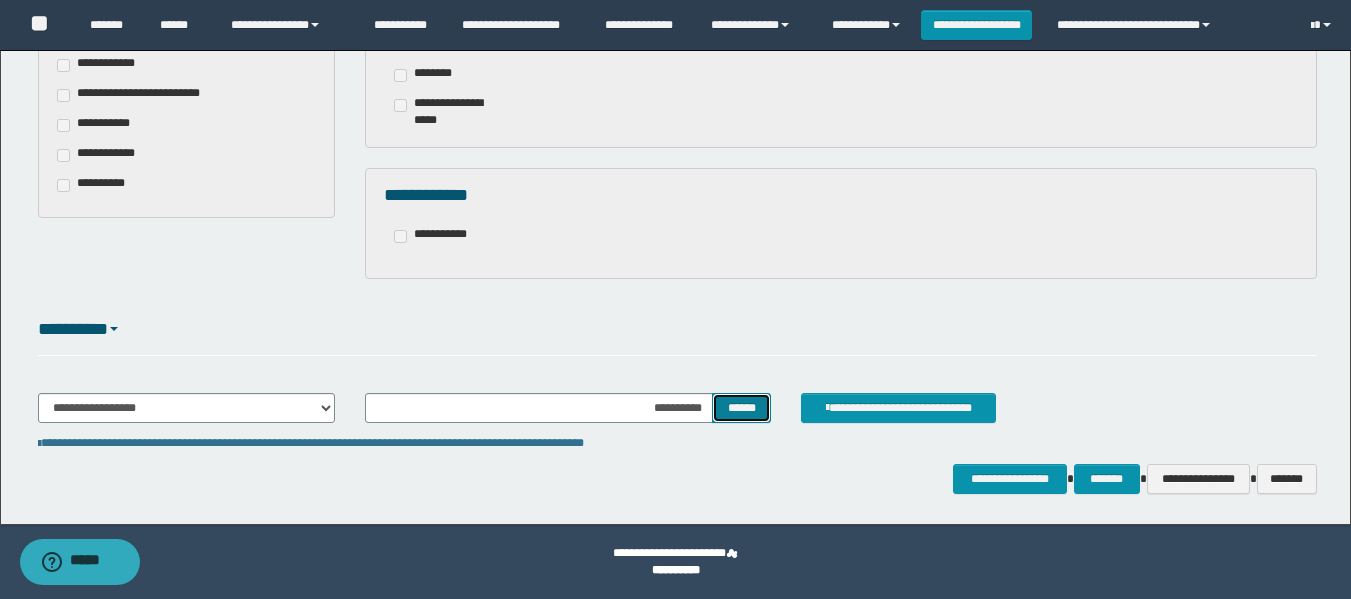 click on "******" at bounding box center [741, 408] 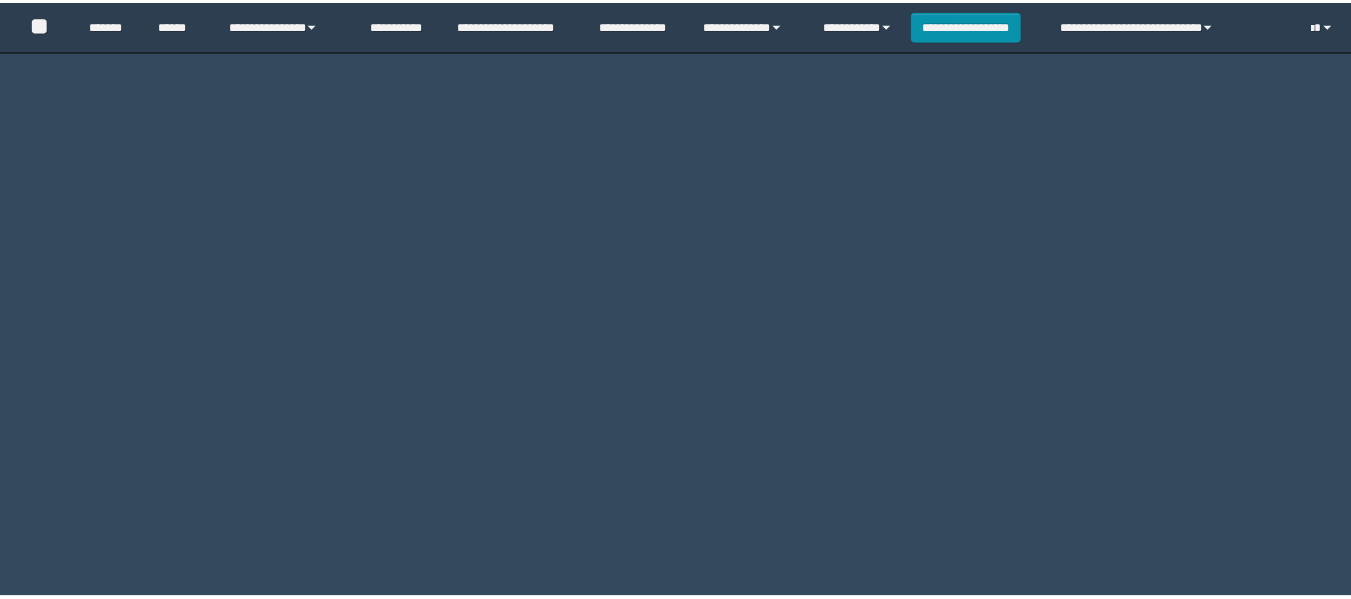 scroll, scrollTop: 0, scrollLeft: 0, axis: both 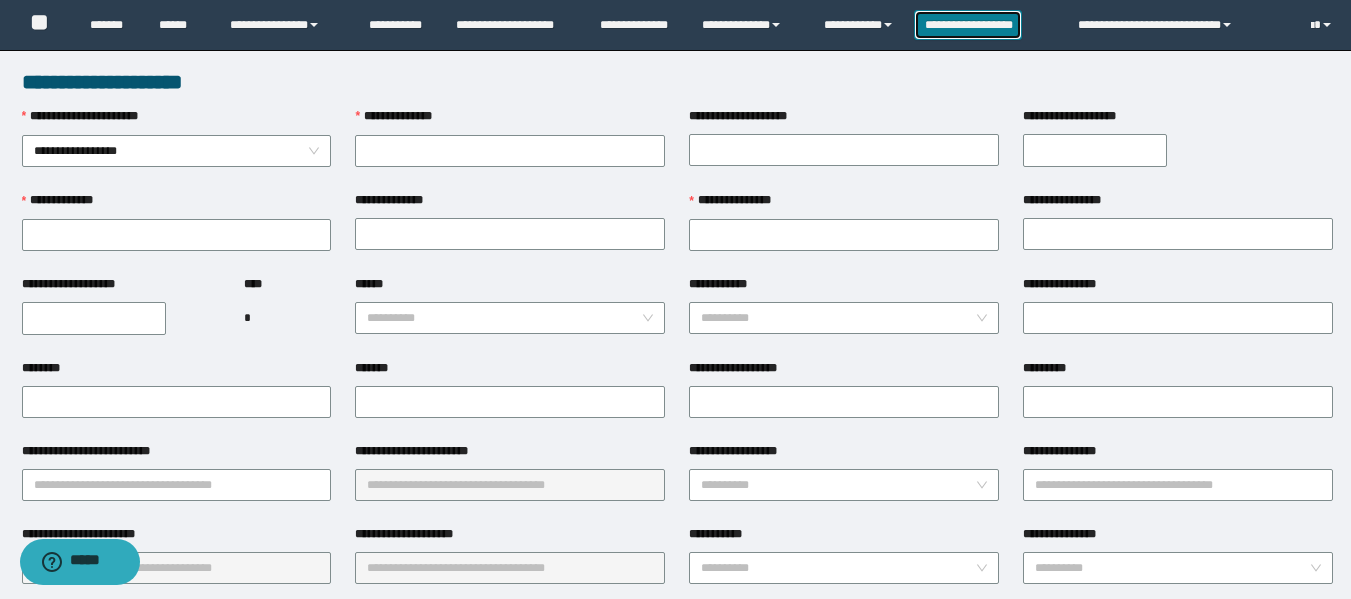click on "**********" at bounding box center (968, 25) 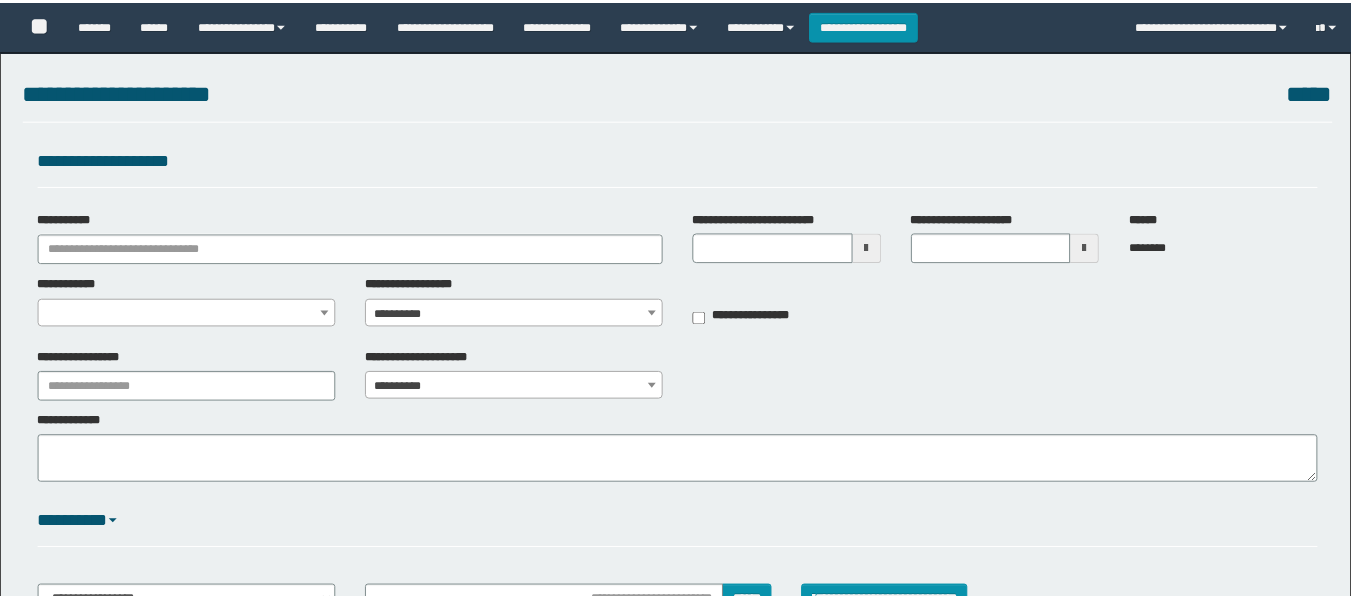 scroll, scrollTop: 0, scrollLeft: 0, axis: both 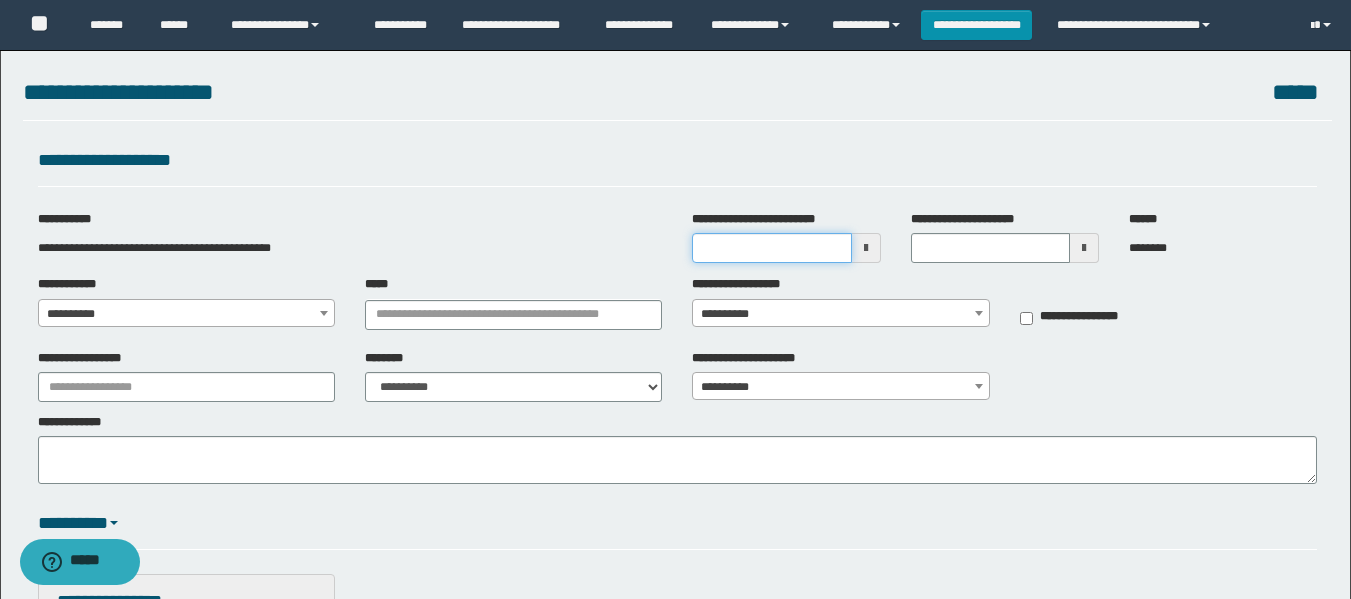 click on "**********" at bounding box center [771, 248] 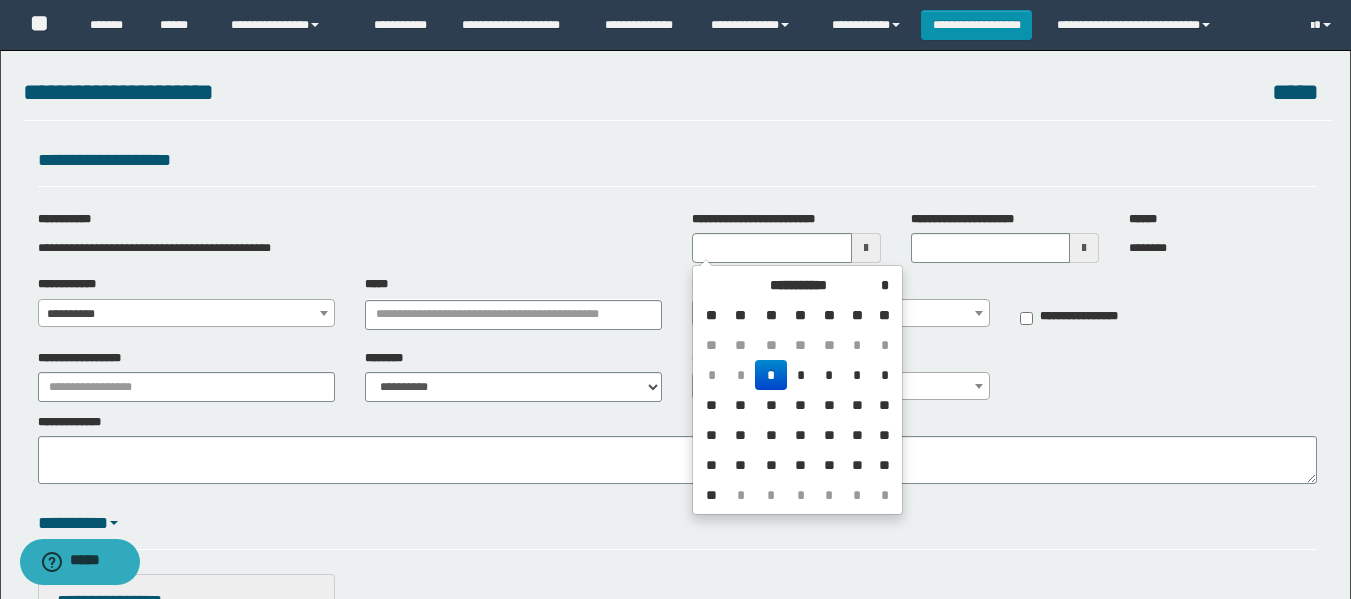 click on "*" at bounding box center [771, 375] 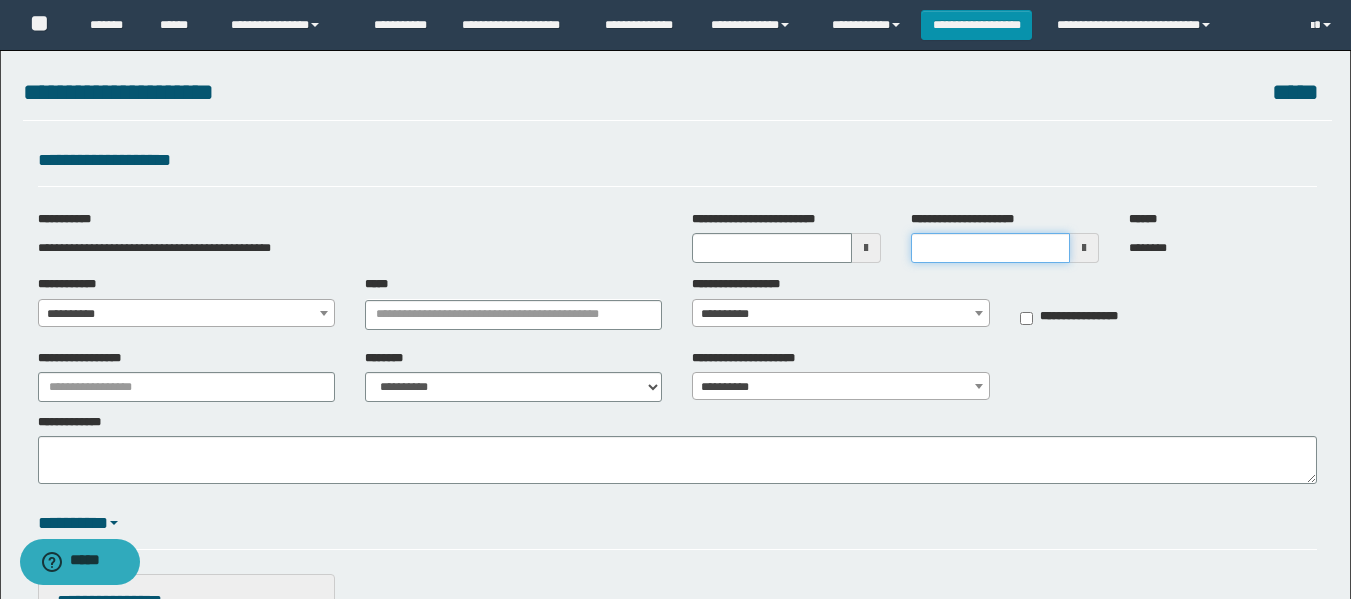 click on "**********" at bounding box center (990, 248) 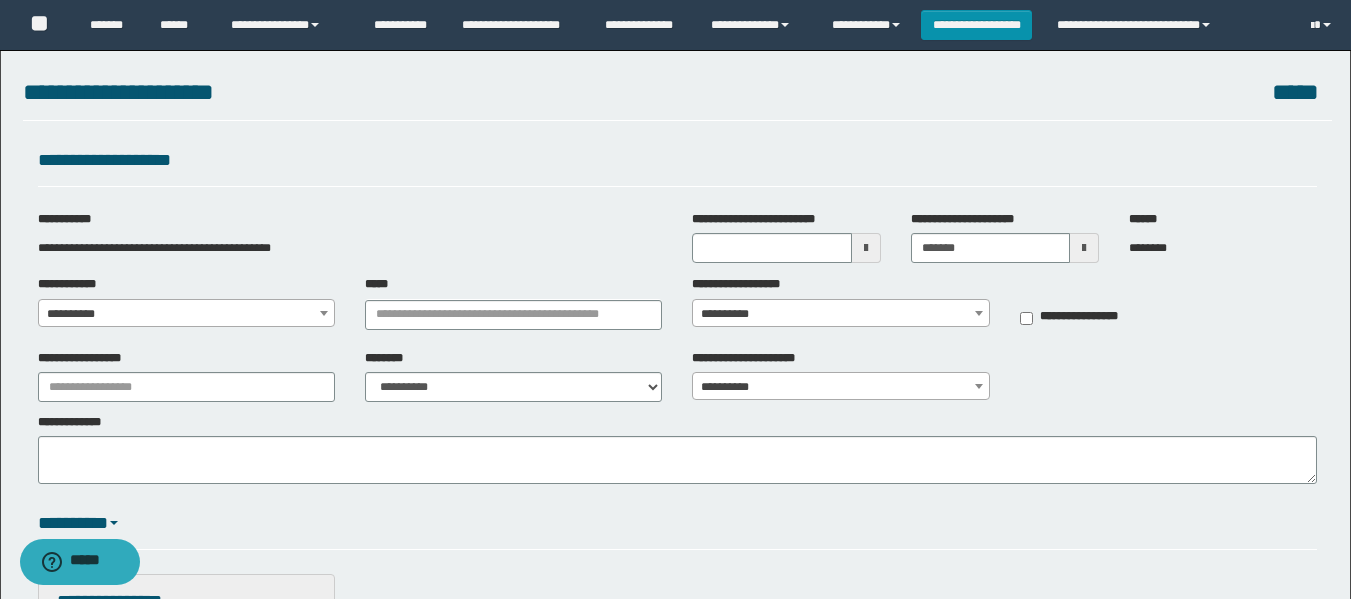 click on "**********" at bounding box center (186, 314) 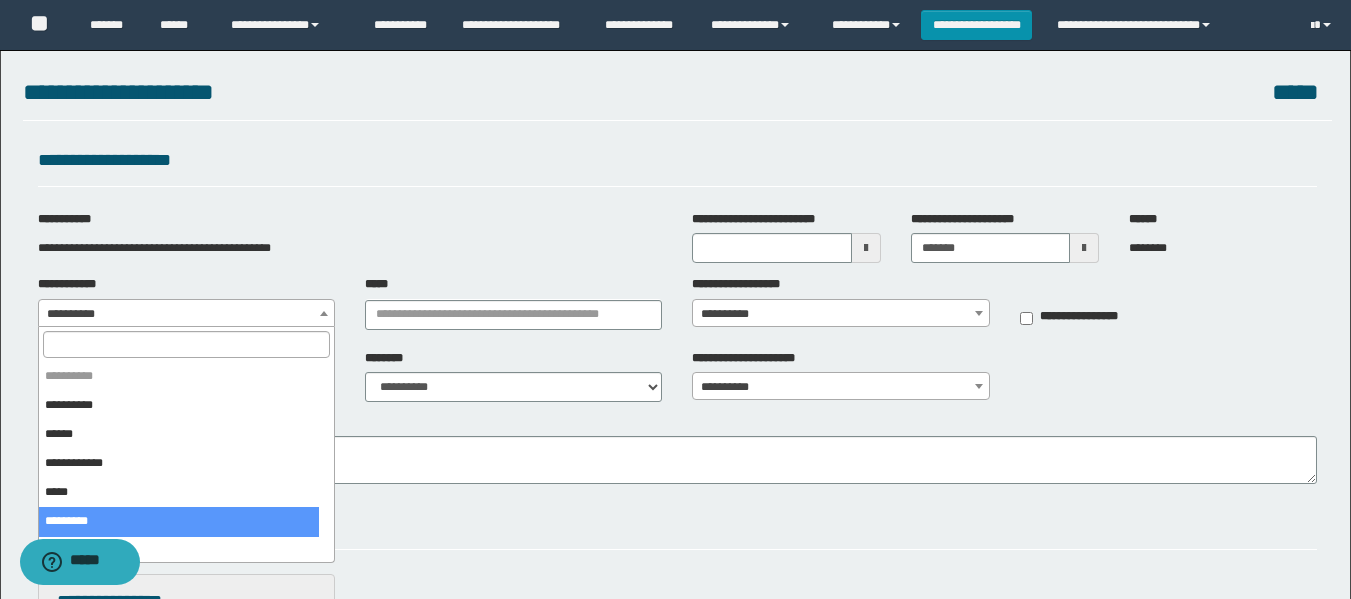 select on "*" 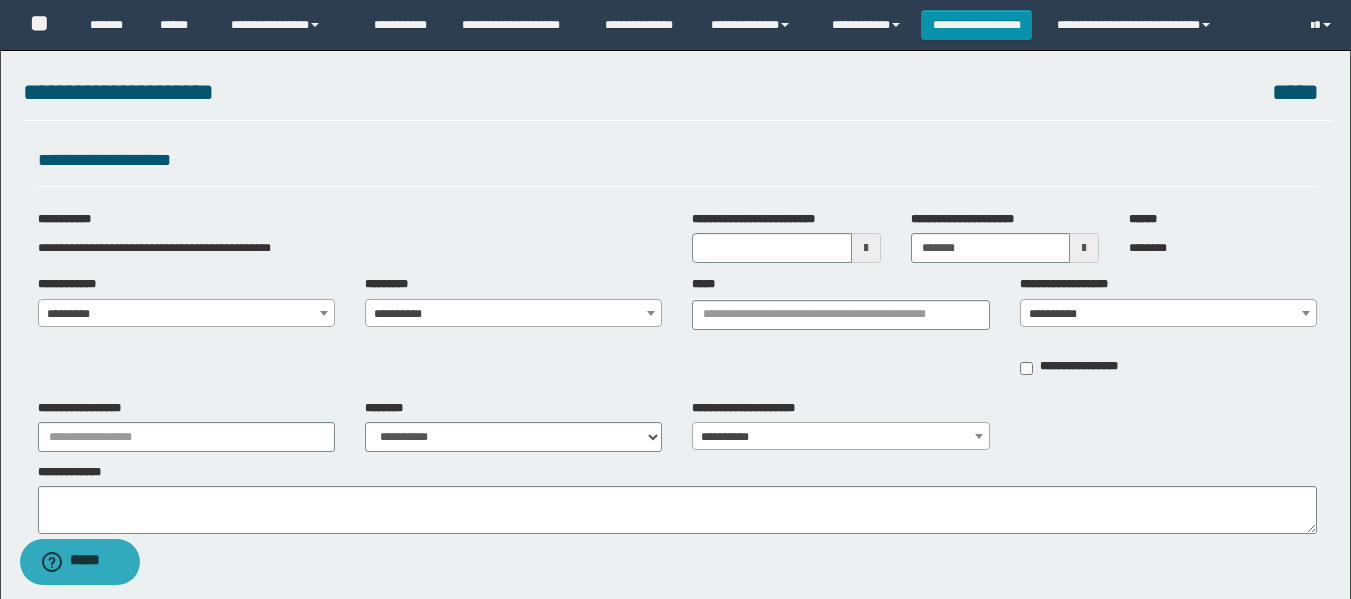 click on "**********" at bounding box center [513, 314] 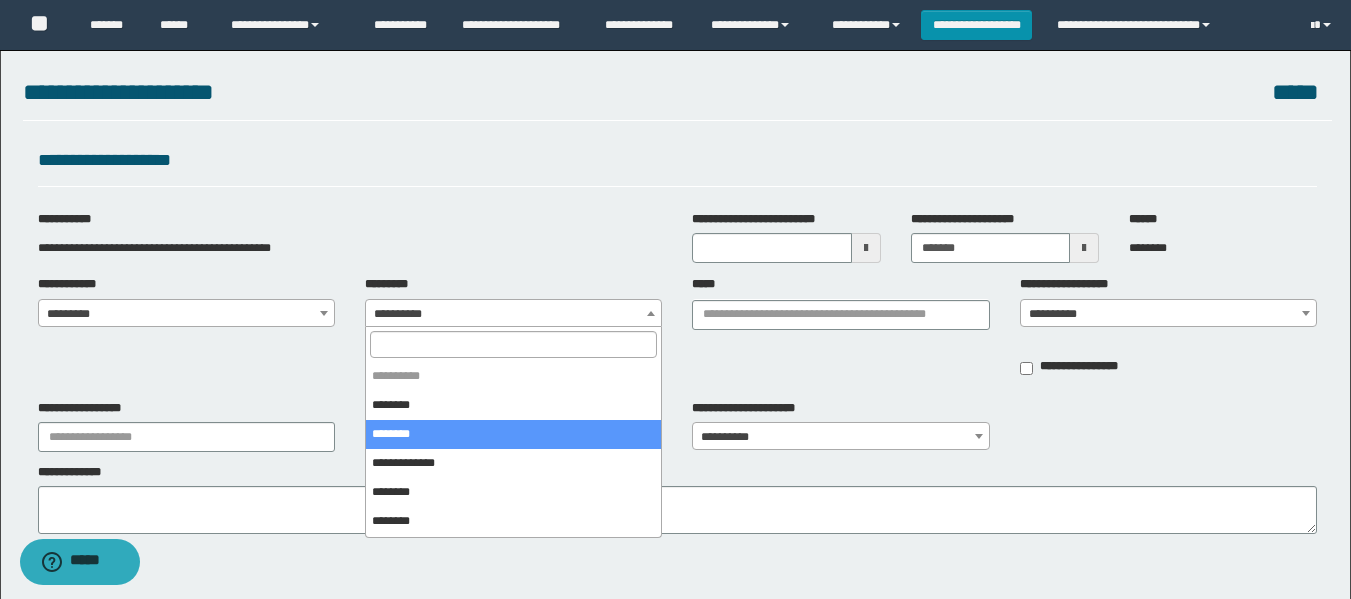 select on "*" 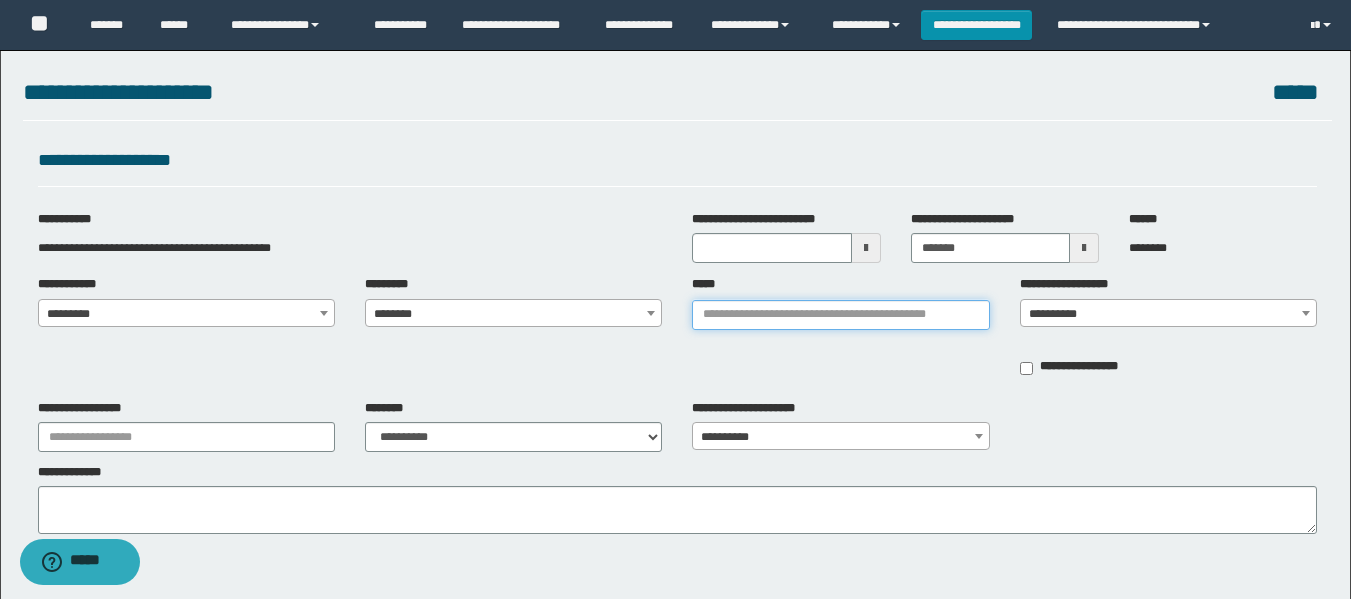 click on "*****" at bounding box center (840, 315) 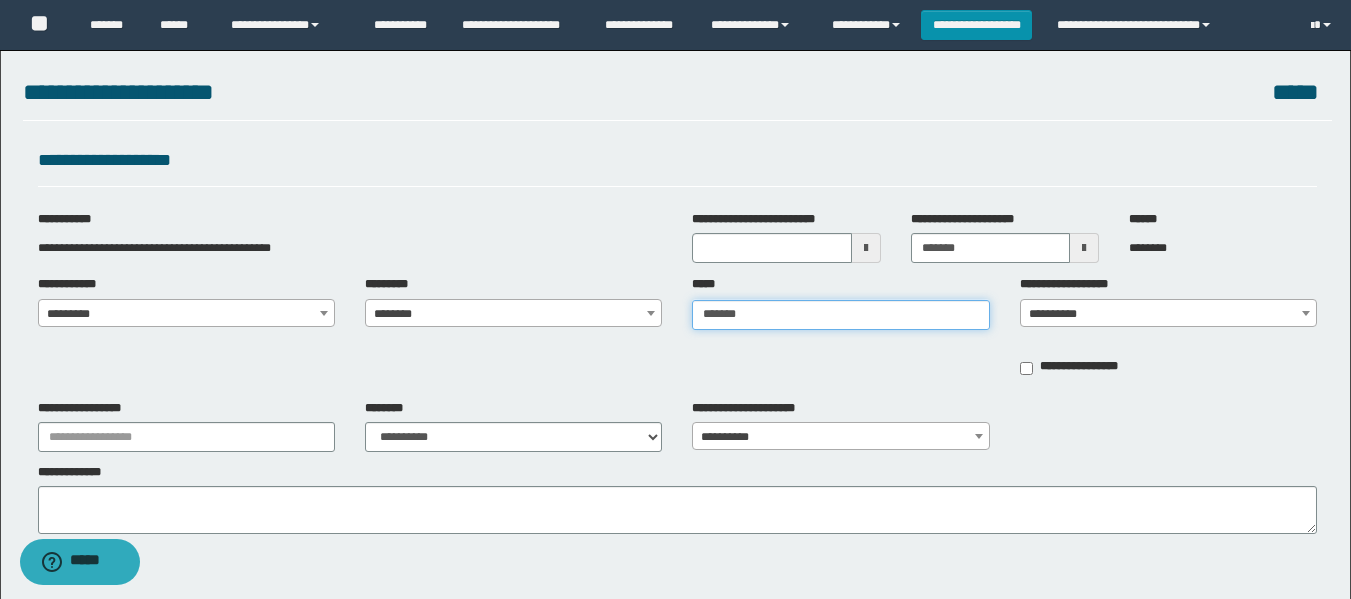 type on "********" 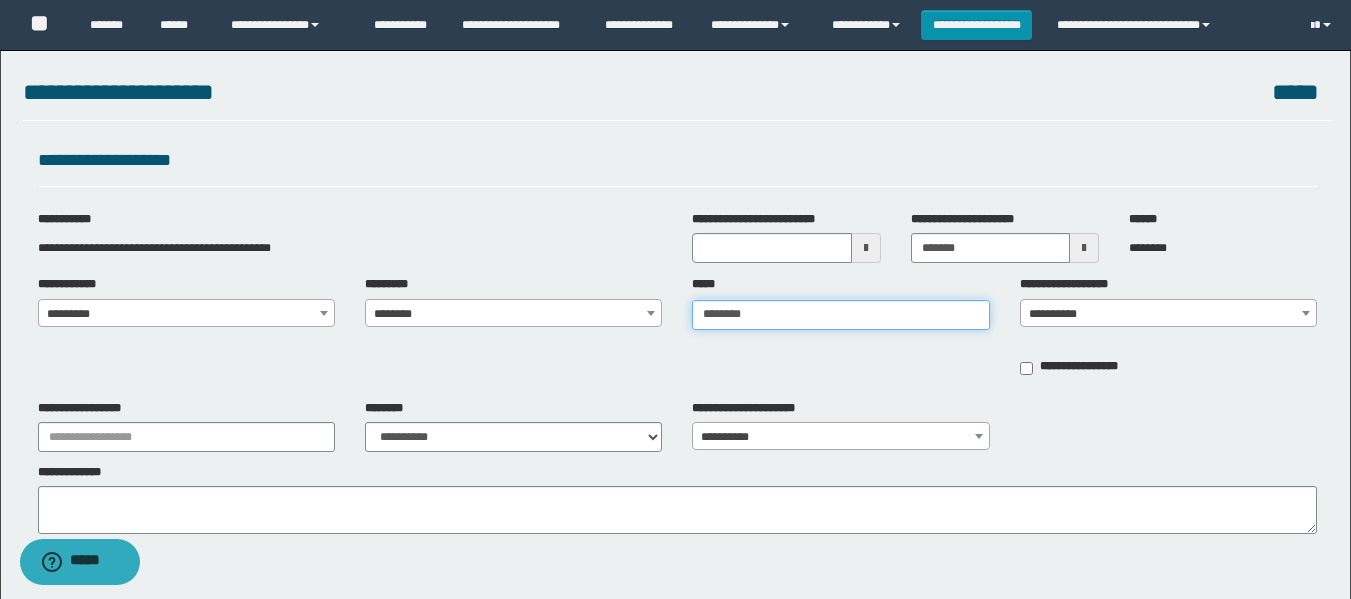 type on "**********" 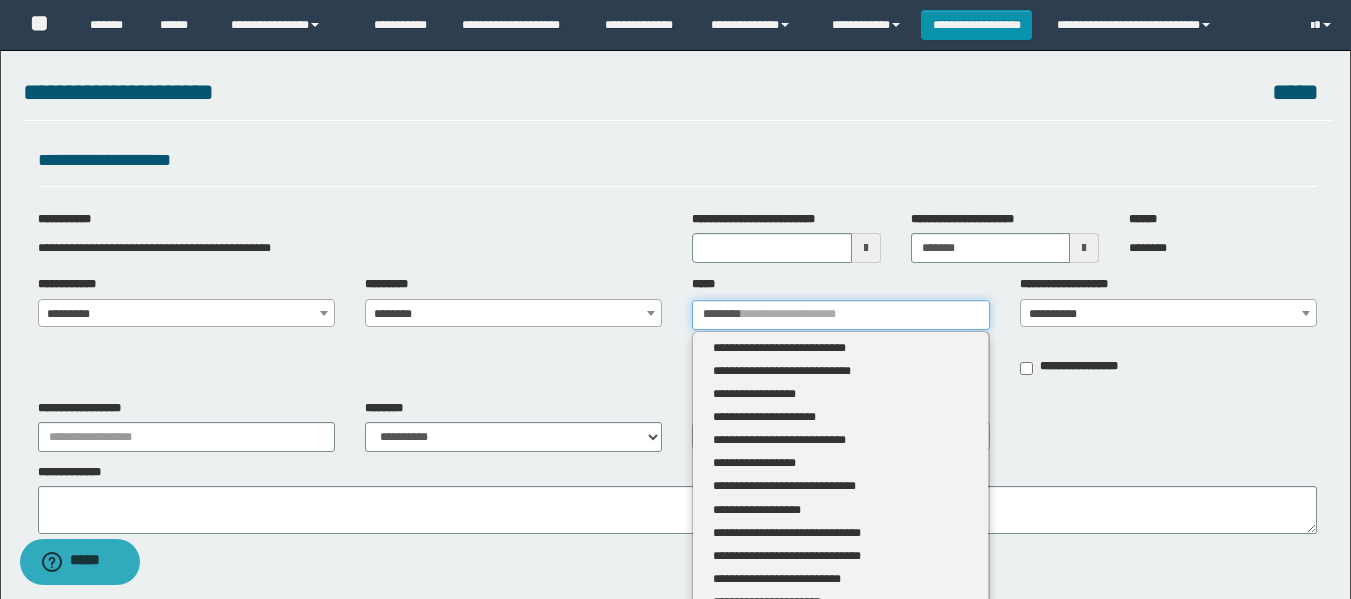 type 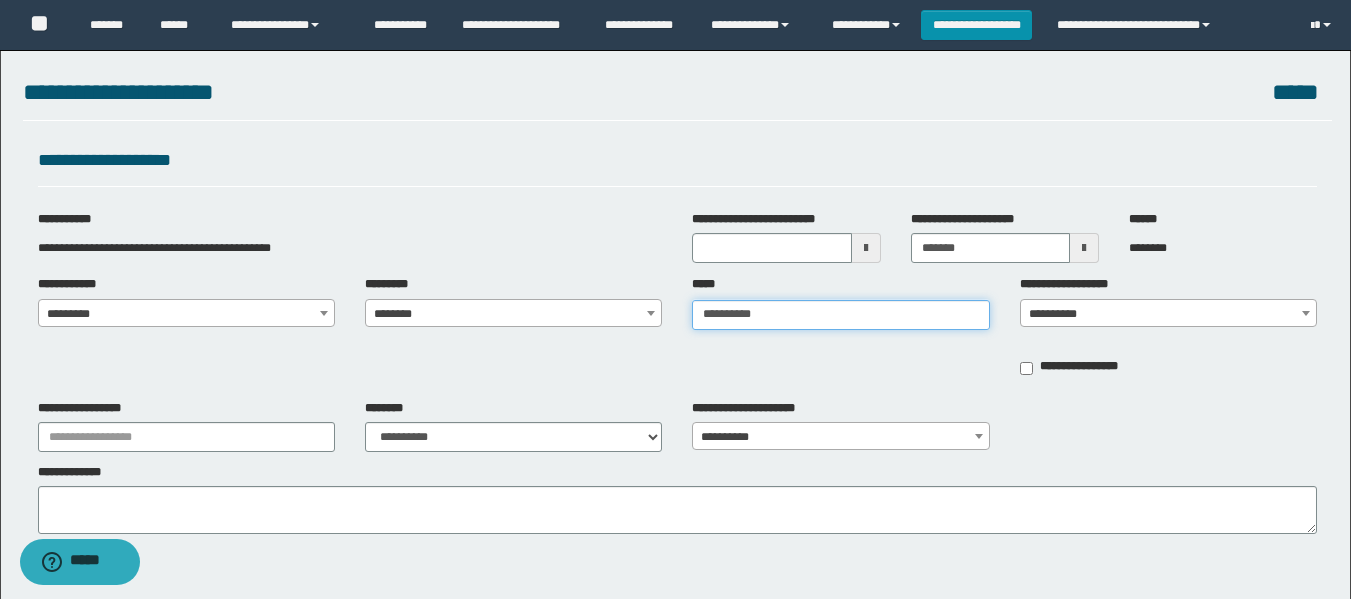 type on "**********" 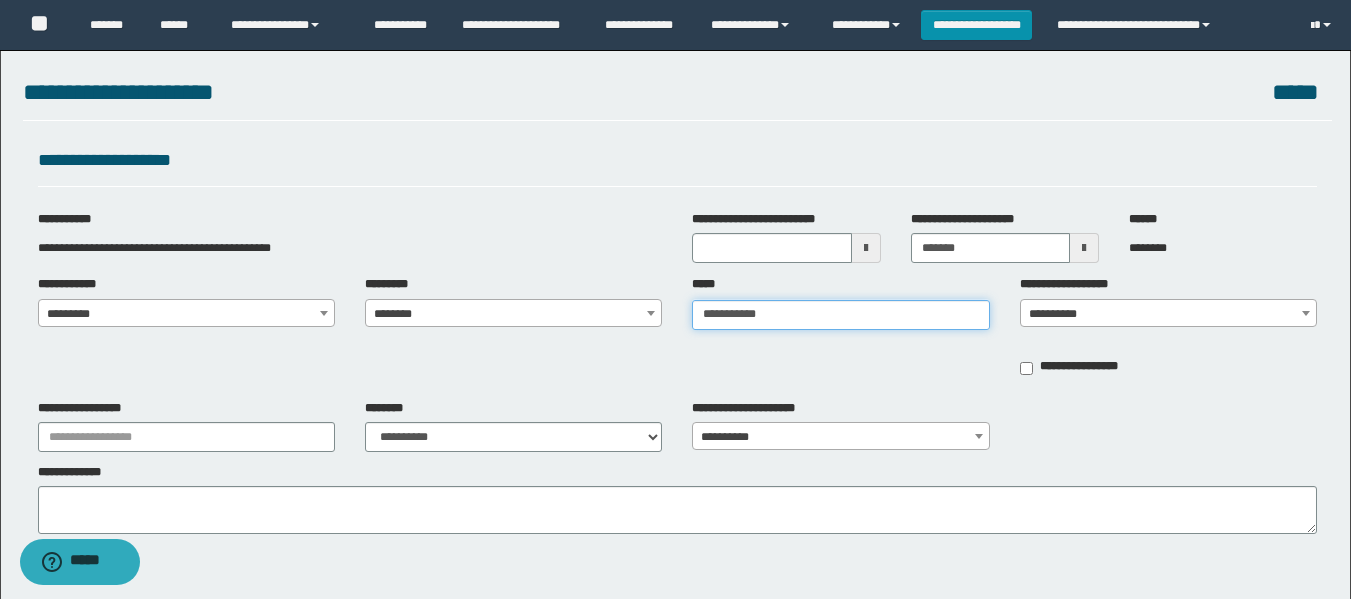 type on "**********" 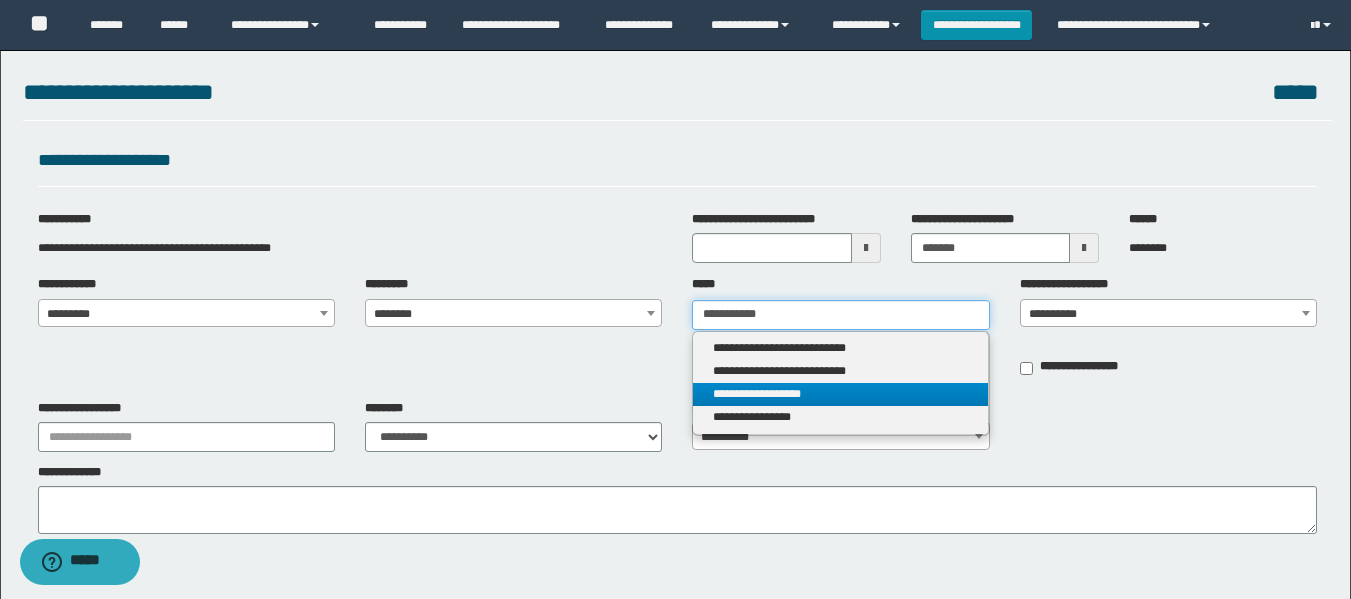 type on "**********" 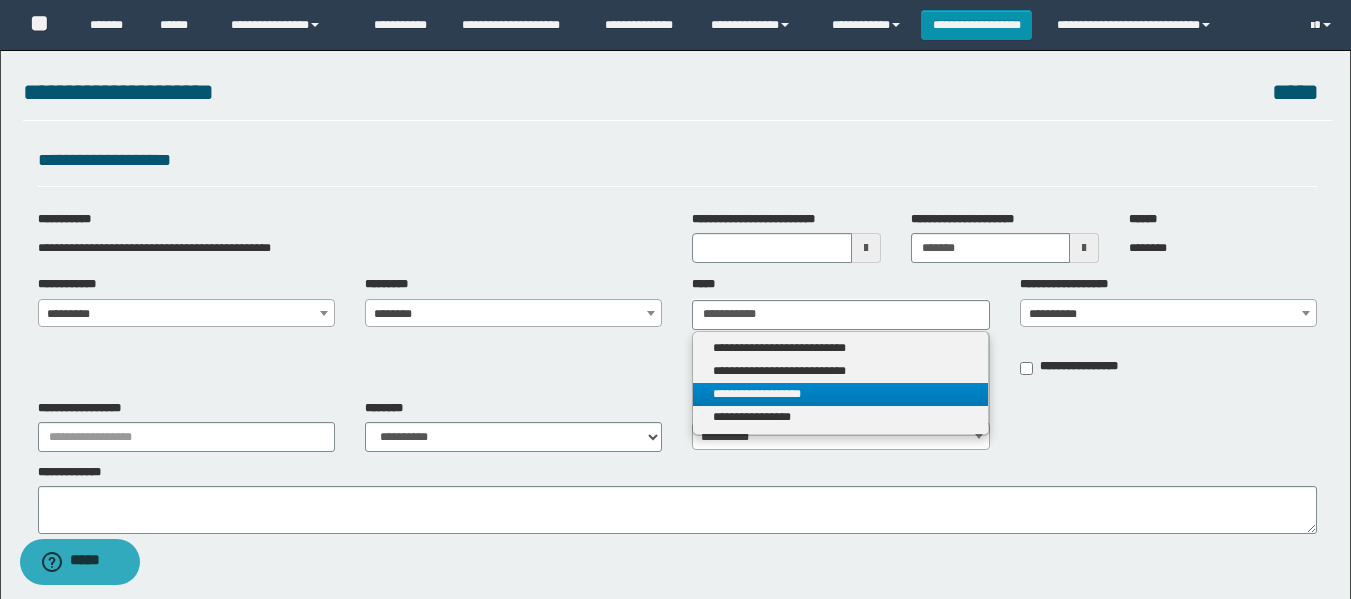 type 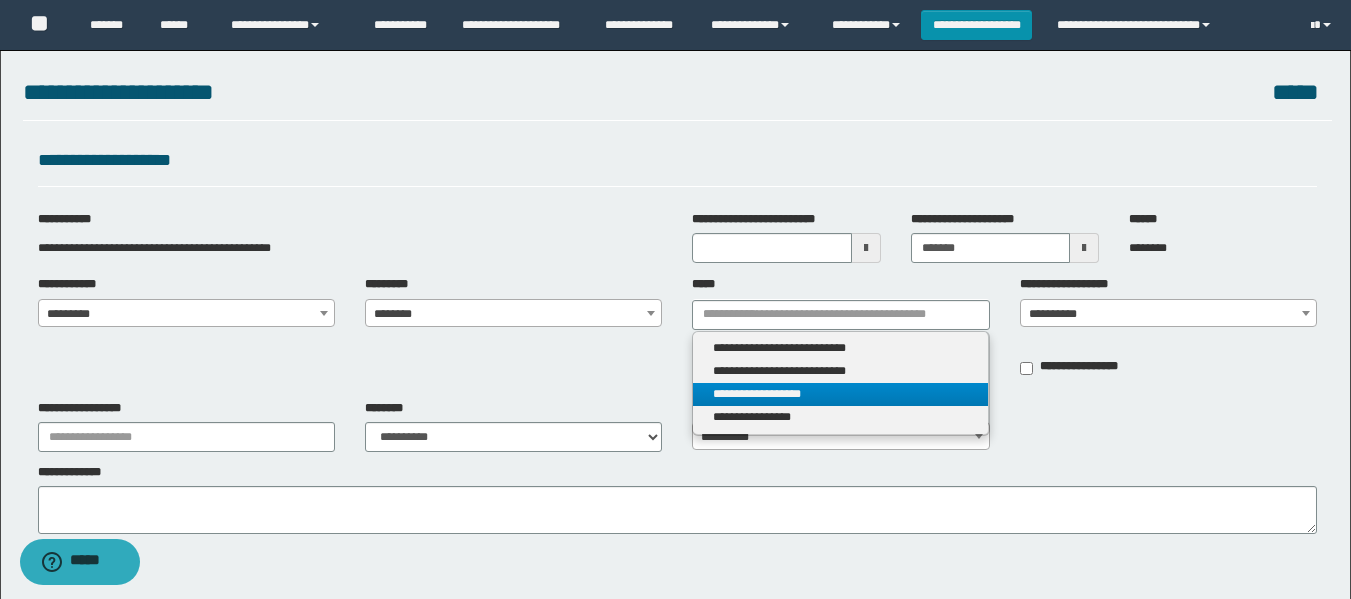 click on "**********" at bounding box center (840, 394) 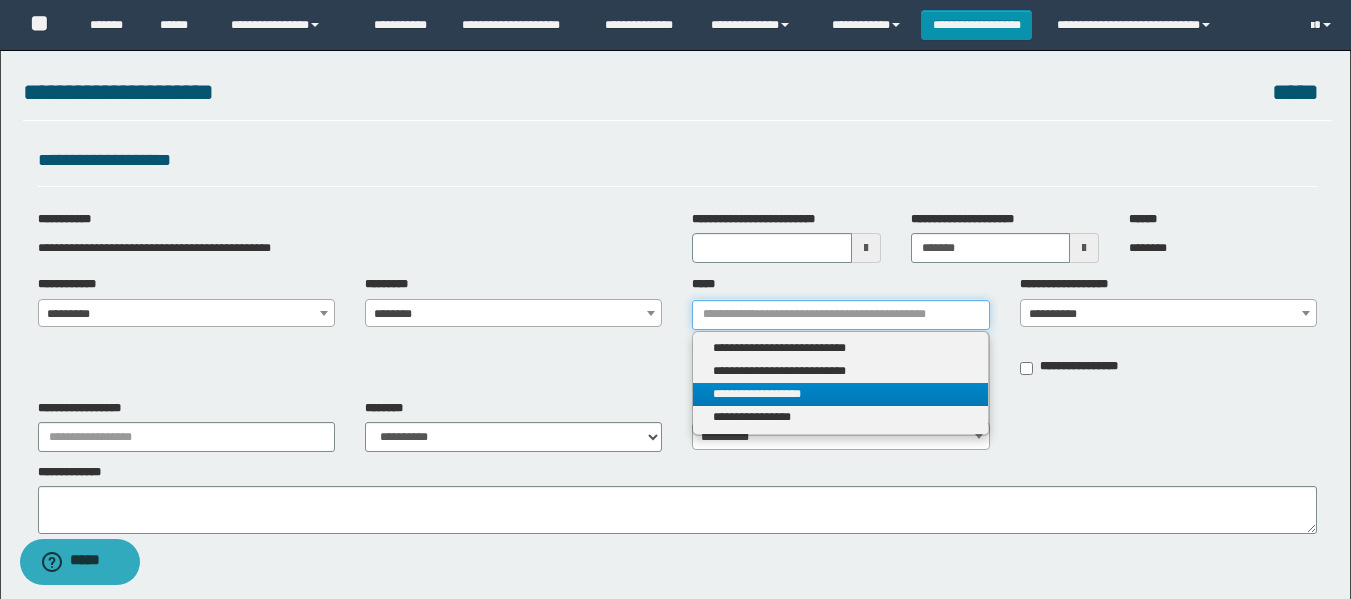 type 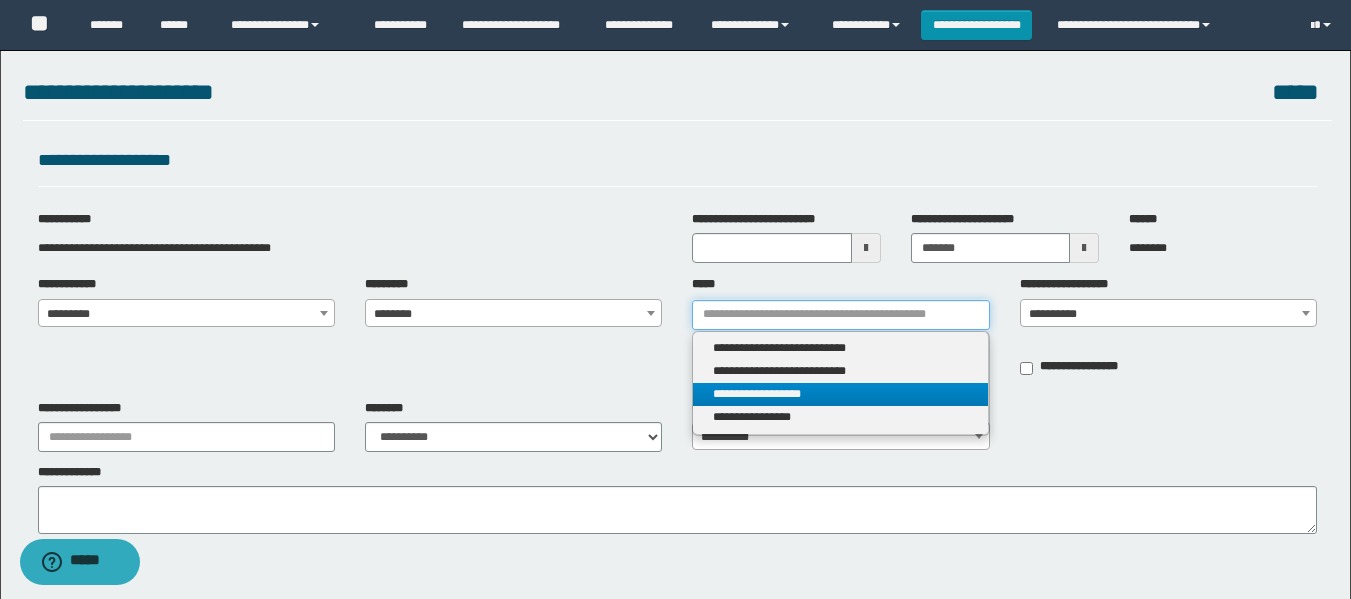 type on "**********" 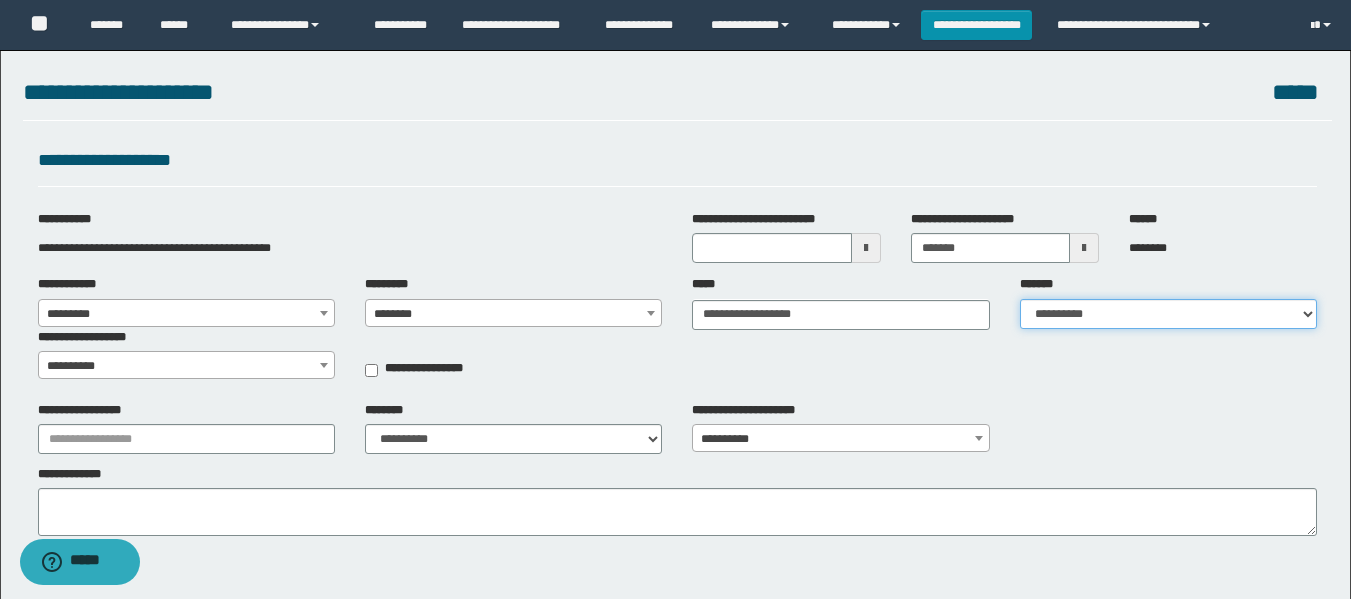 click on "**********" at bounding box center [1168, 314] 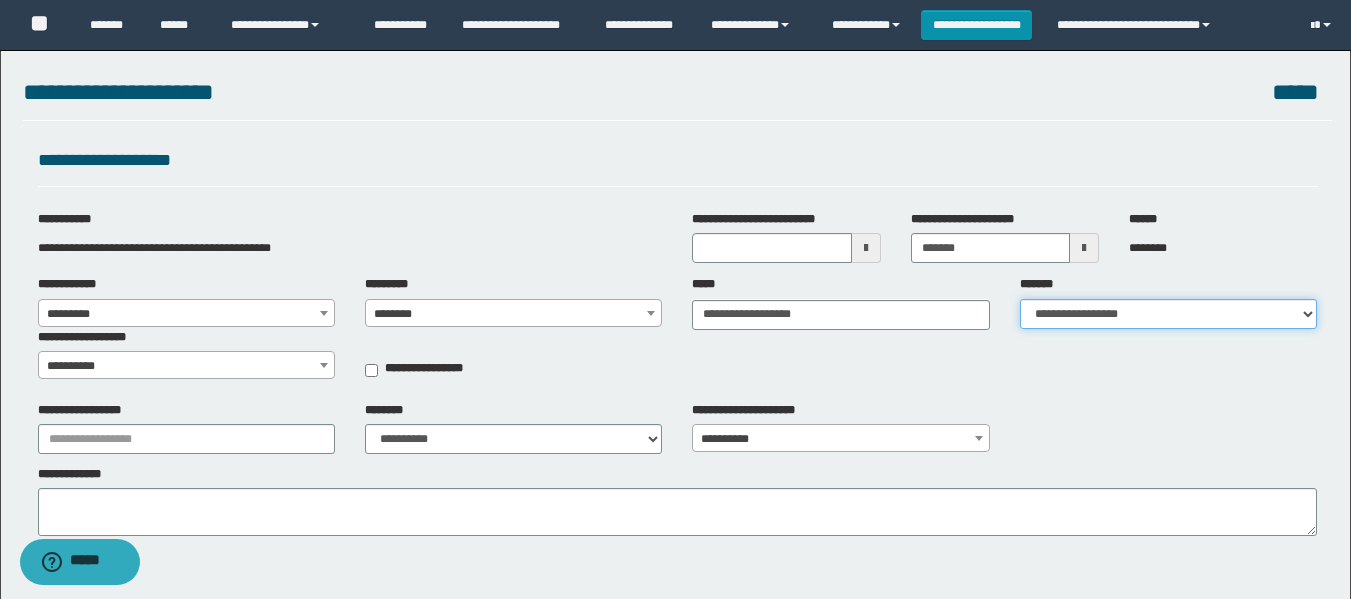 click on "**********" at bounding box center (1168, 314) 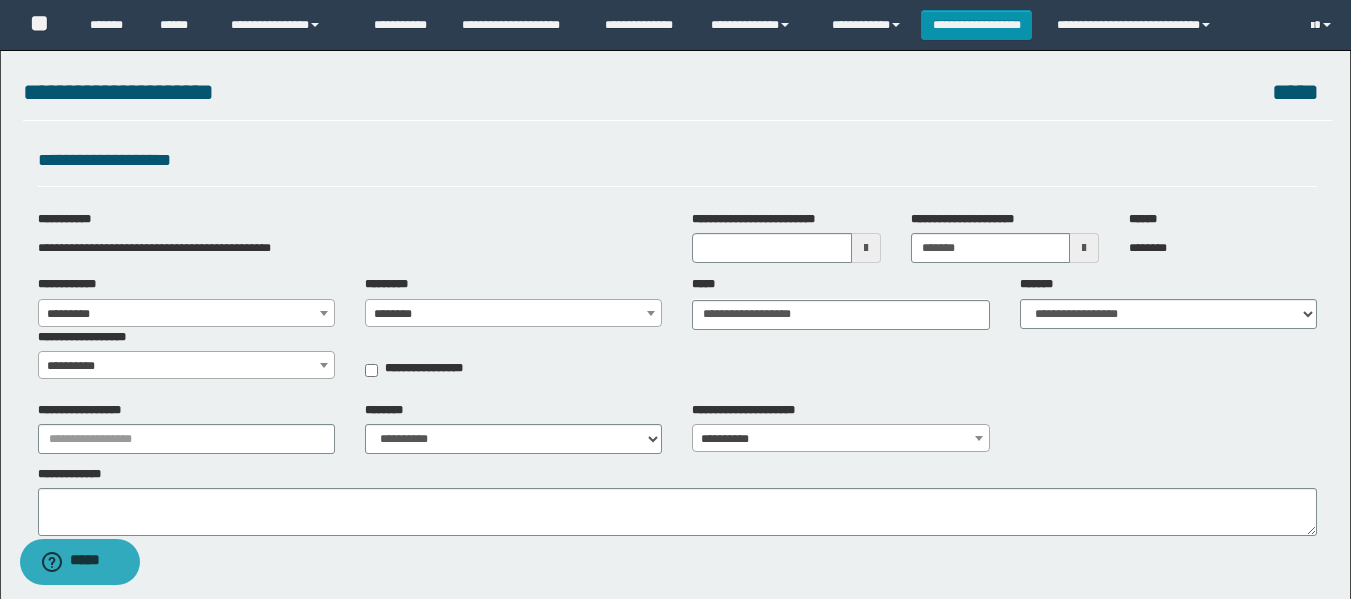 click on "**********" at bounding box center [186, 366] 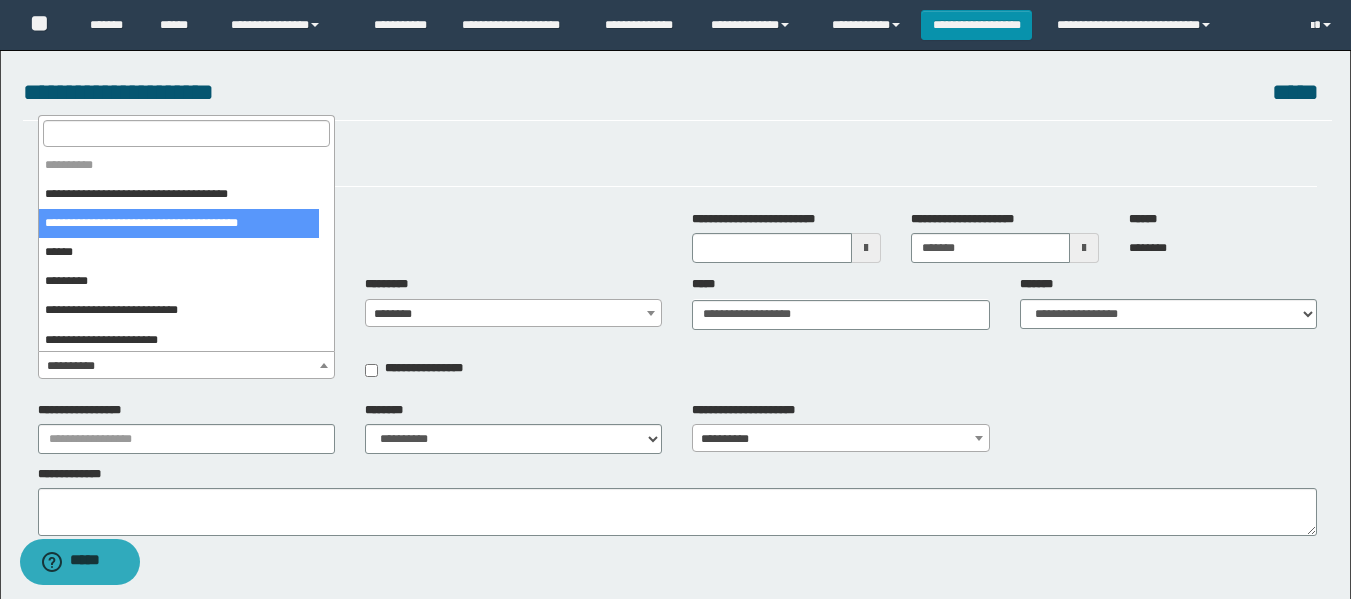 select on "***" 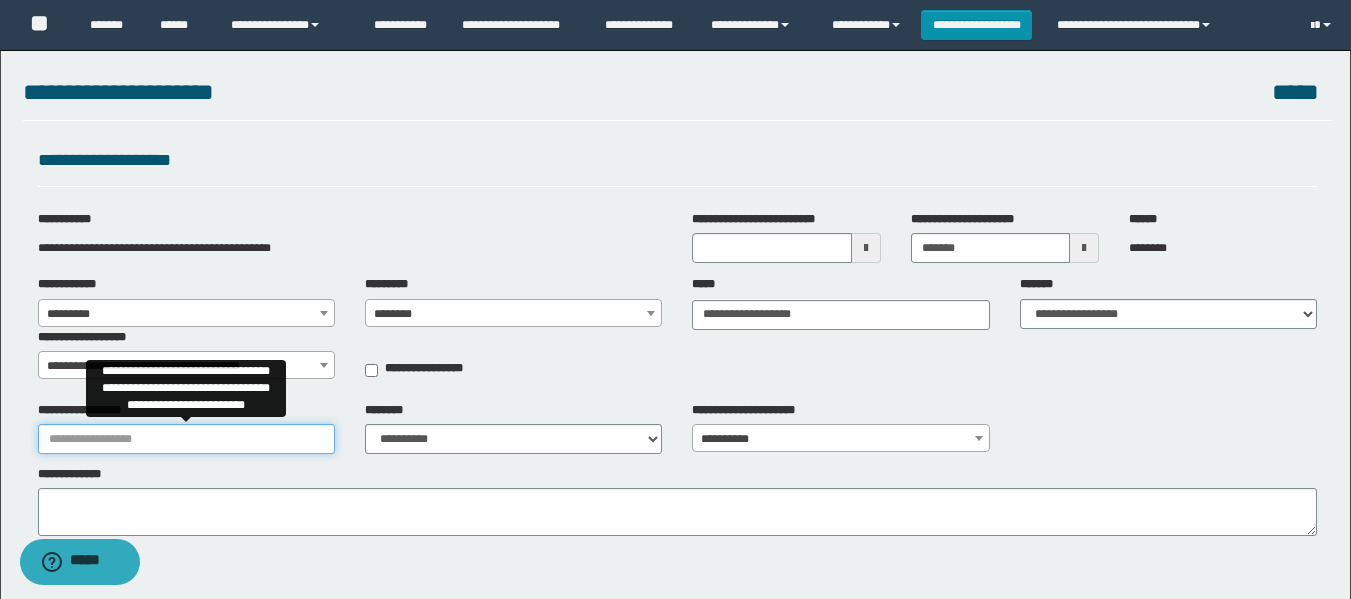 click on "**********" at bounding box center [186, 439] 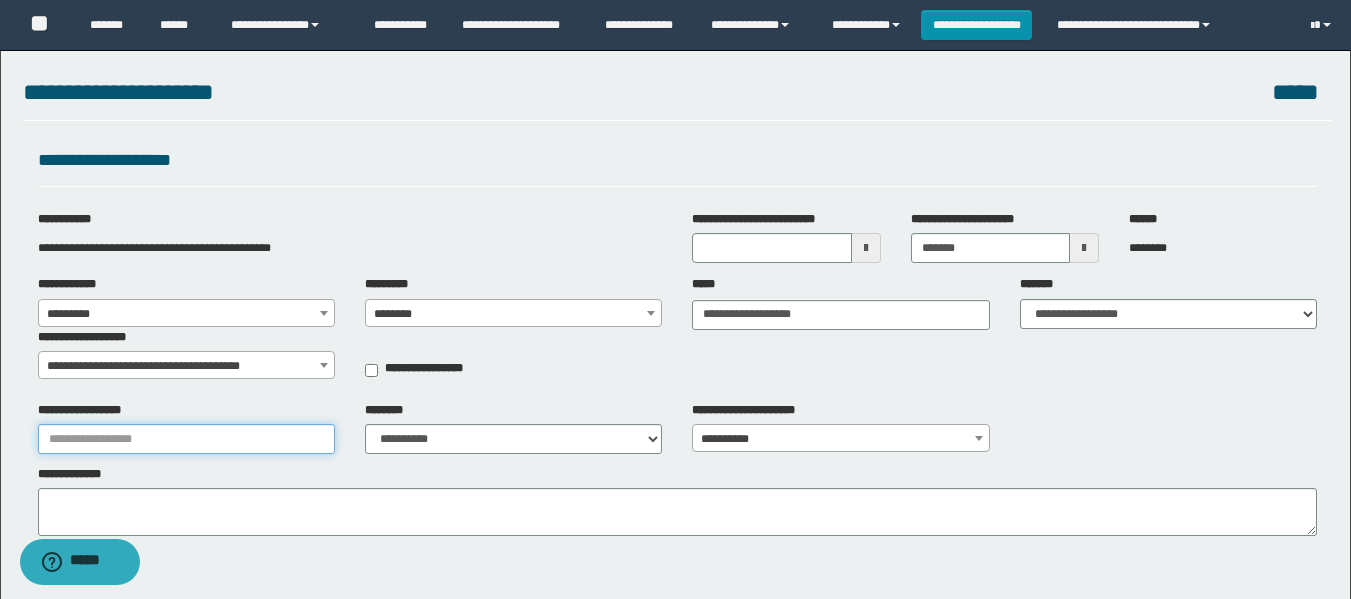type on "**********" 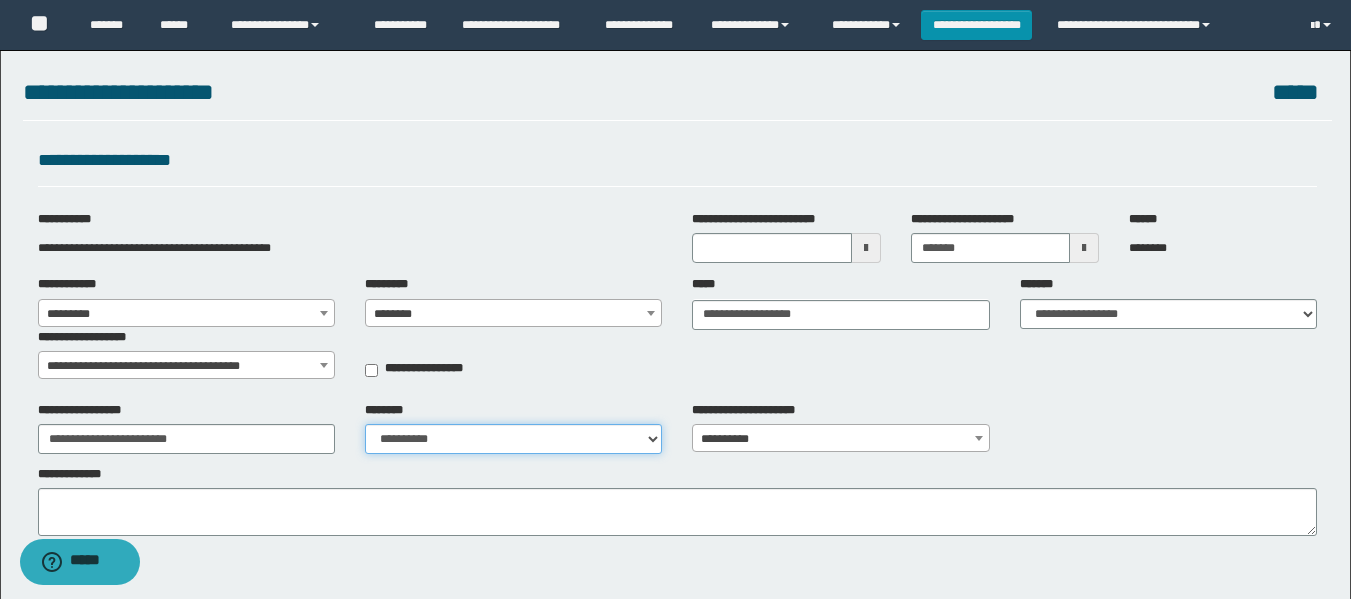 click on "**********" at bounding box center (513, 439) 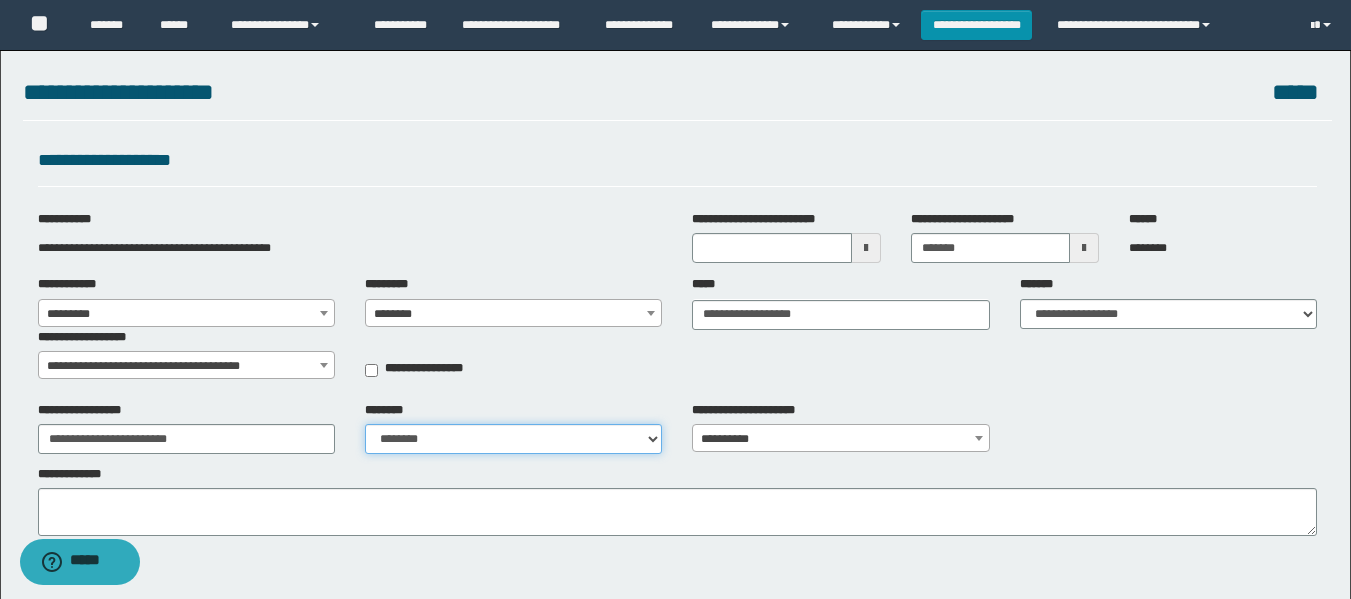 click on "**********" at bounding box center [513, 439] 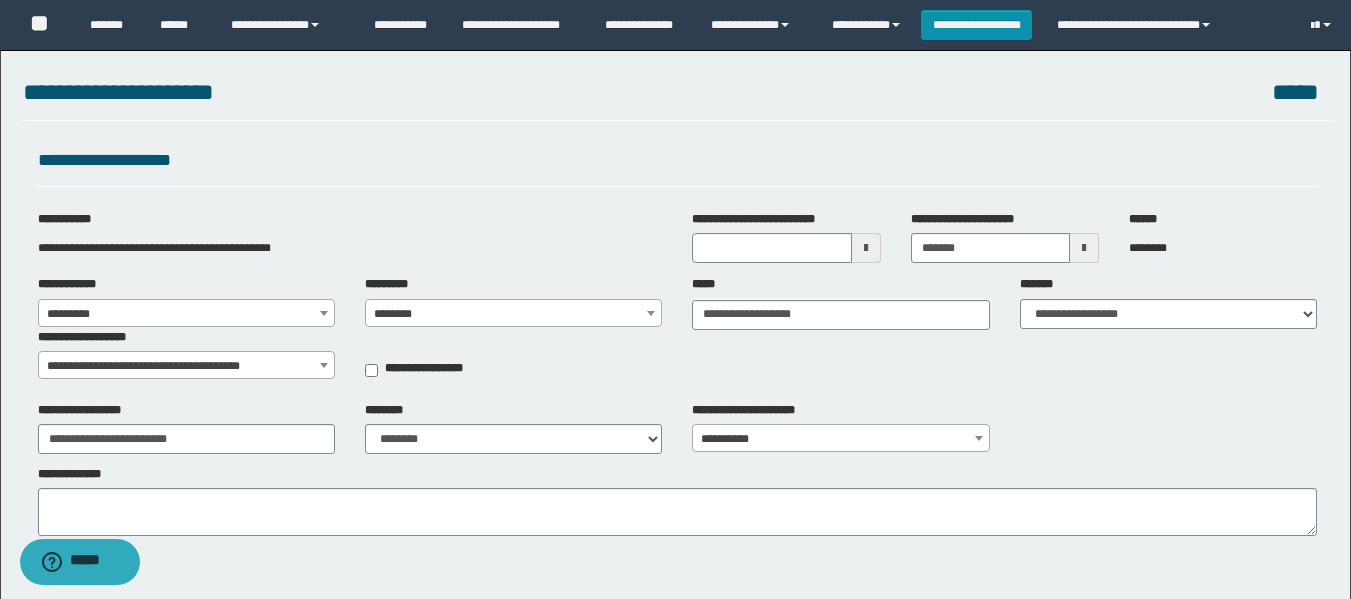 click on "**********" at bounding box center [677, 428] 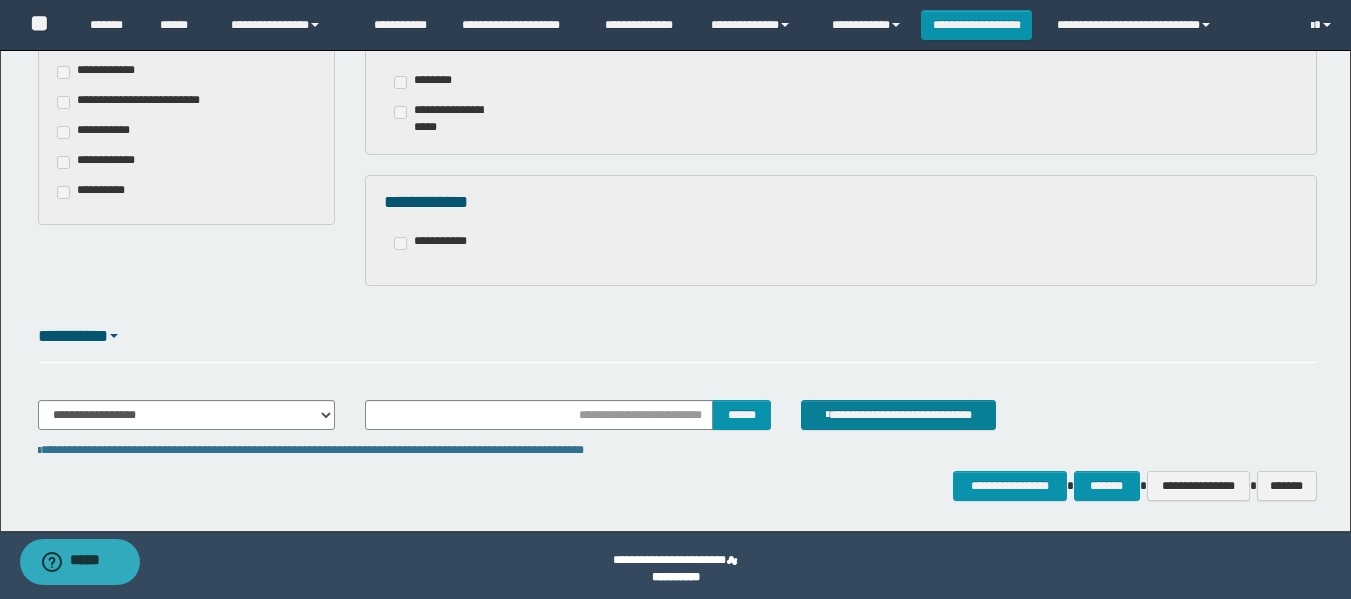 scroll, scrollTop: 619, scrollLeft: 0, axis: vertical 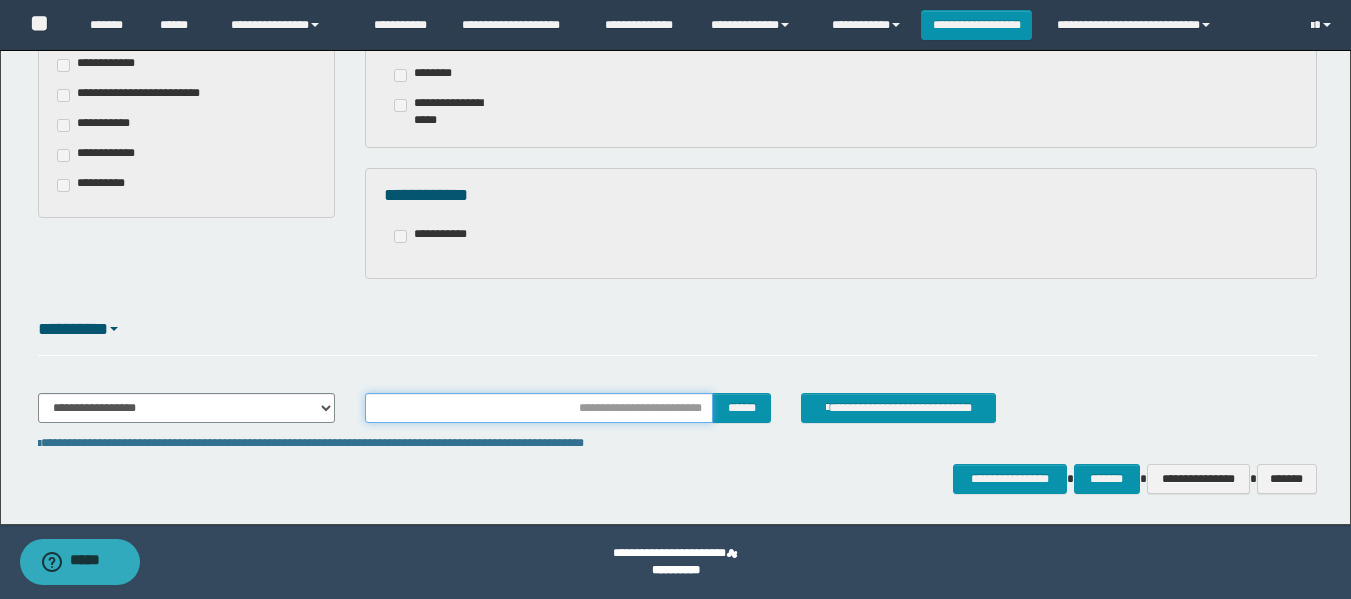 click at bounding box center (539, 408) 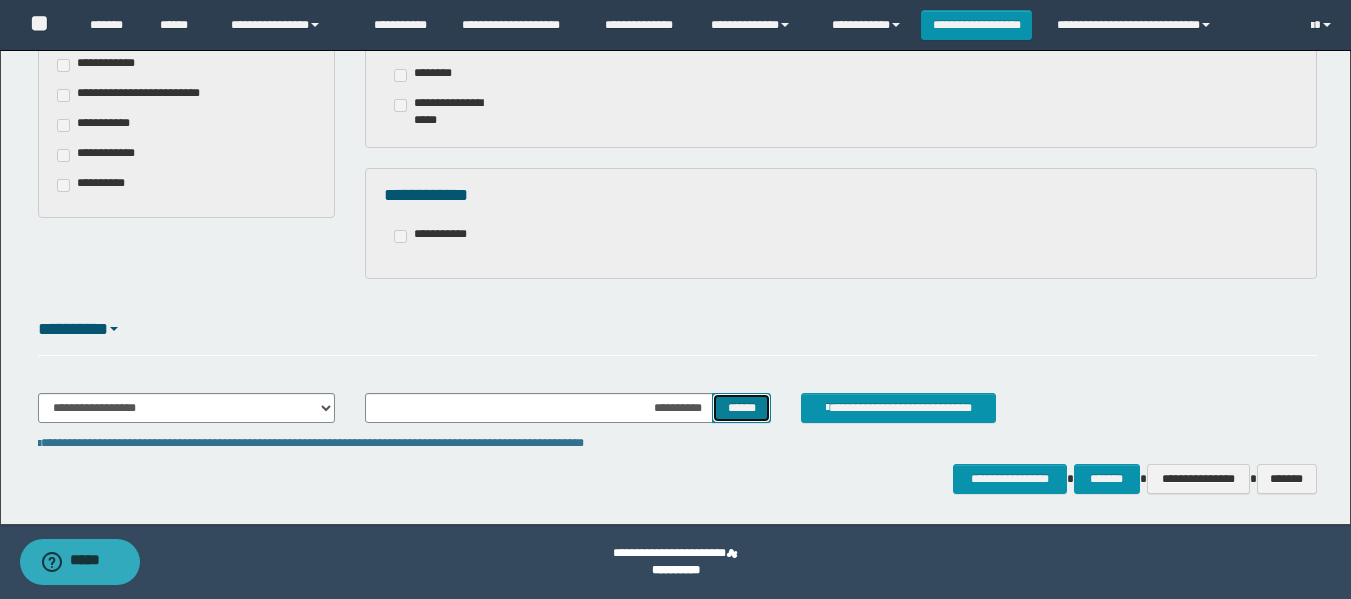 click on "******" at bounding box center (741, 408) 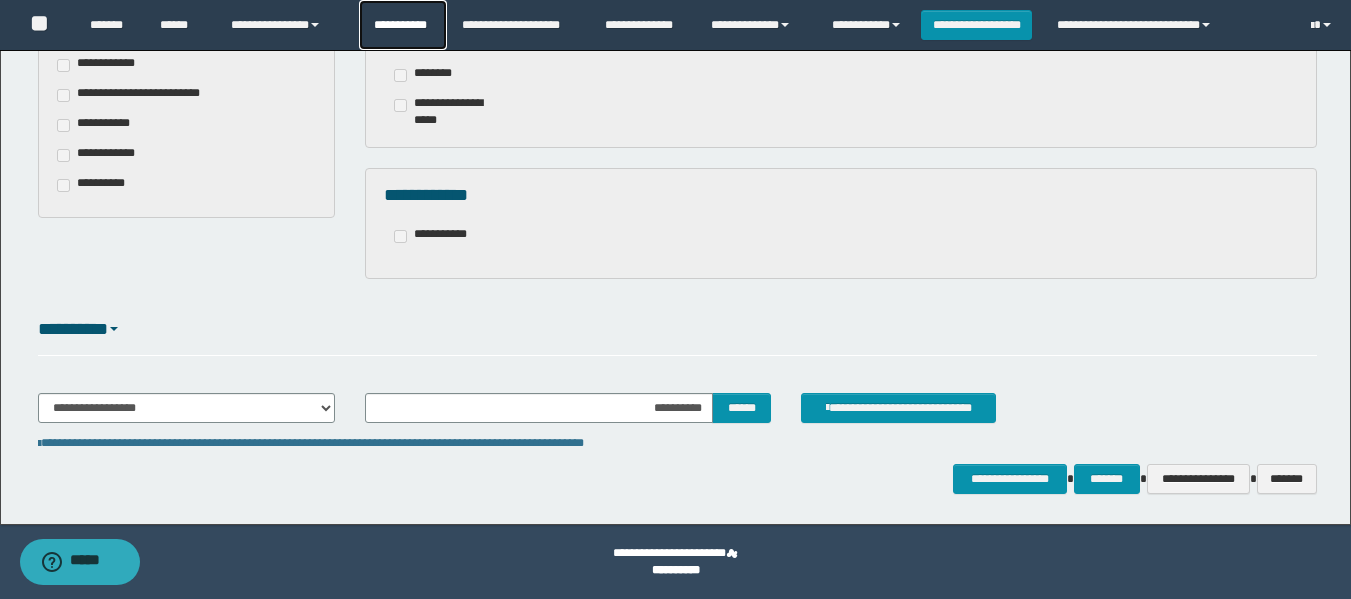 click on "**********" at bounding box center (403, 25) 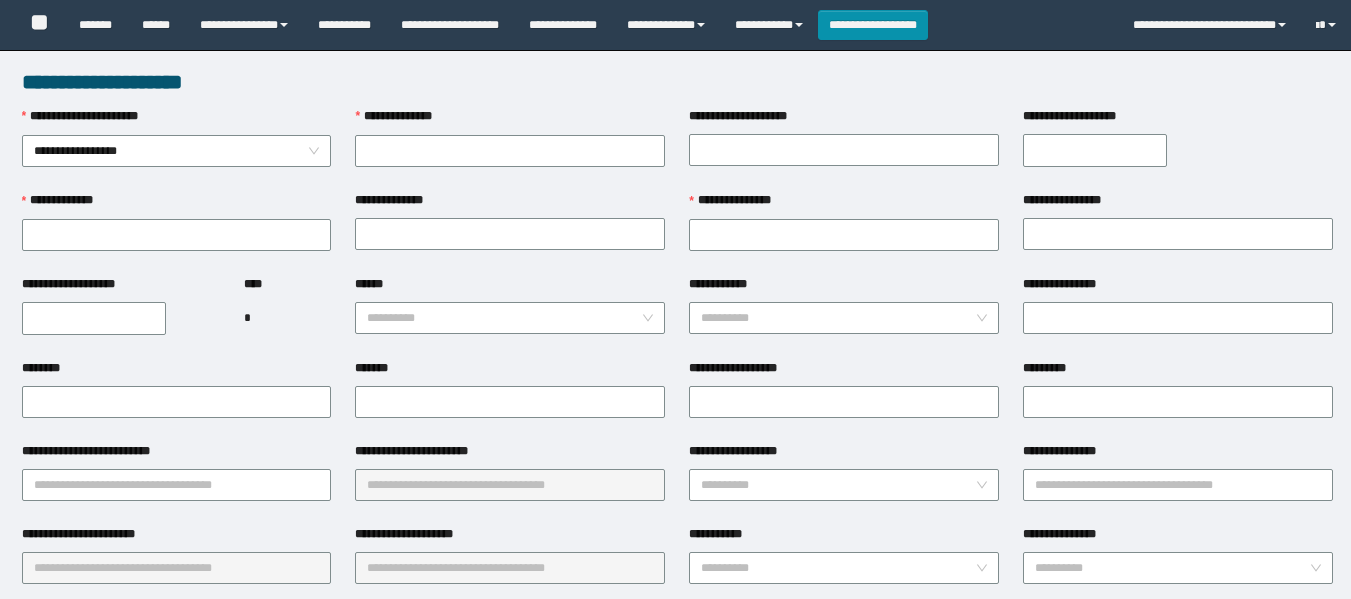 scroll, scrollTop: 0, scrollLeft: 0, axis: both 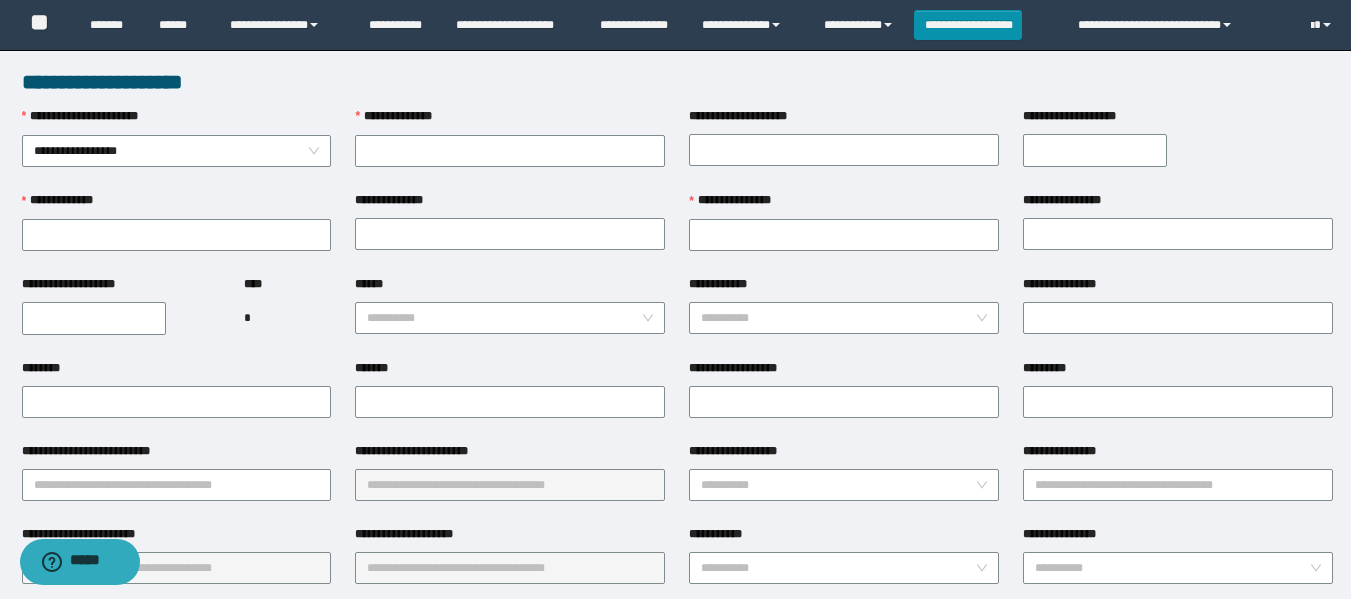 click on "**********" at bounding box center [844, 372] 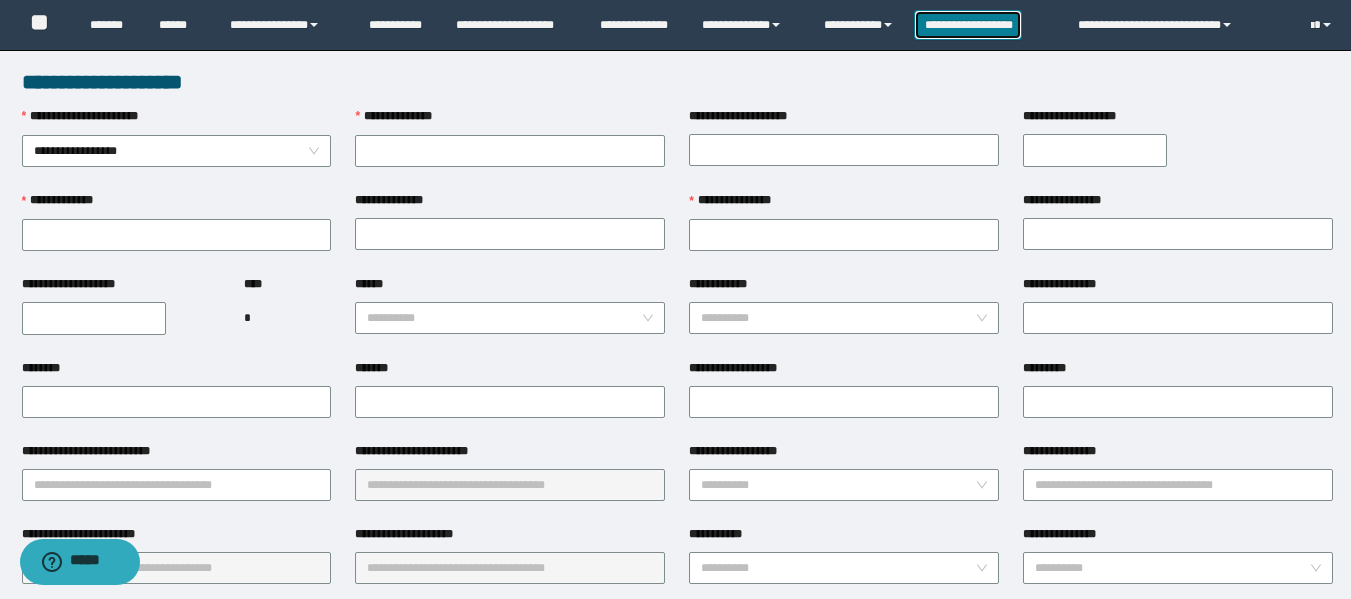 click on "**********" at bounding box center (968, 25) 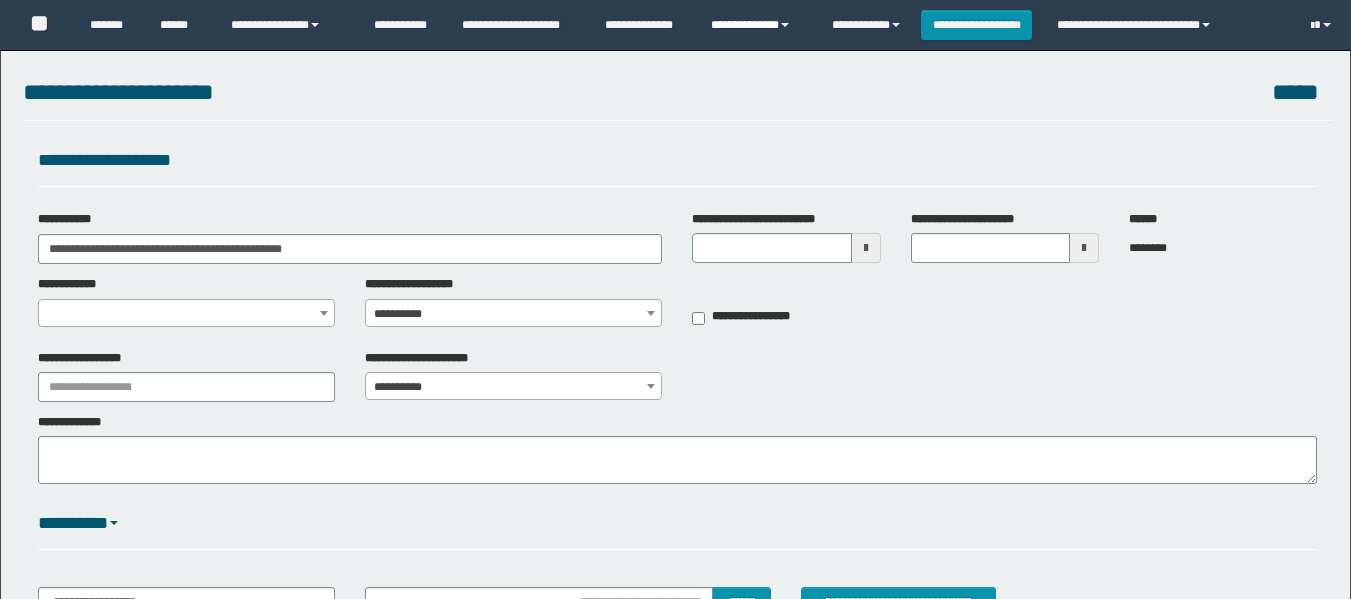 scroll, scrollTop: 195, scrollLeft: 0, axis: vertical 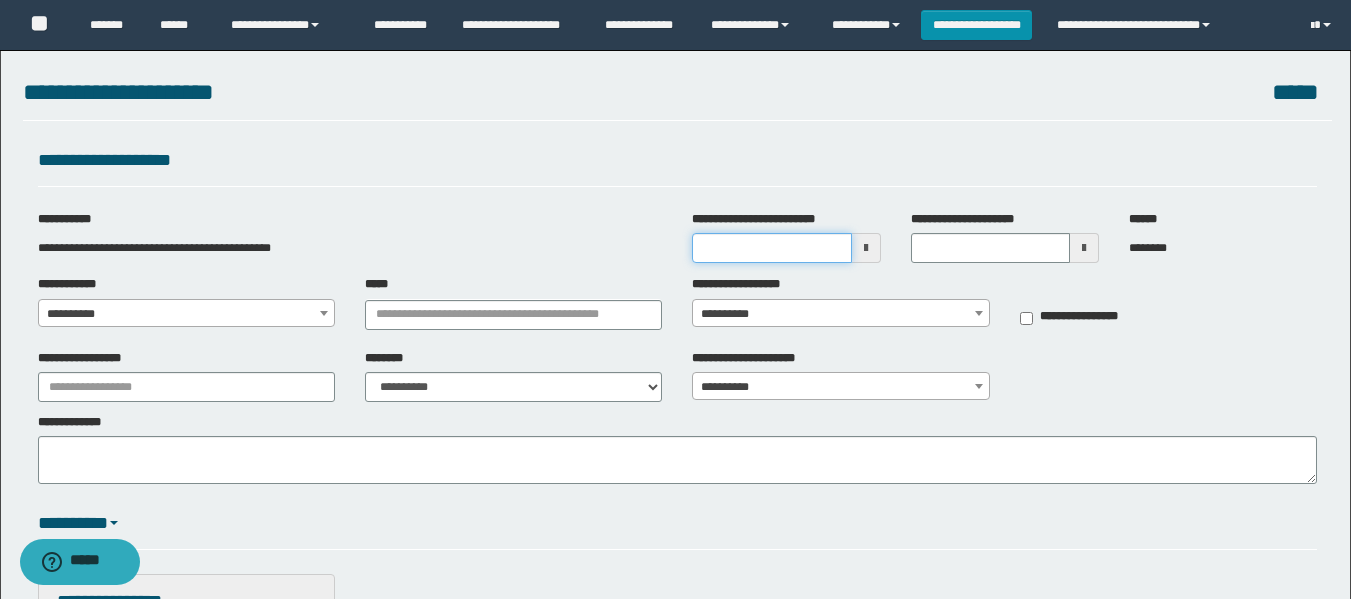 click on "**********" at bounding box center (771, 248) 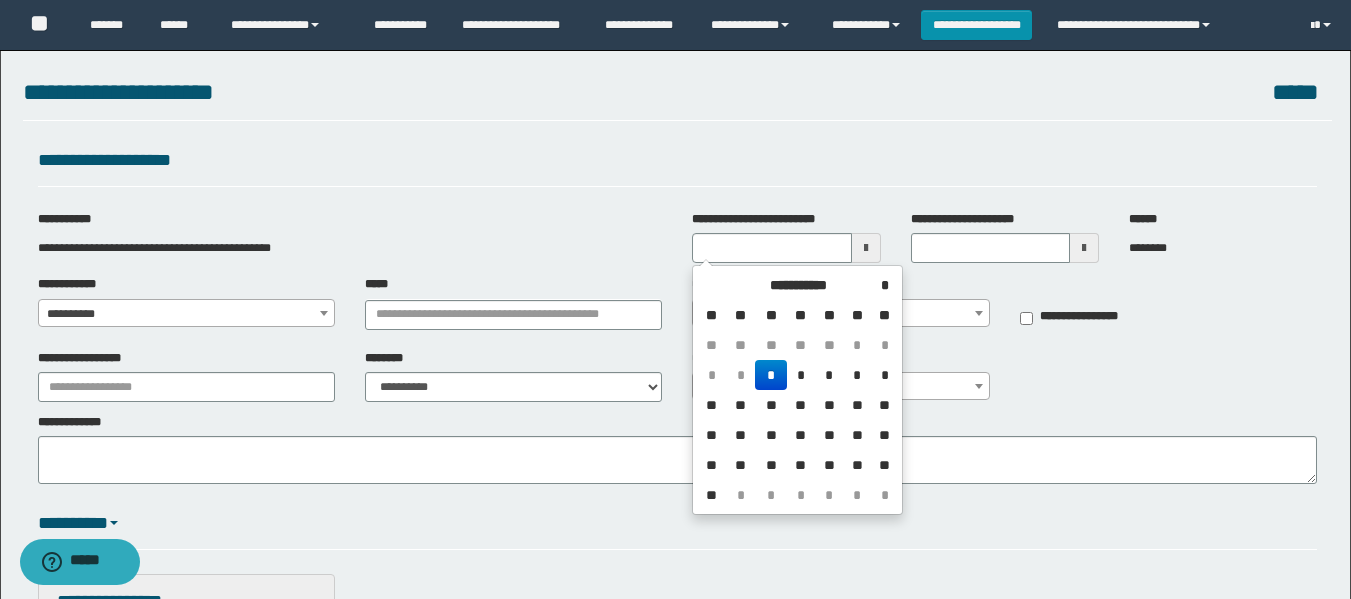 drag, startPoint x: 780, startPoint y: 368, endPoint x: 979, endPoint y: 248, distance: 232.38115 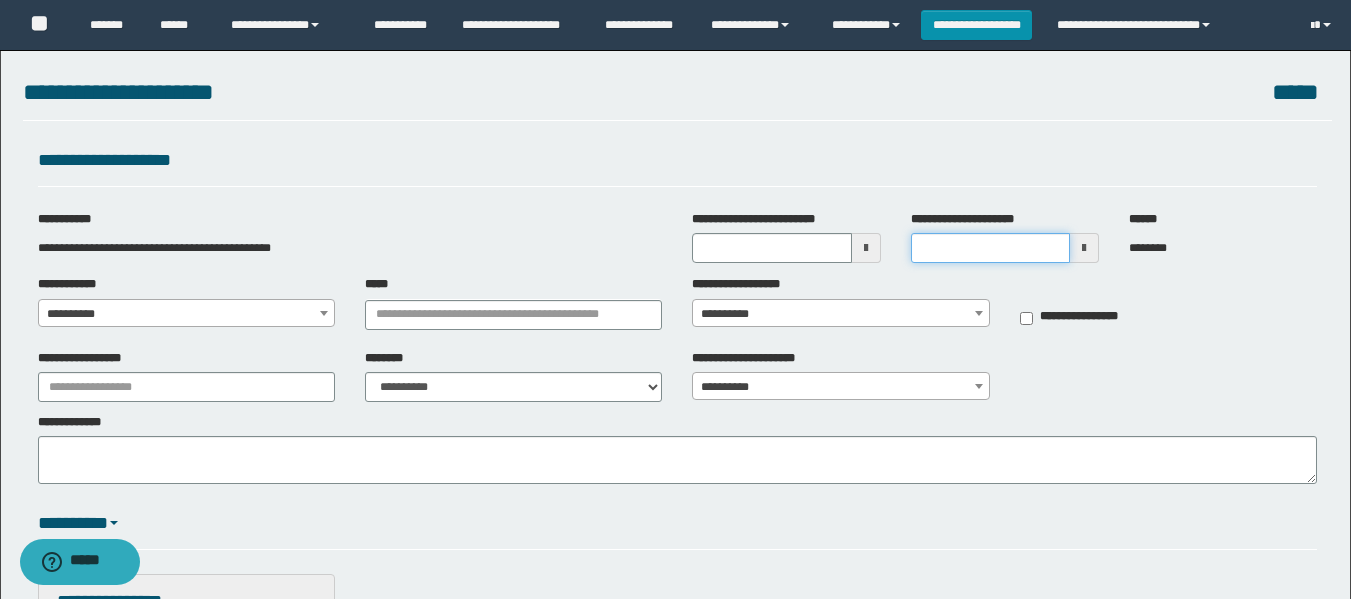 click on "**********" at bounding box center [990, 248] 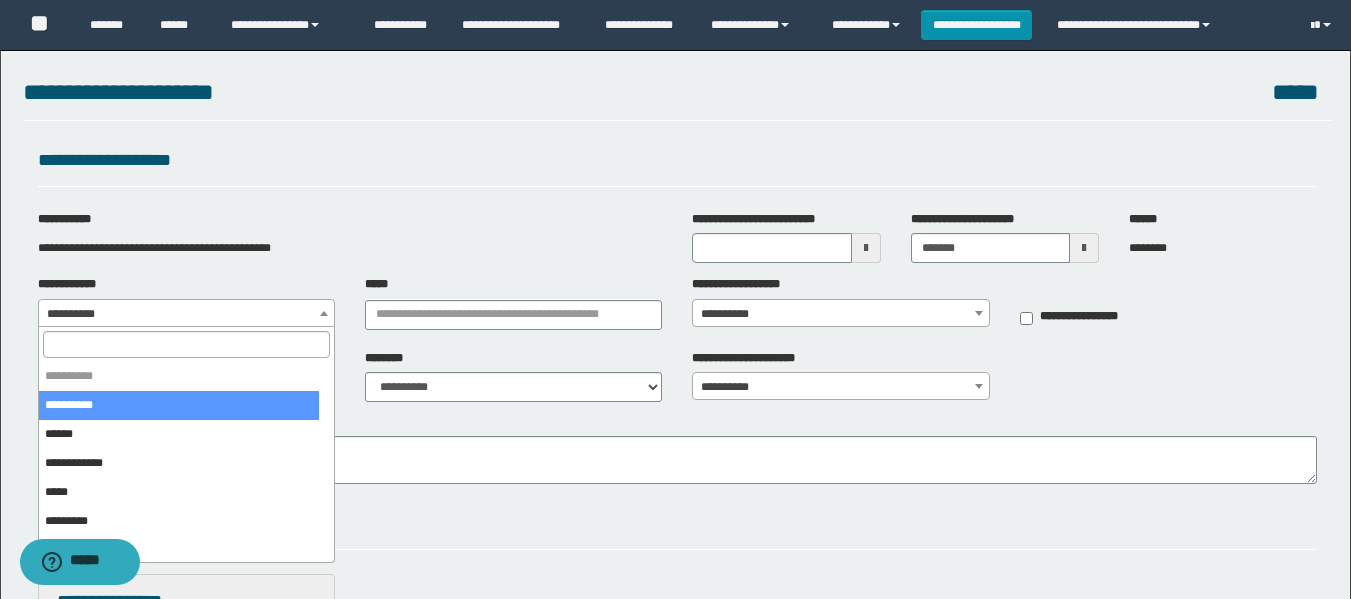 click on "**********" at bounding box center (186, 314) 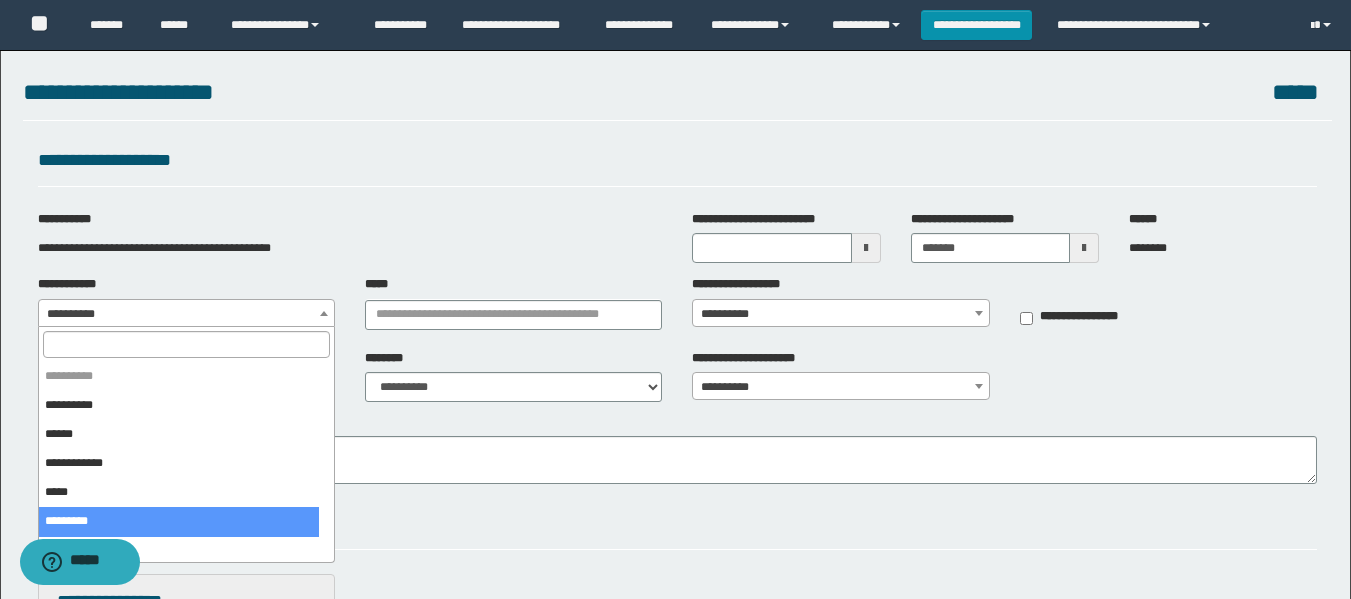 select on "*" 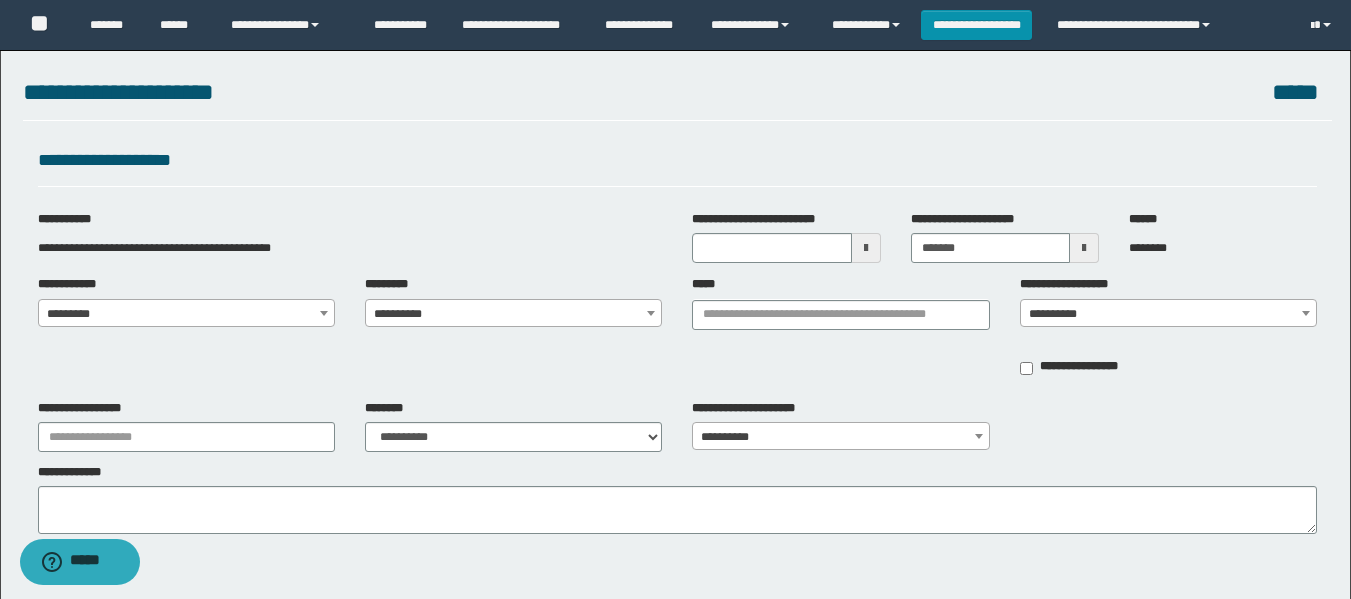 click on "**********" at bounding box center [513, 314] 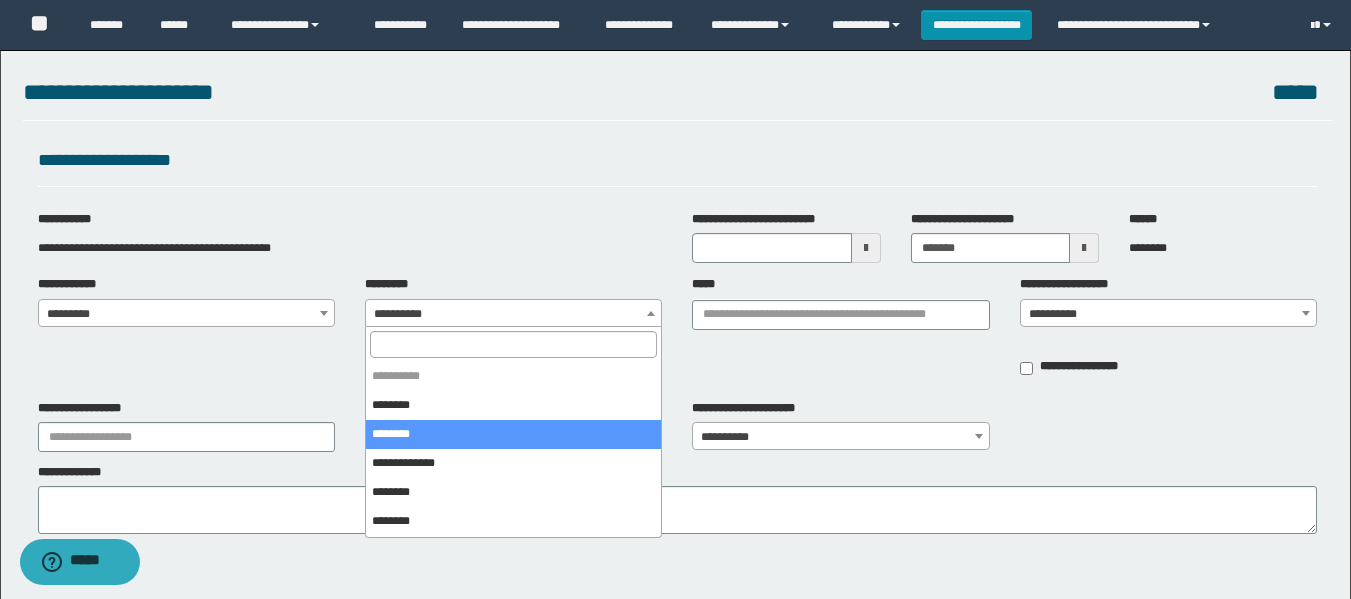 select on "*" 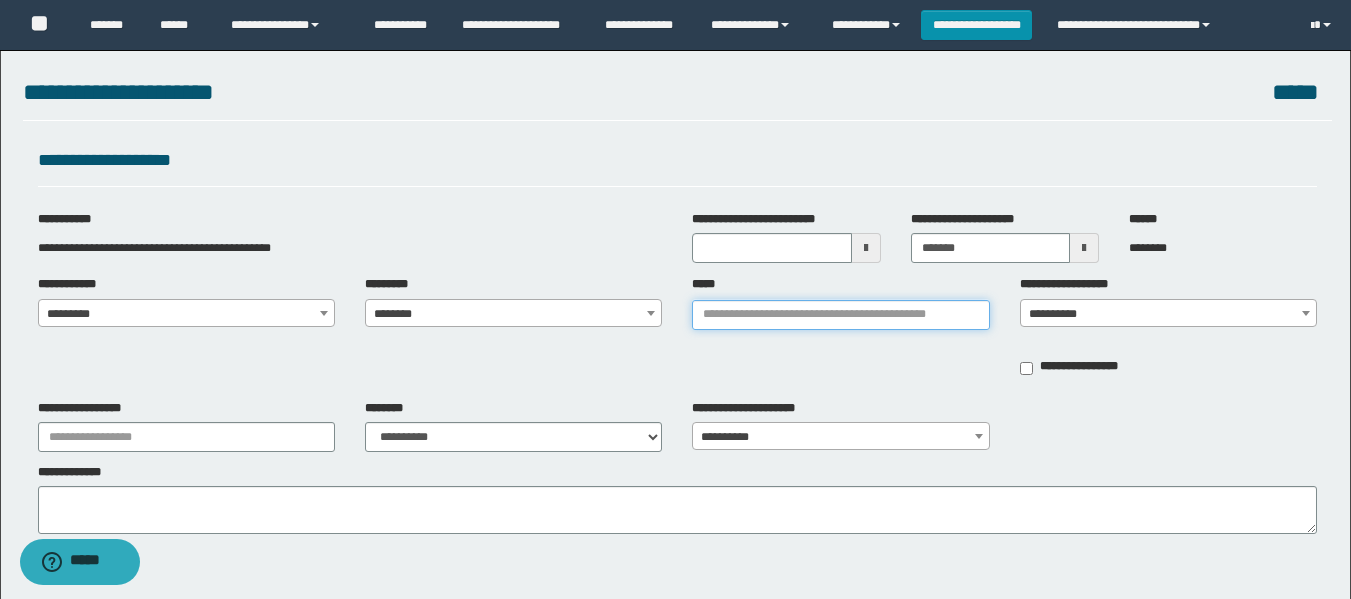 click on "*****" at bounding box center [840, 315] 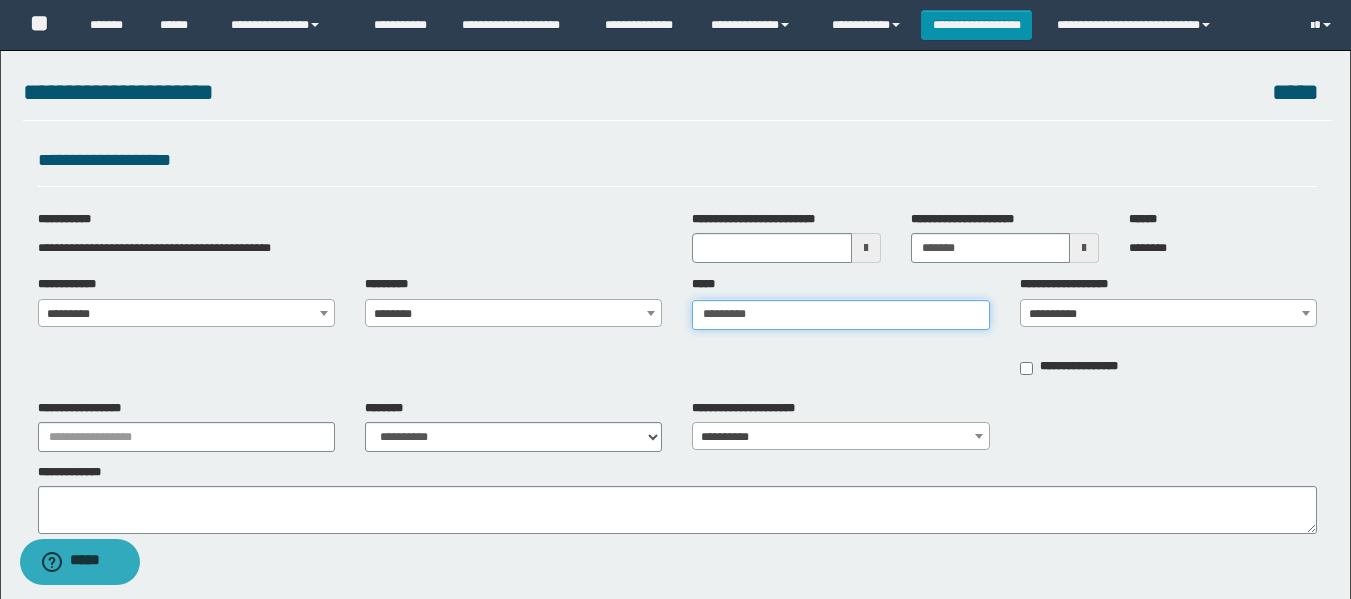 type on "**********" 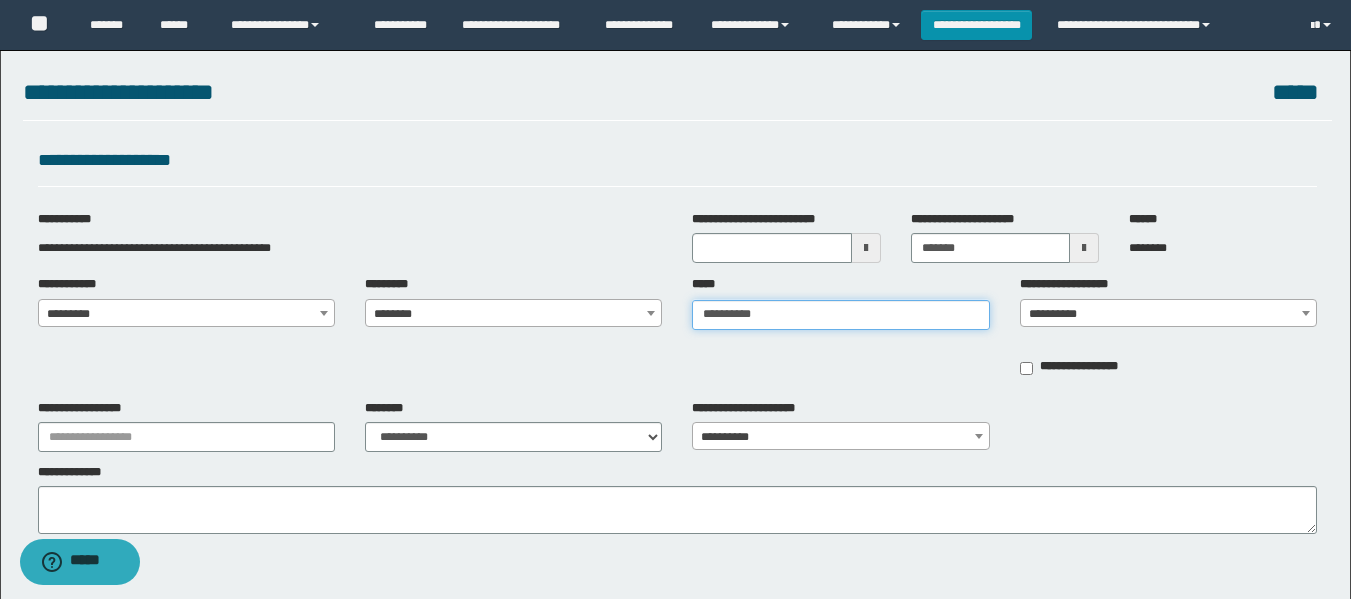 type on "**********" 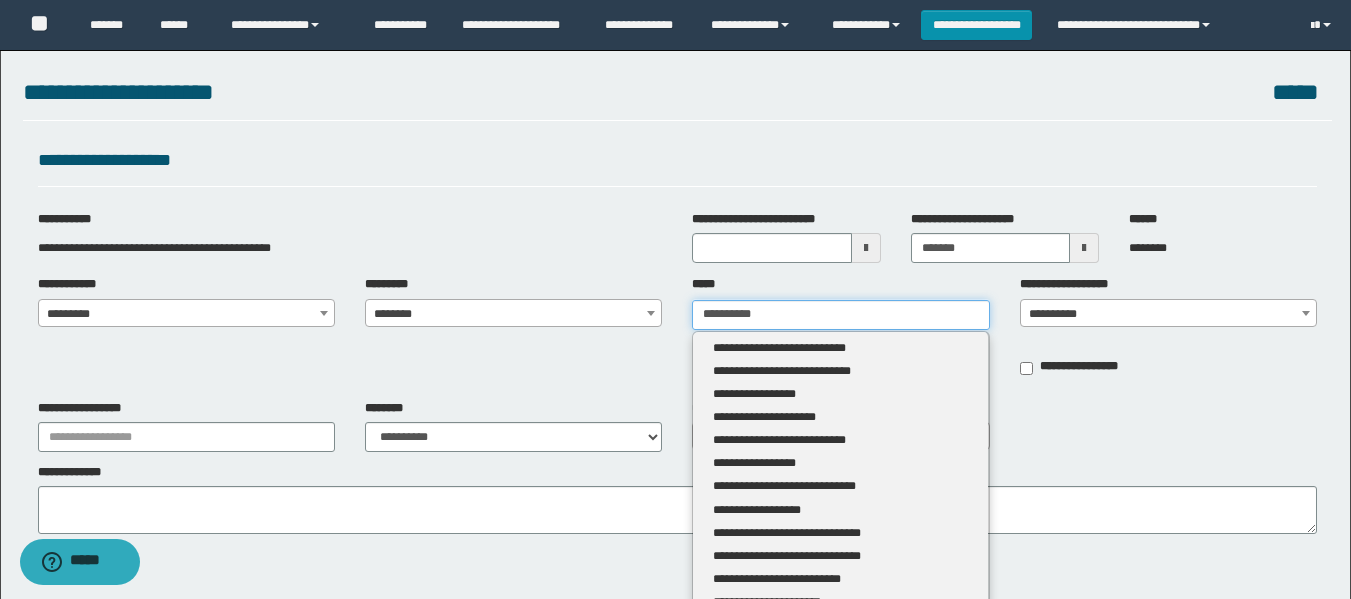 type 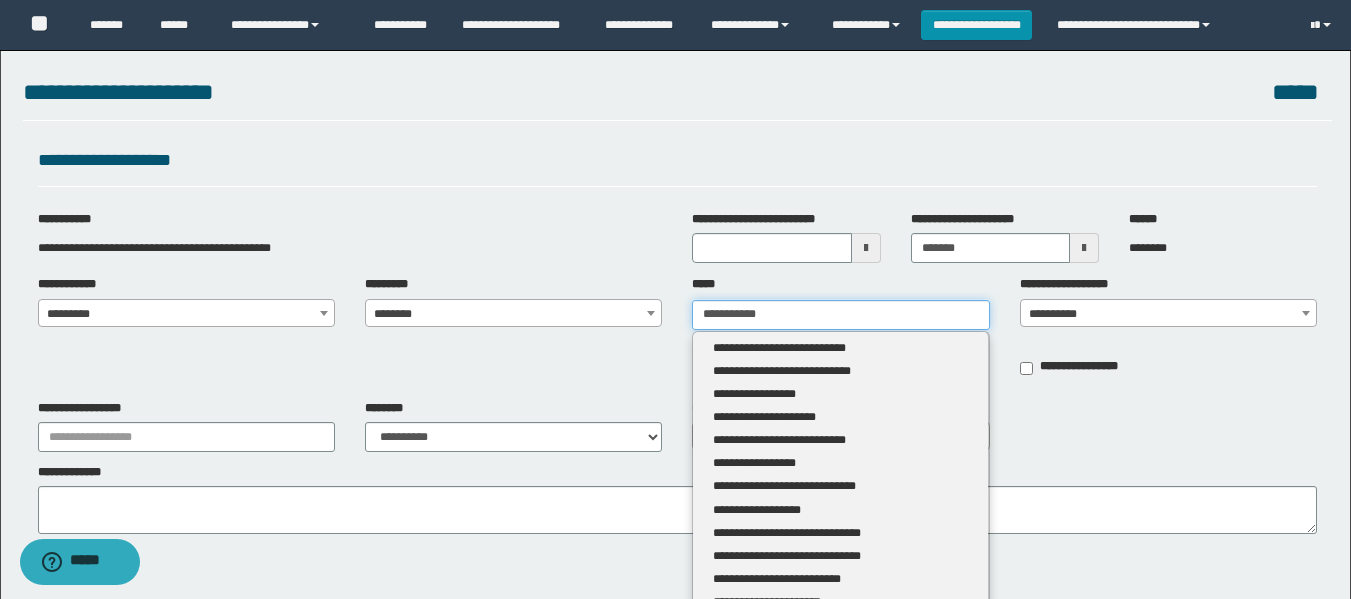 type on "**********" 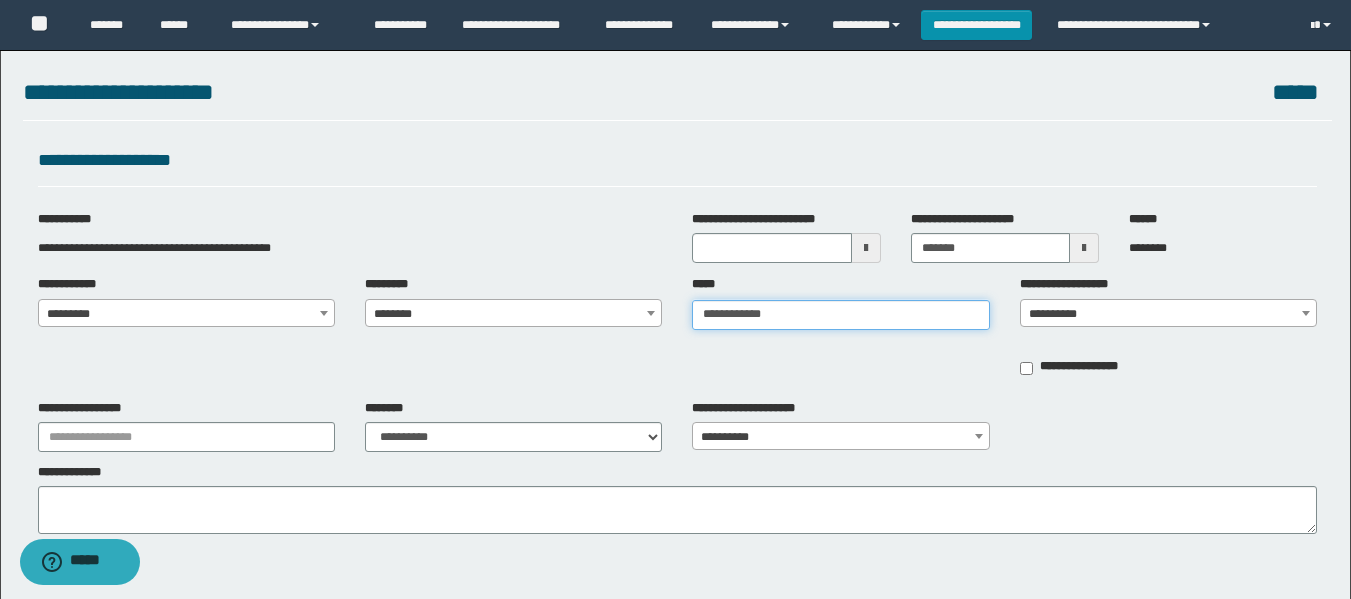 type on "**********" 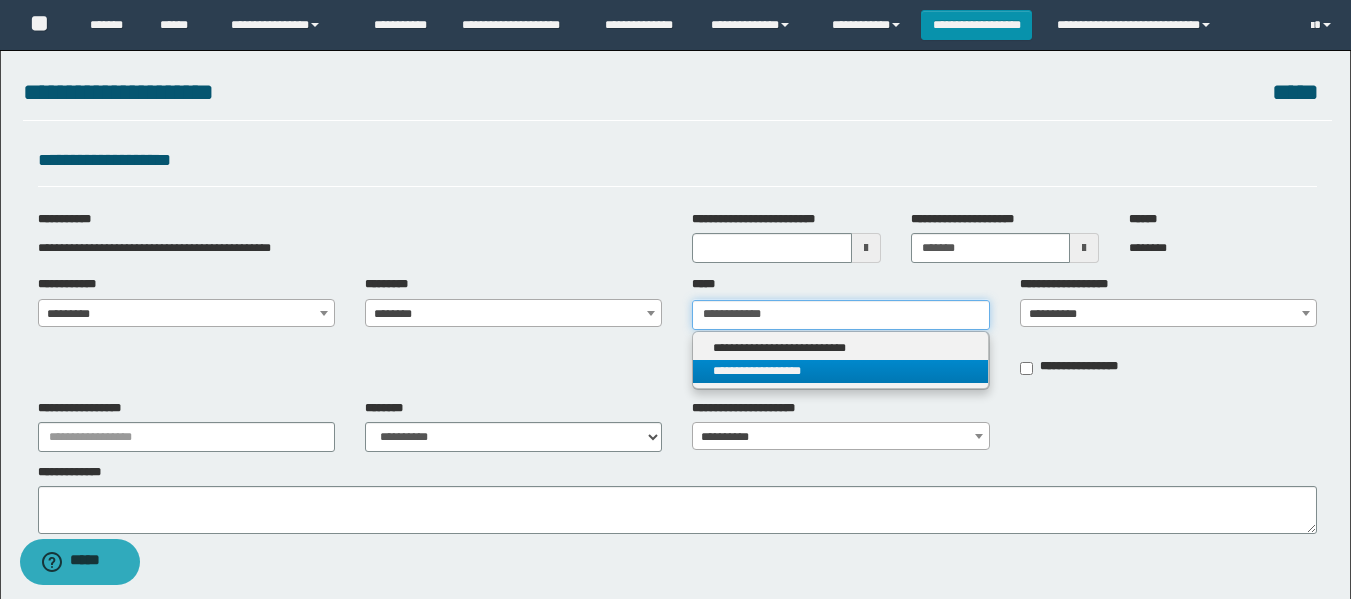 type on "**********" 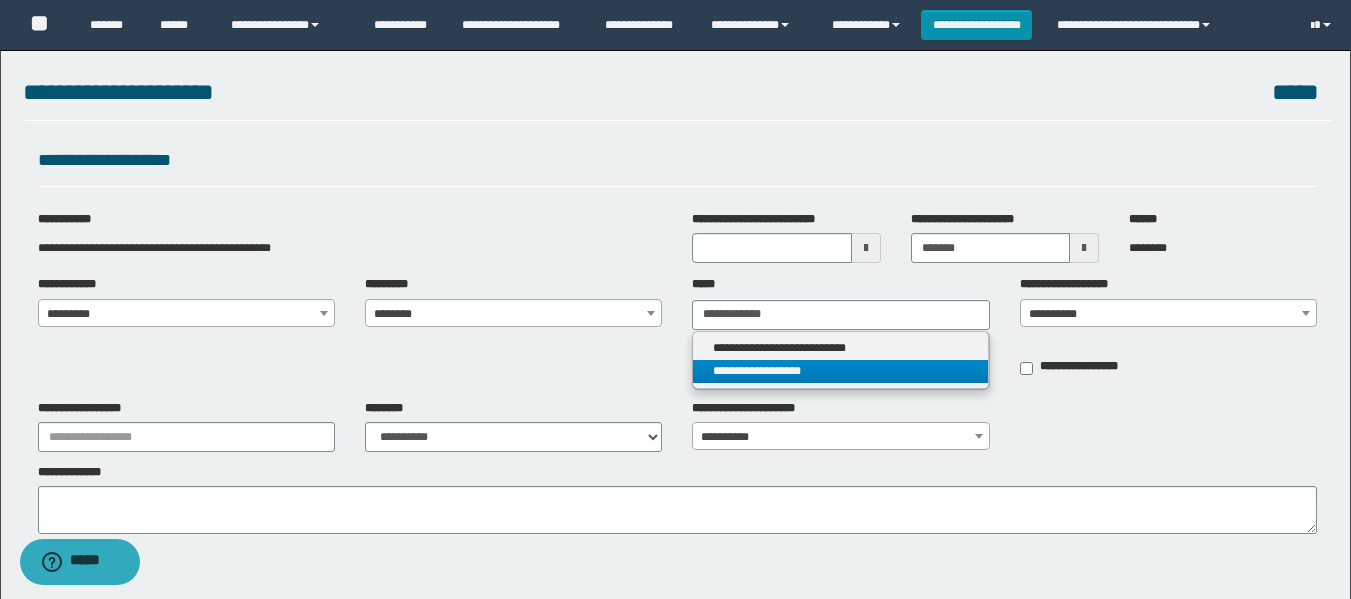 type 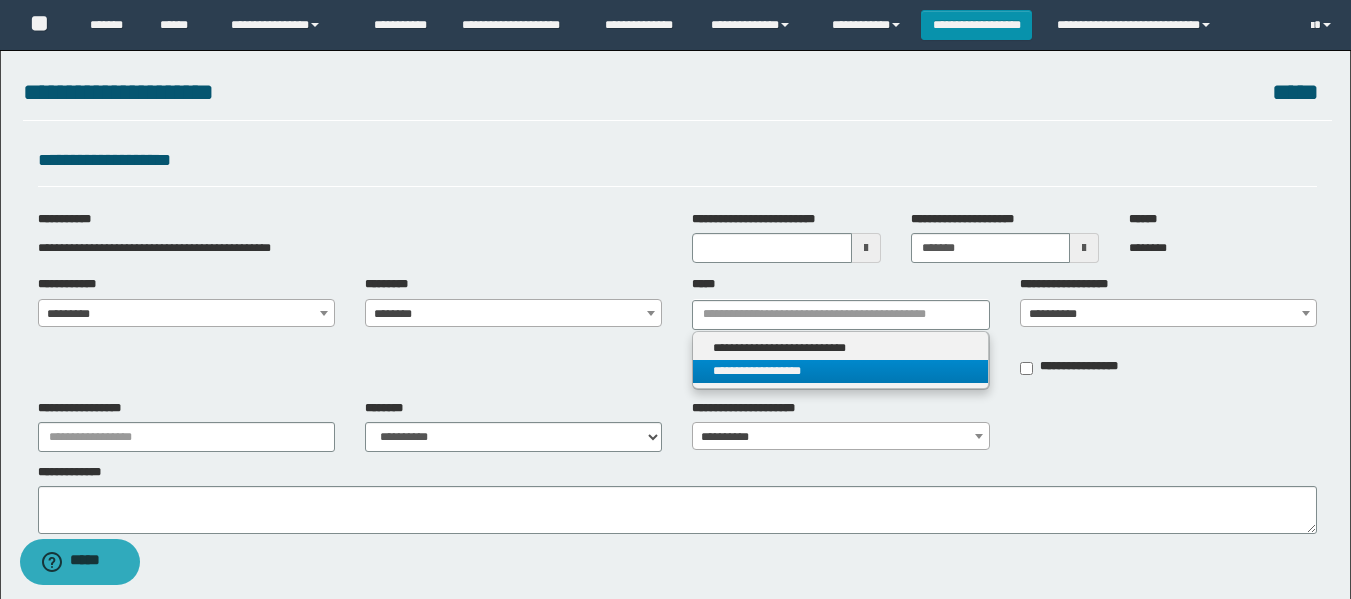 click on "**********" at bounding box center [840, 371] 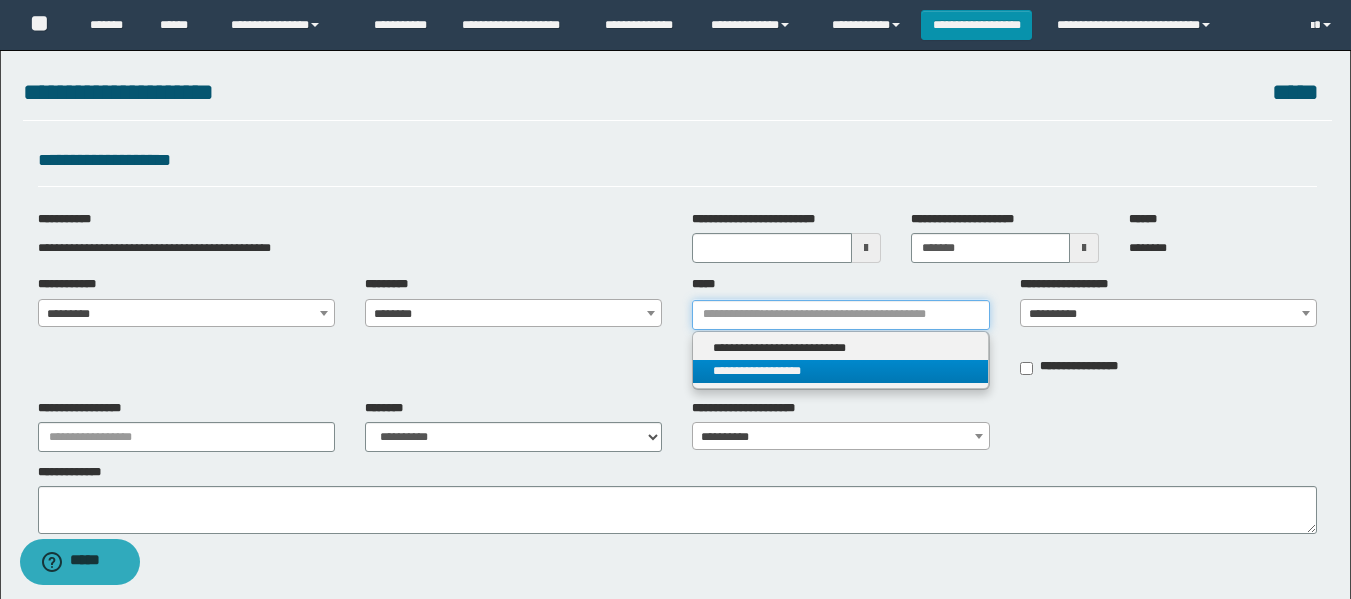 type 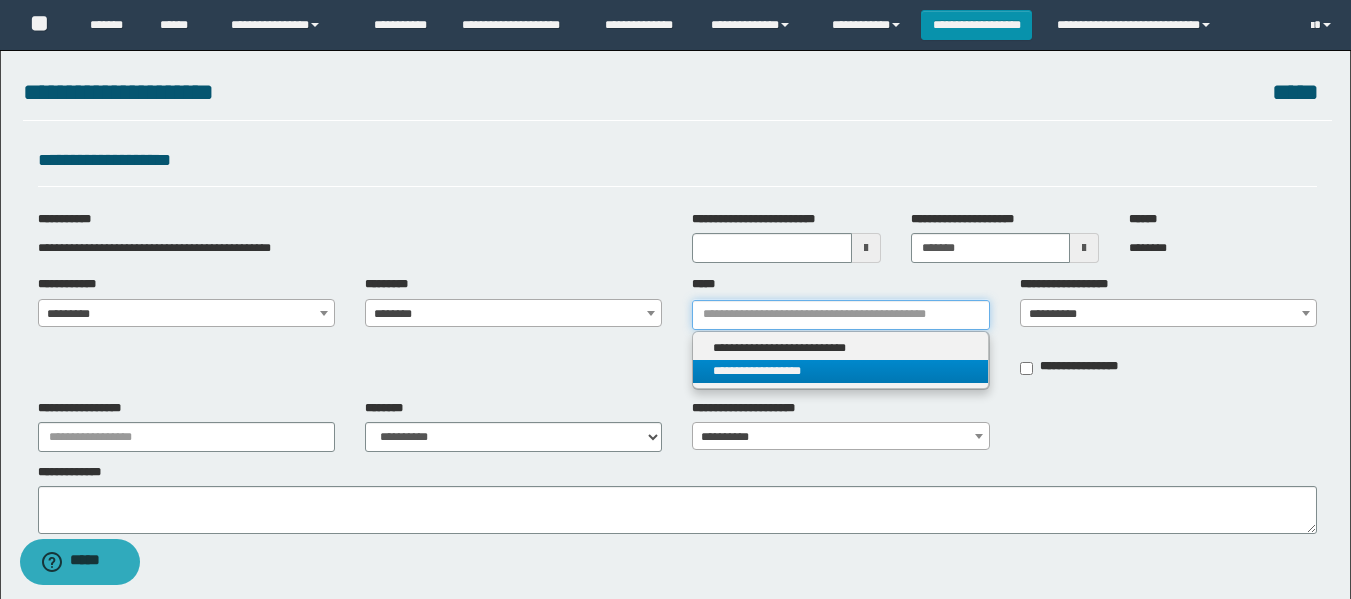 type on "**********" 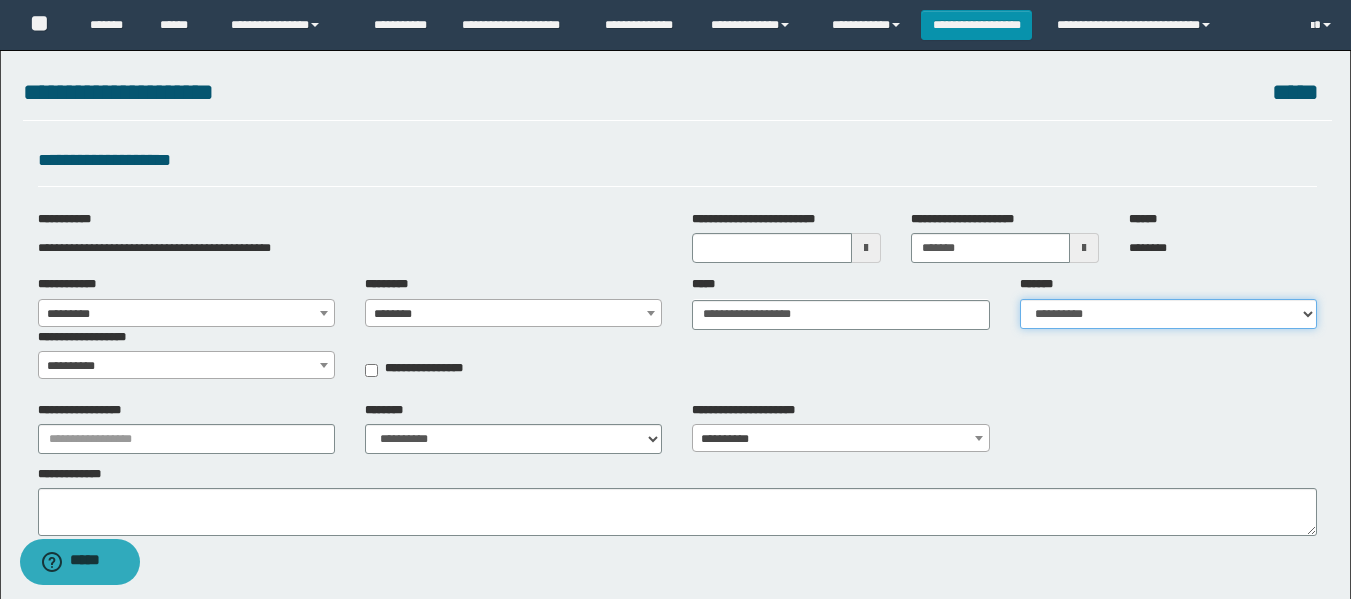click on "**********" at bounding box center [1168, 314] 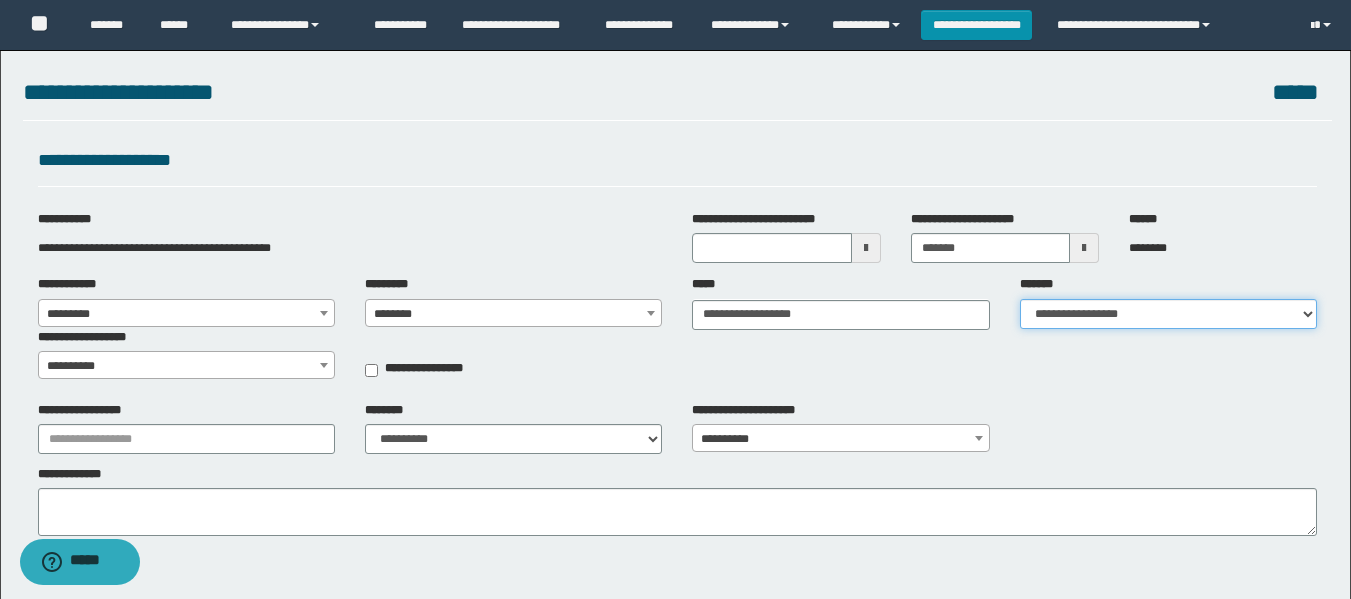 click on "**********" at bounding box center (1168, 314) 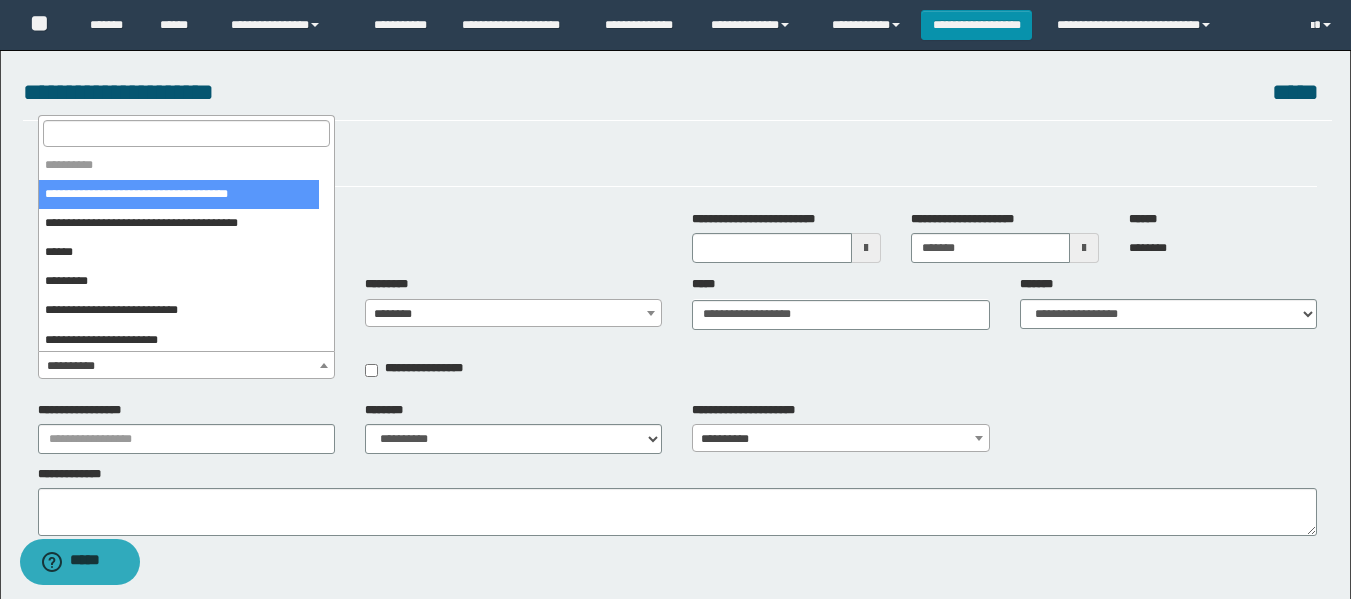 click on "**********" at bounding box center [186, 366] 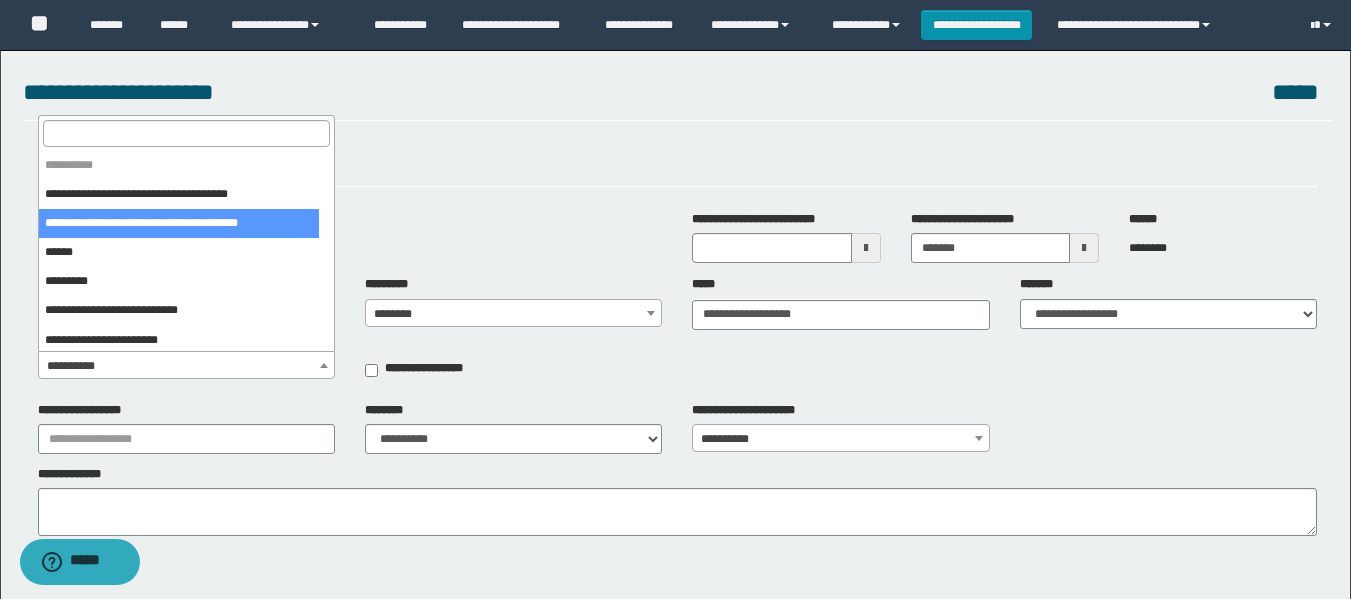 select on "***" 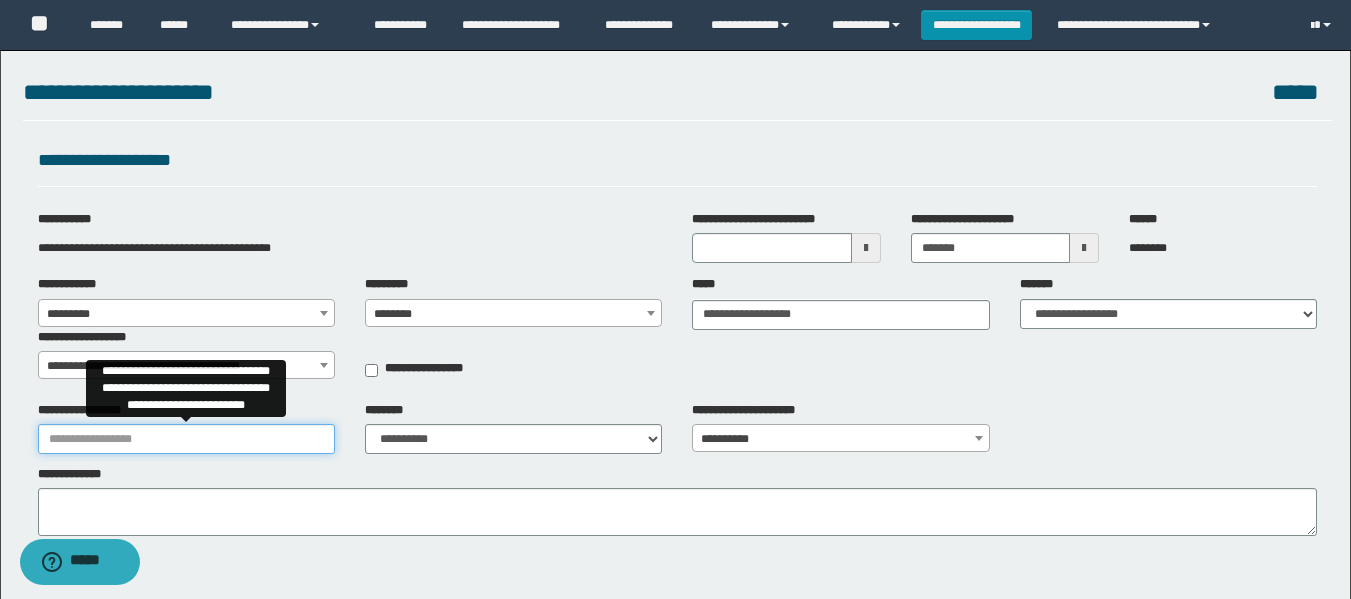 click on "**********" at bounding box center (186, 439) 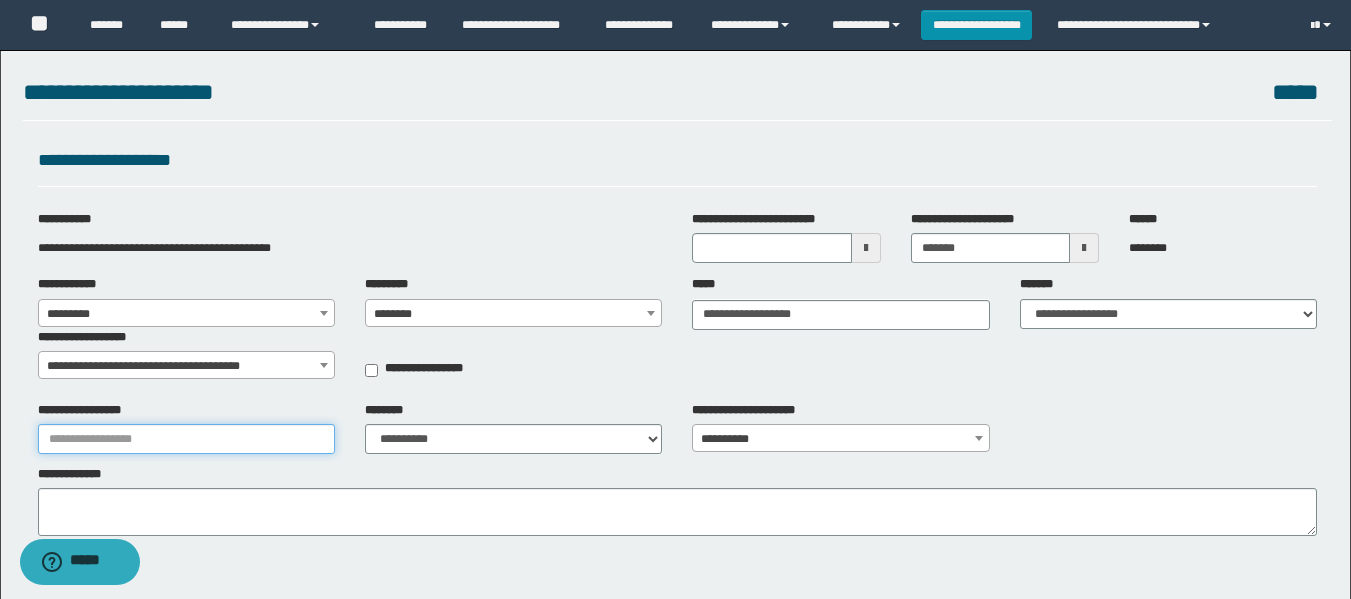 type on "**********" 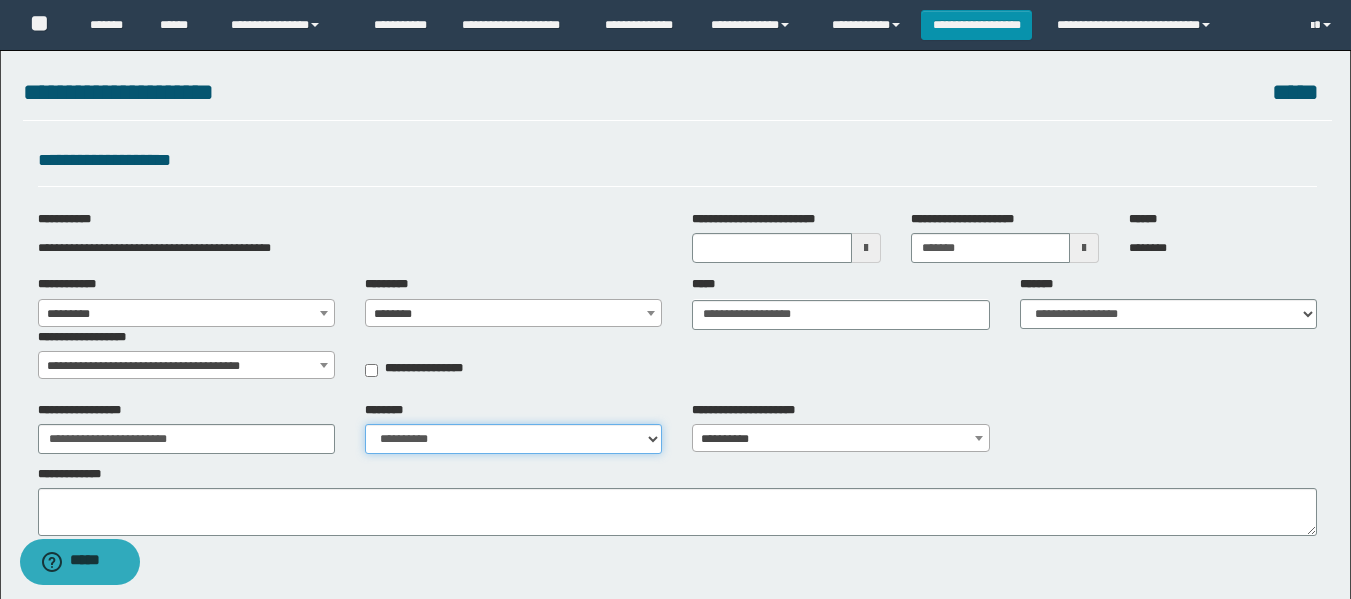 click on "**********" at bounding box center (513, 439) 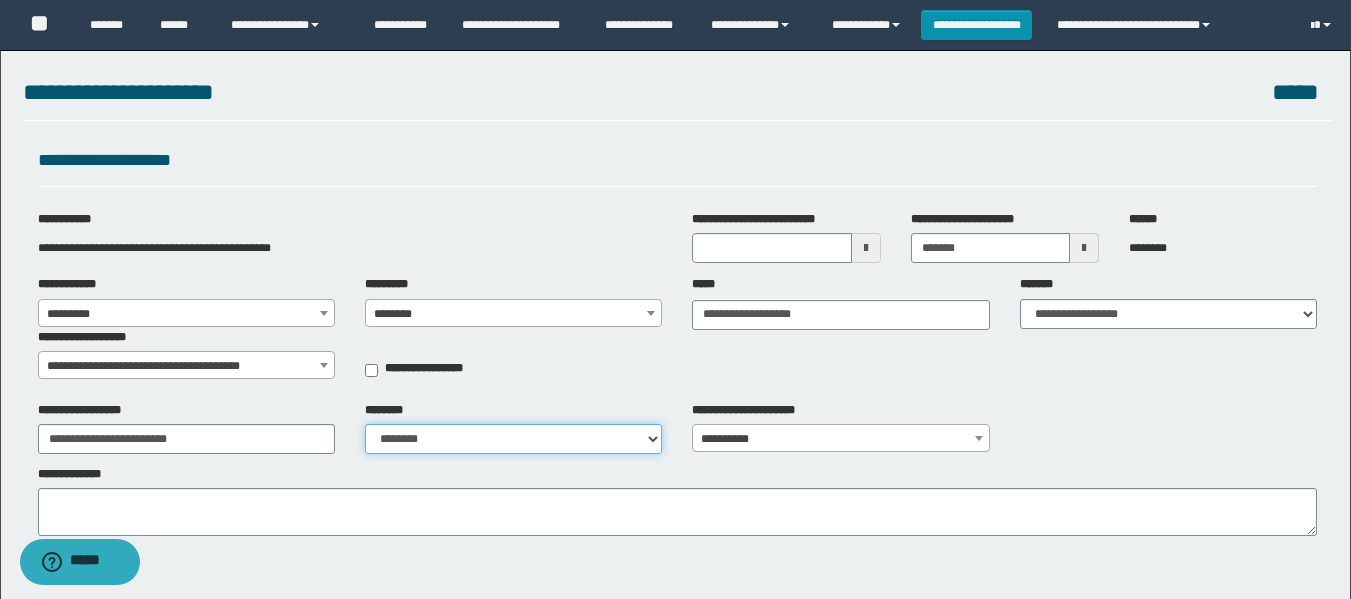 click on "**********" at bounding box center [513, 439] 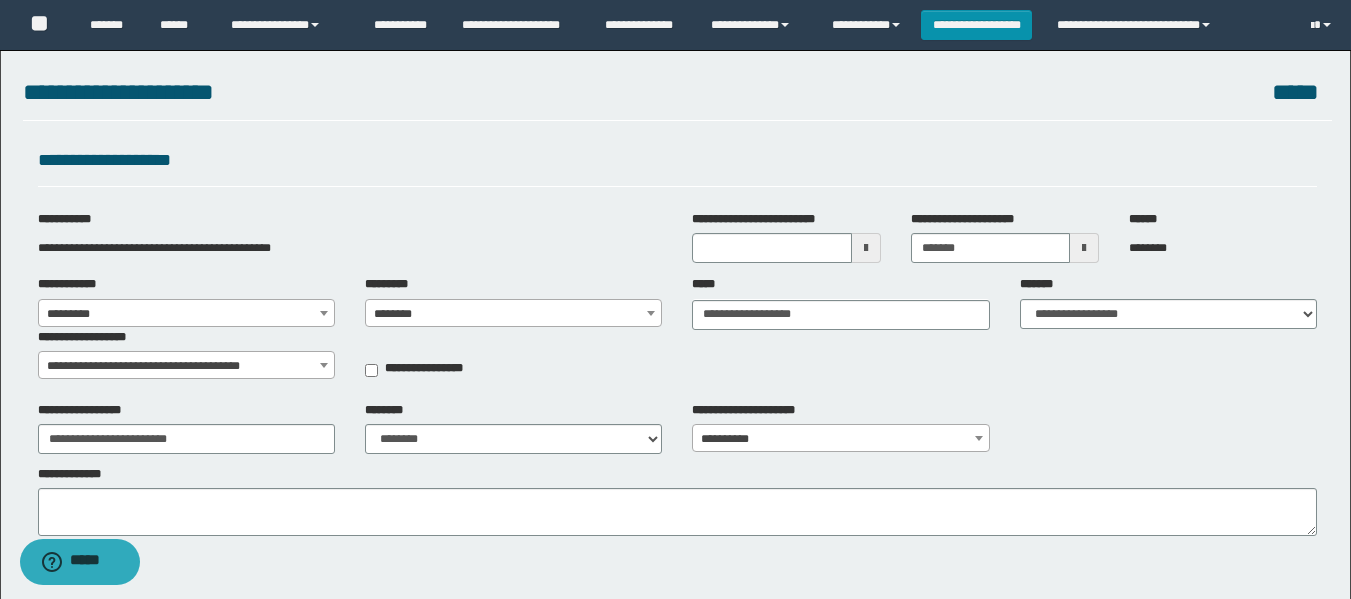 click on "**********" at bounding box center [677, 501] 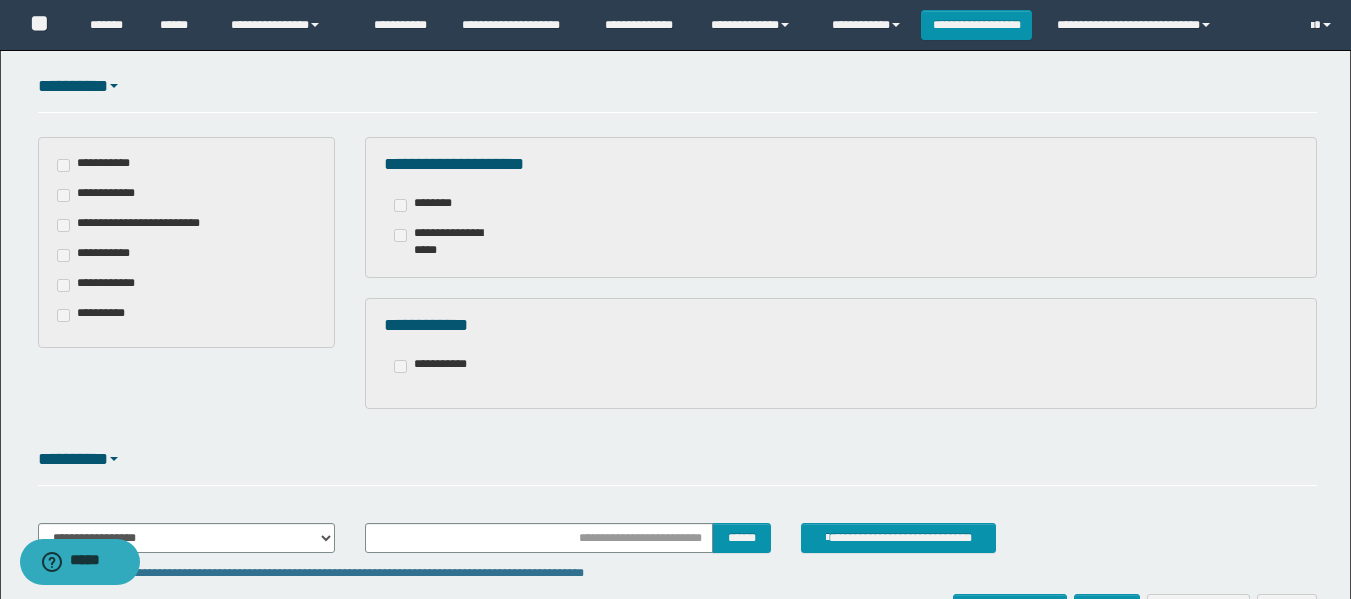 scroll, scrollTop: 619, scrollLeft: 0, axis: vertical 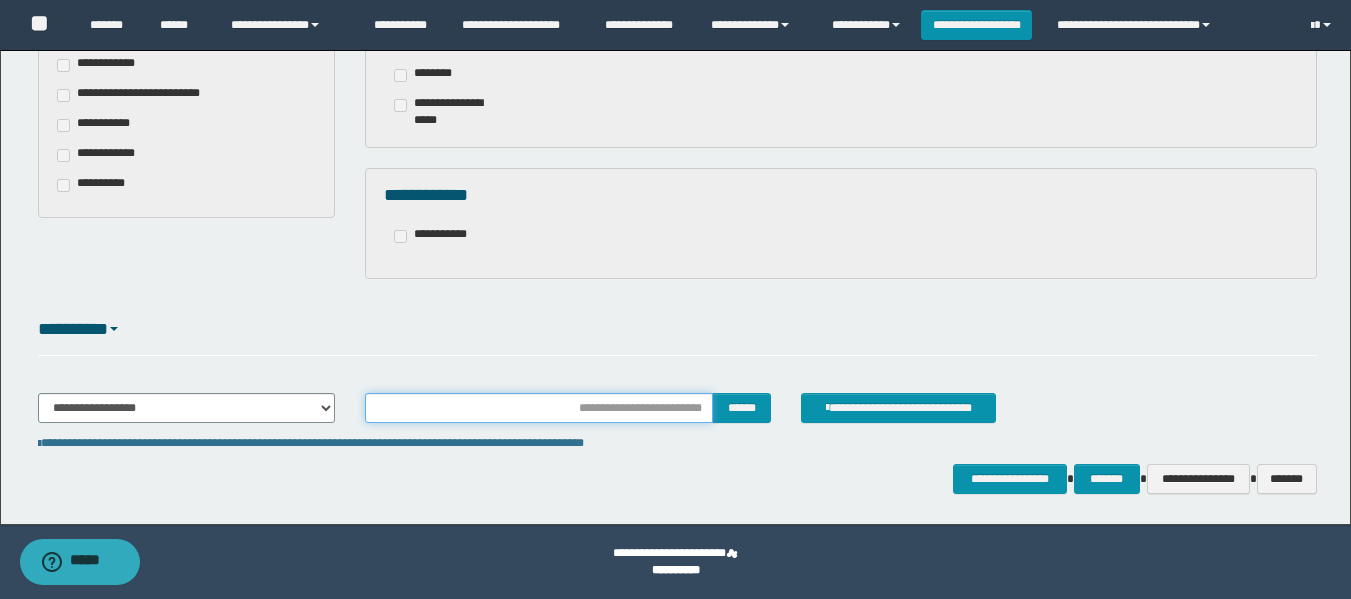 click at bounding box center [539, 408] 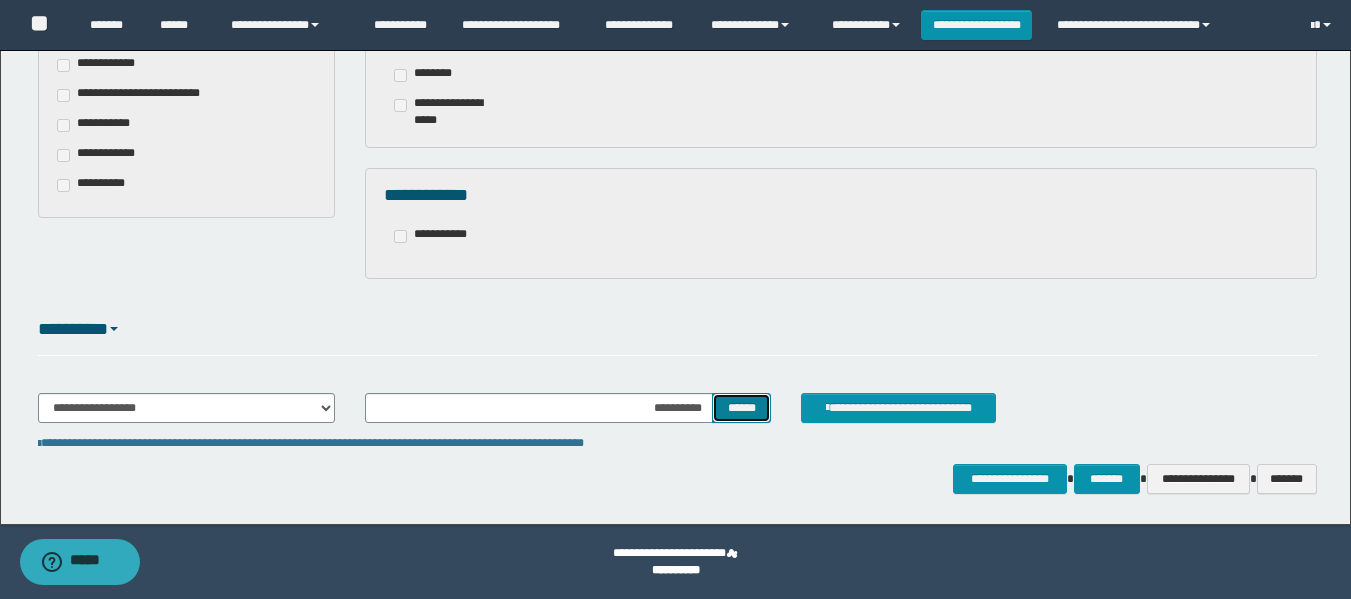 click on "******" at bounding box center [741, 408] 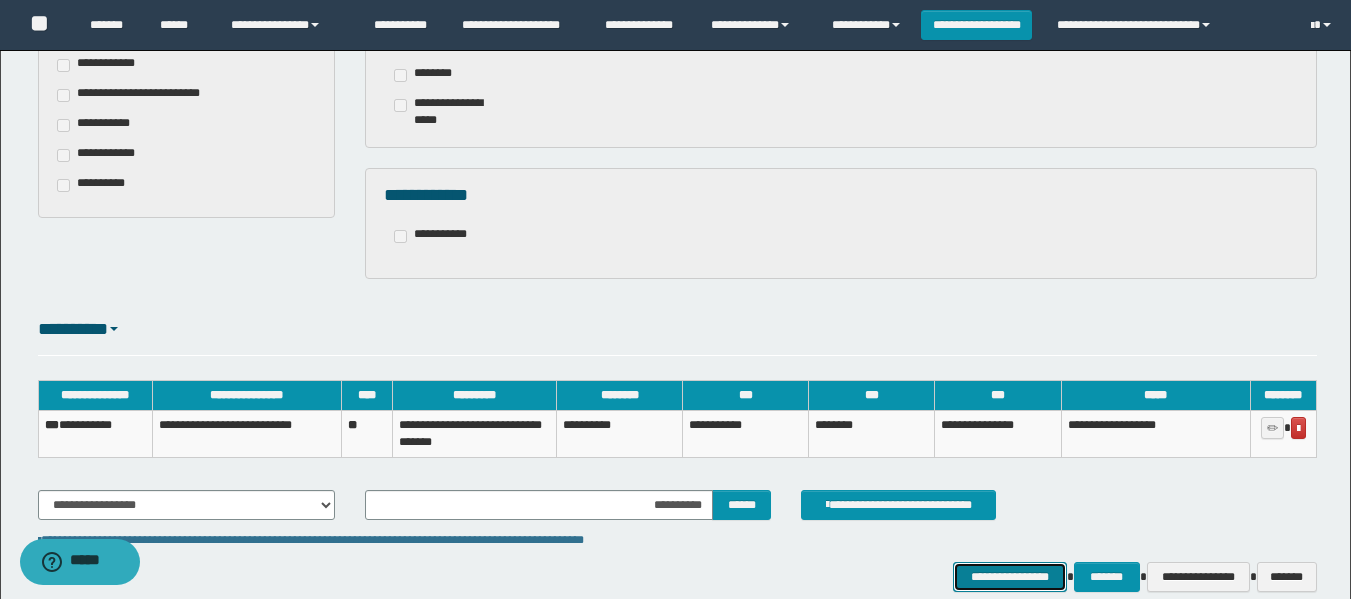 click on "**********" at bounding box center [1009, 577] 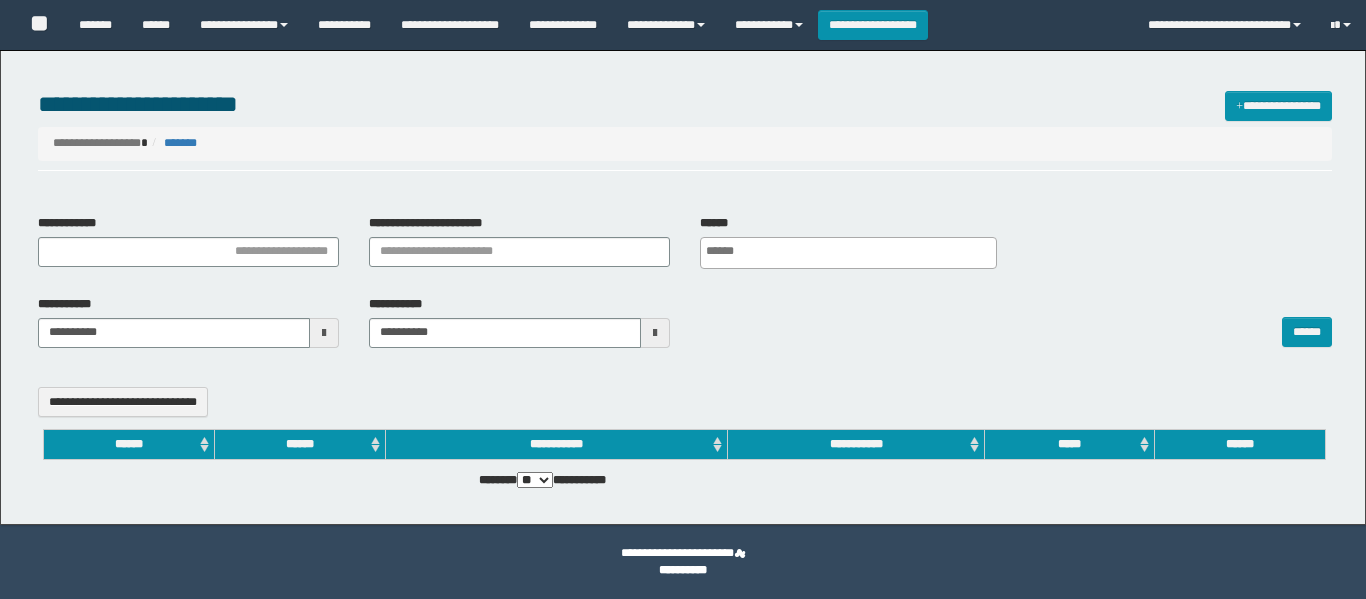 select 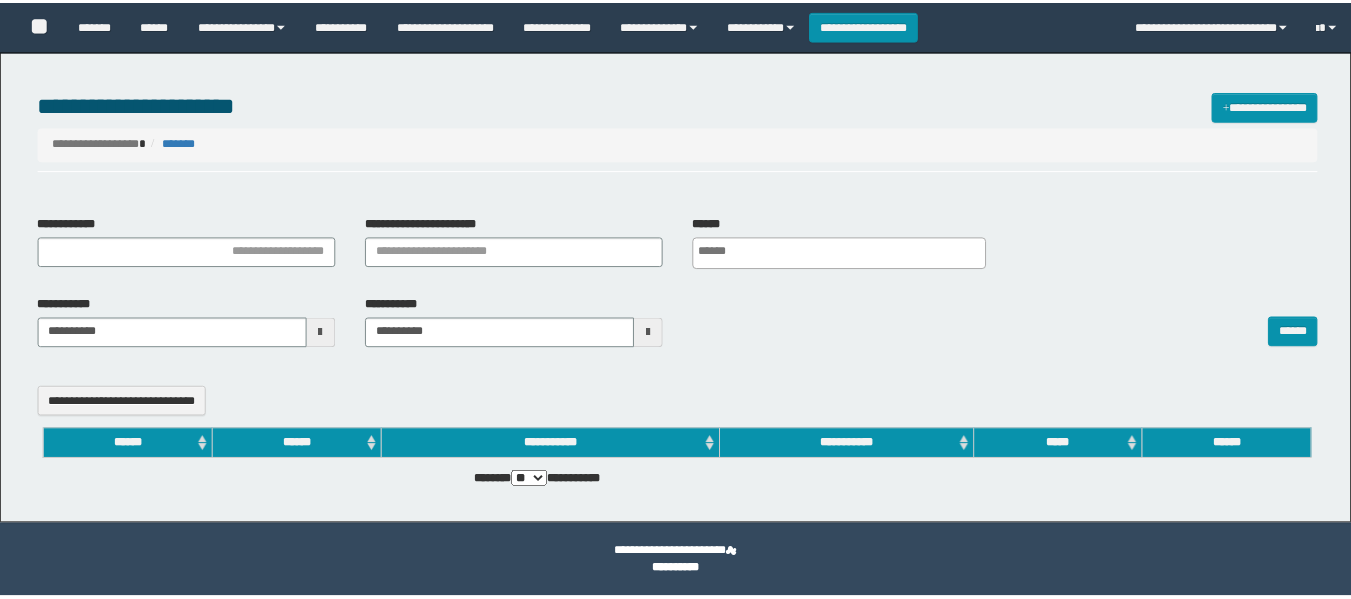 scroll, scrollTop: 0, scrollLeft: 0, axis: both 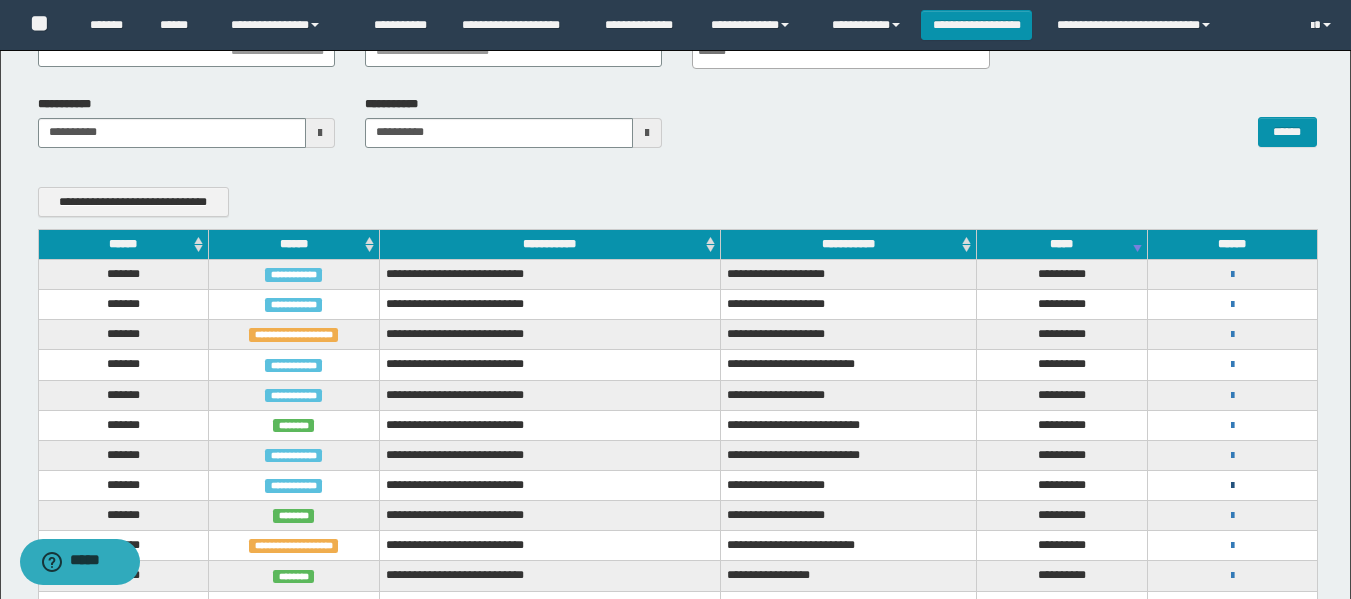 click at bounding box center [1232, 486] 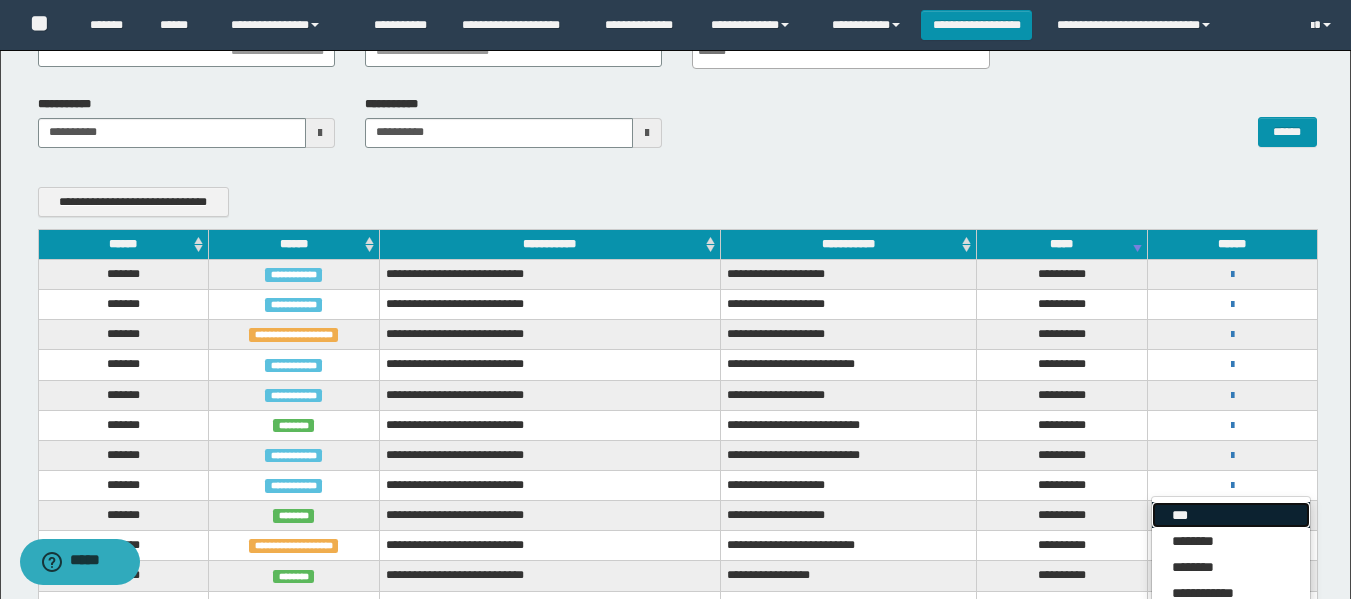 click on "***" at bounding box center [1231, 515] 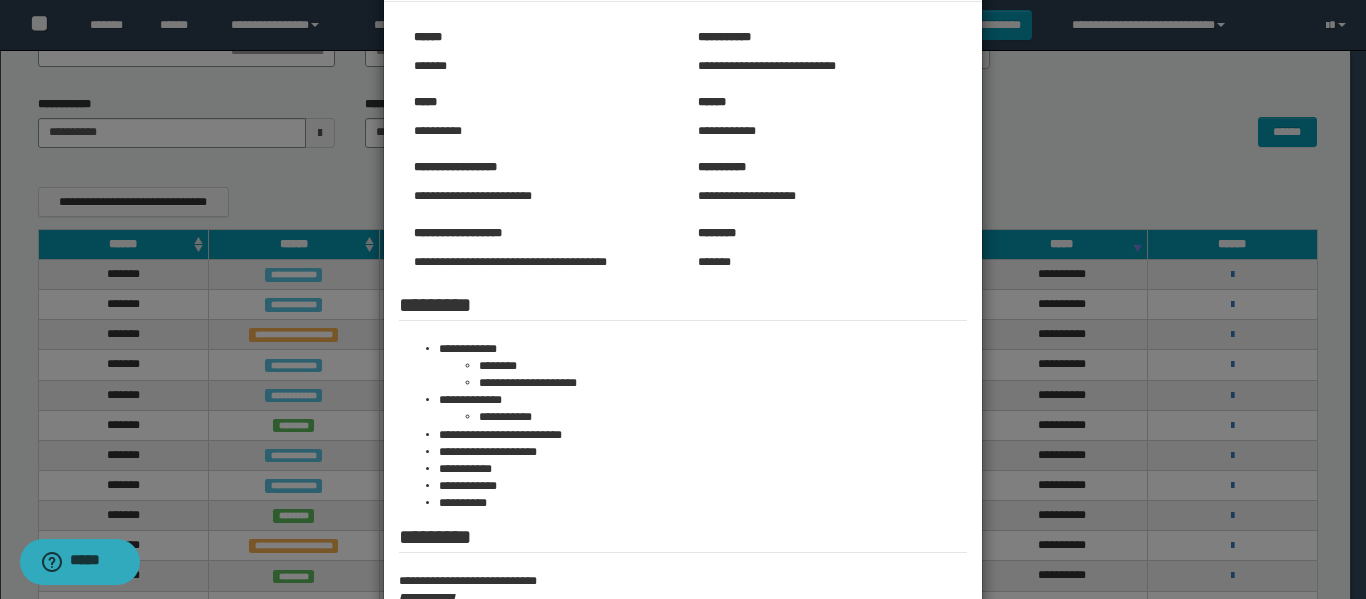 scroll, scrollTop: 254, scrollLeft: 0, axis: vertical 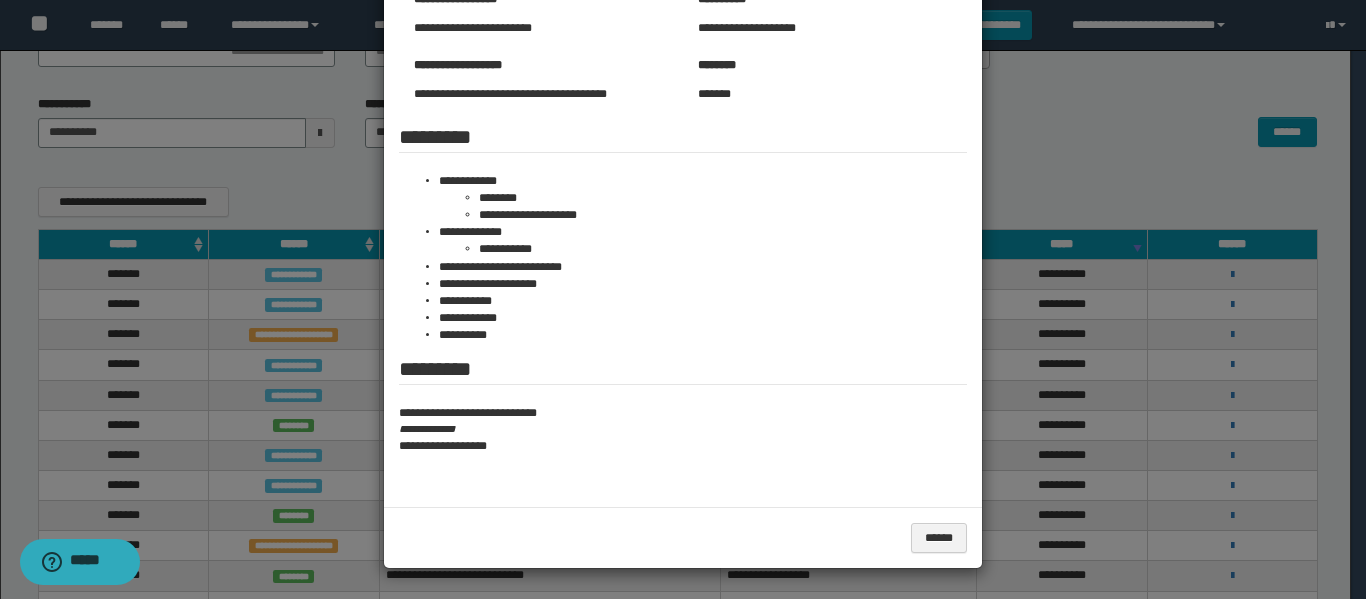click at bounding box center [683, 172] 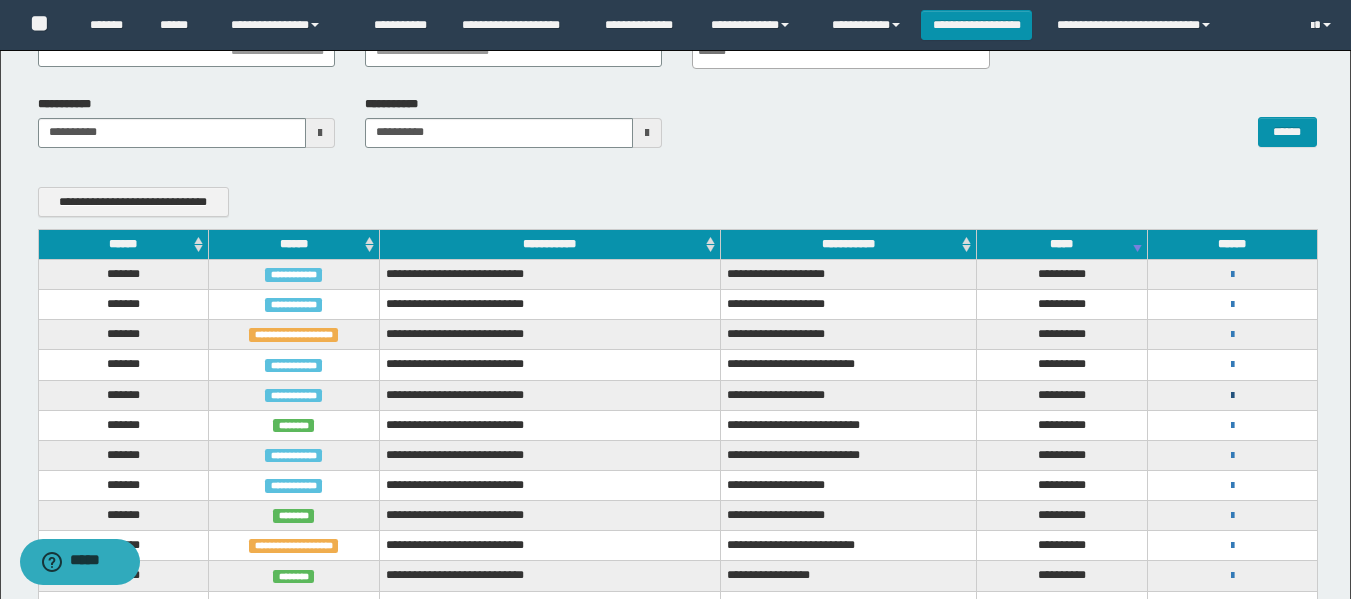 click at bounding box center (1232, 396) 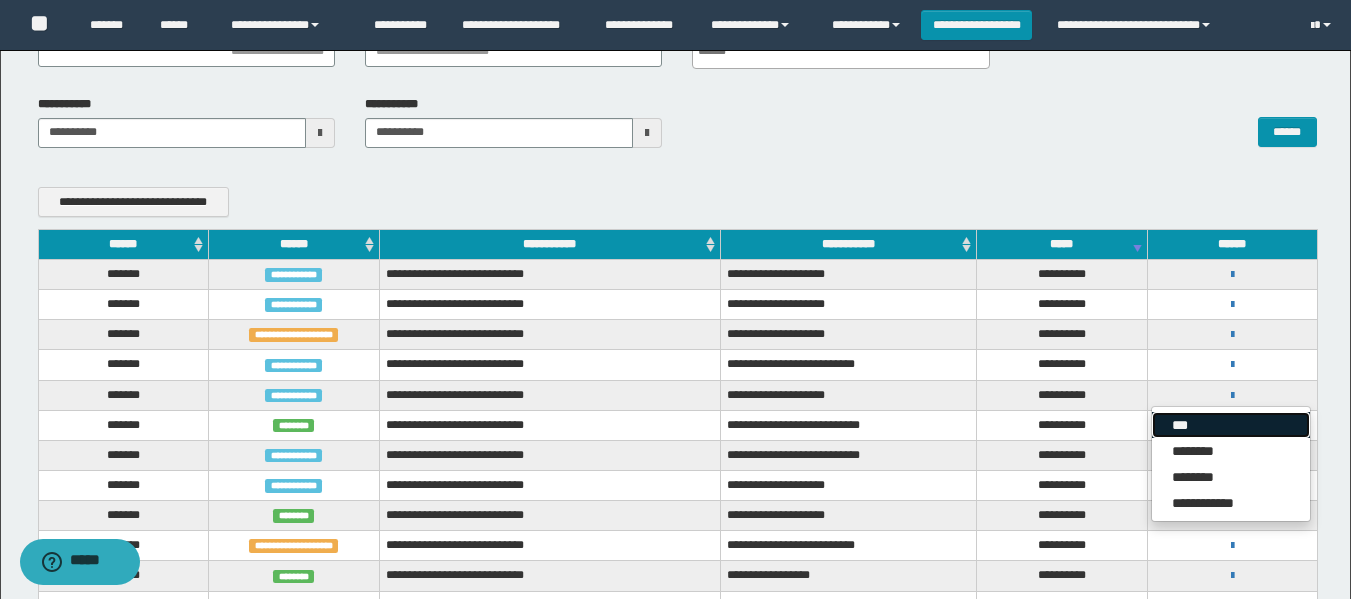 click on "***" at bounding box center (1231, 425) 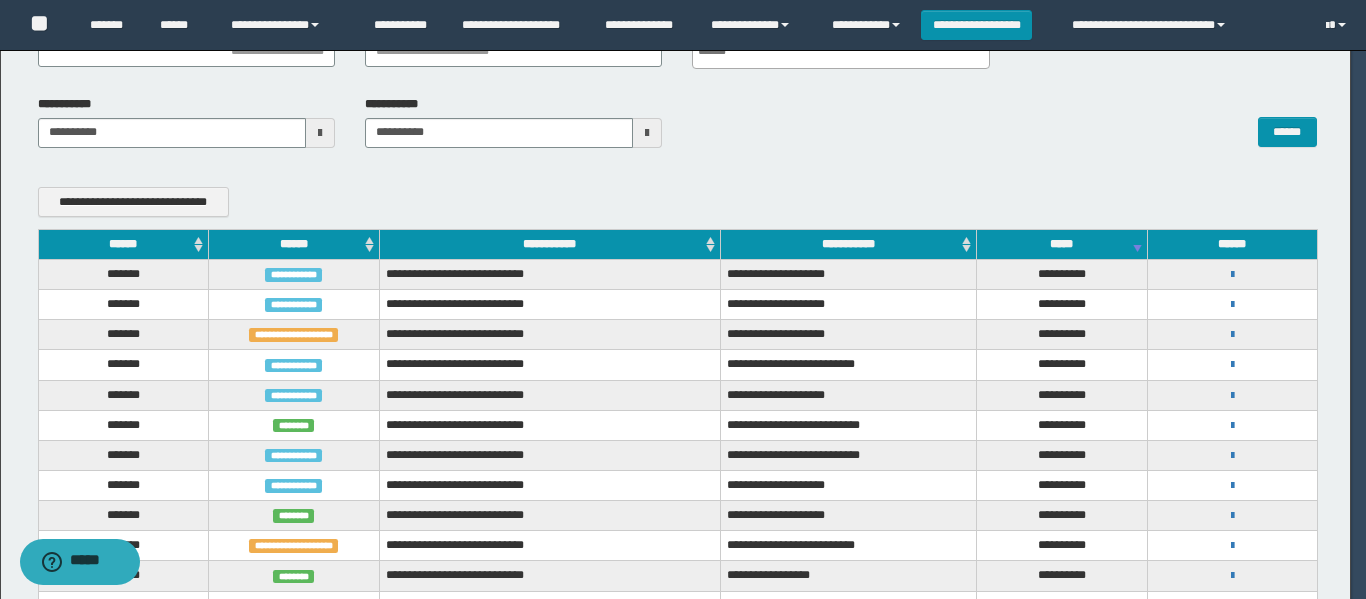 scroll, scrollTop: 0, scrollLeft: 0, axis: both 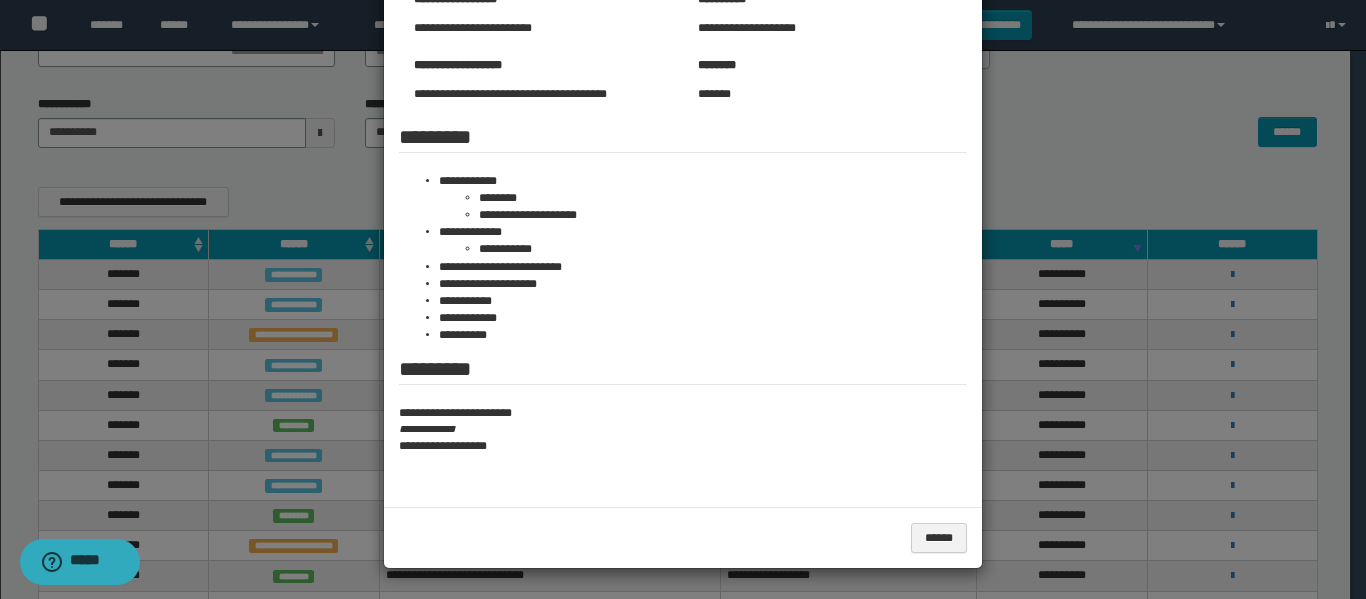 click at bounding box center (683, 172) 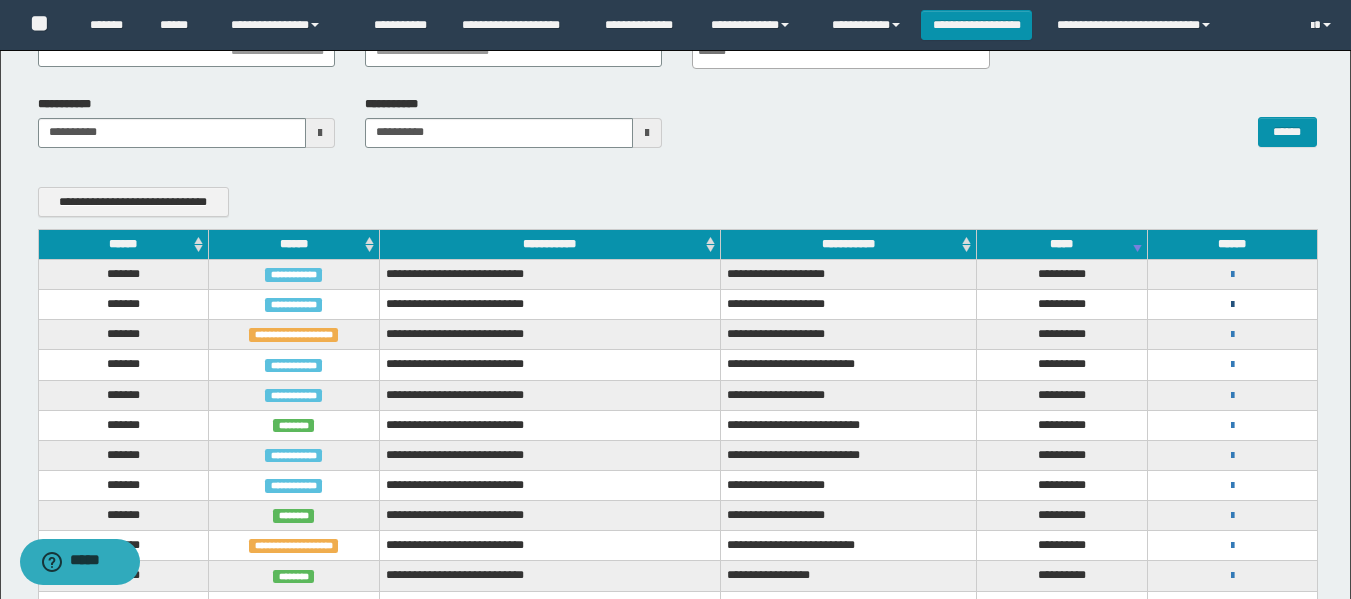 click at bounding box center [1232, 305] 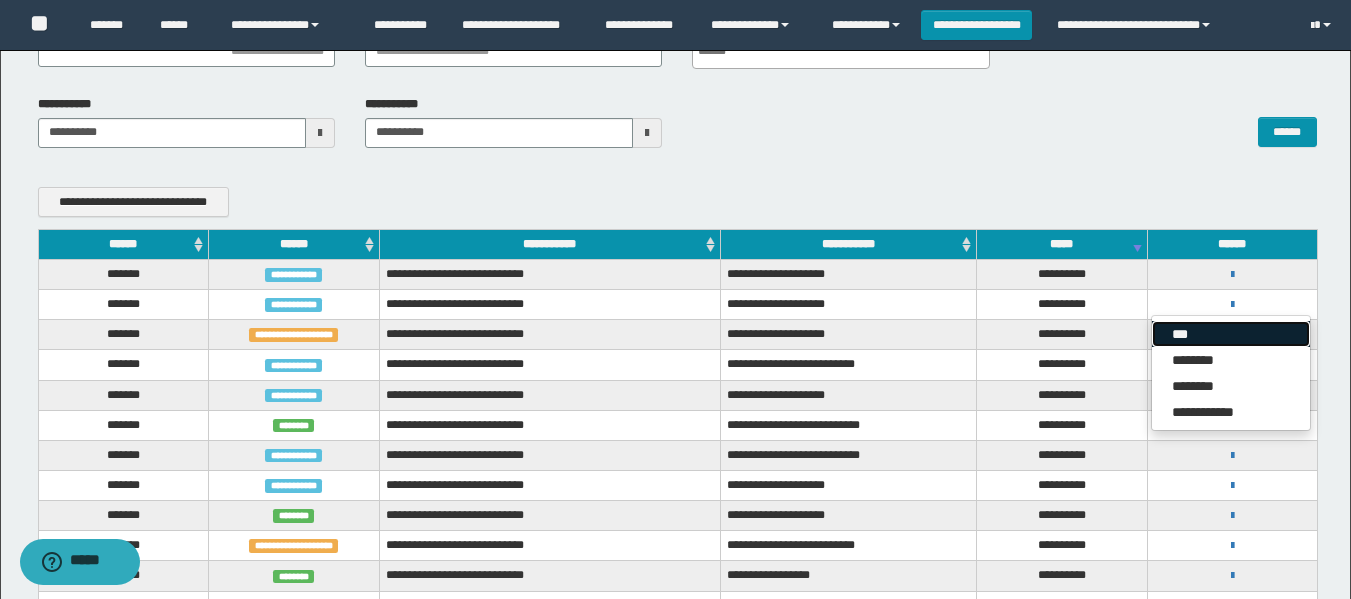 click on "***" at bounding box center [1231, 334] 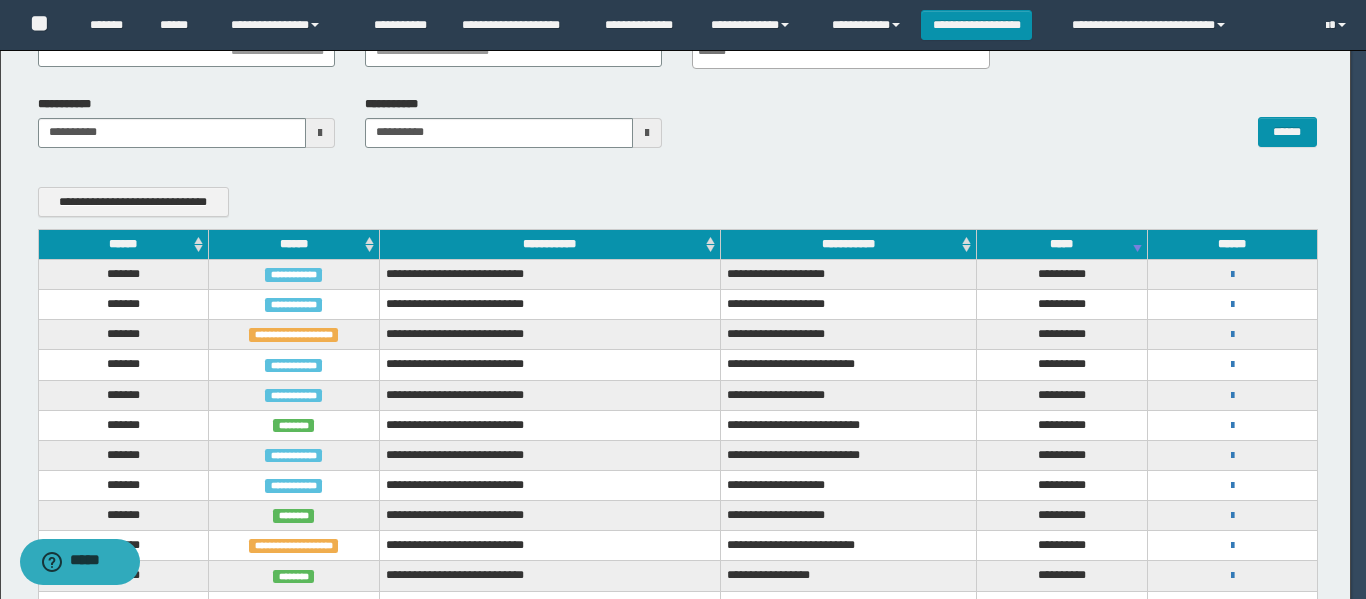 scroll, scrollTop: 0, scrollLeft: 0, axis: both 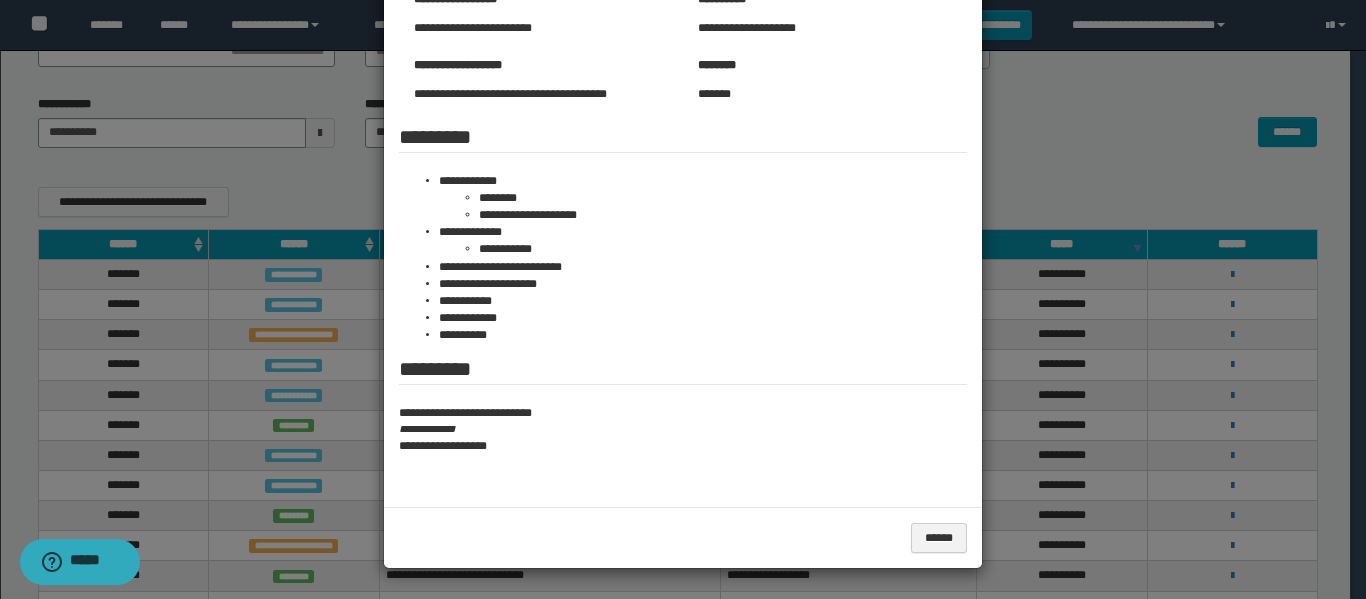 click at bounding box center (683, 172) 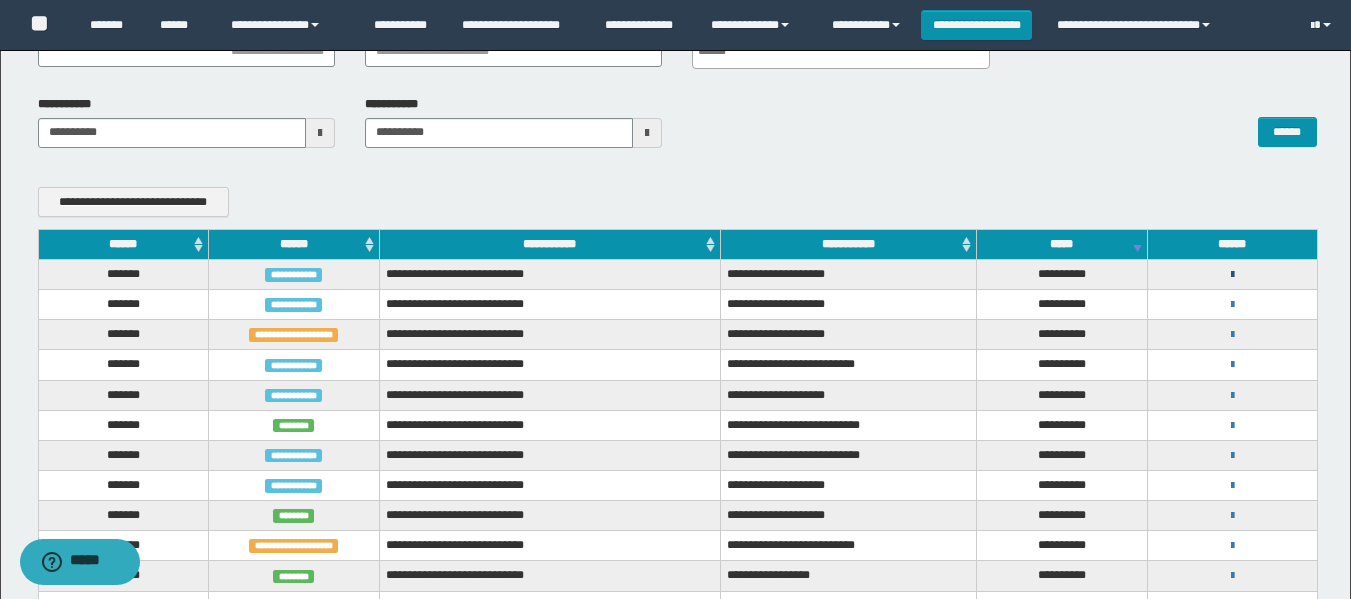 click at bounding box center [1232, 275] 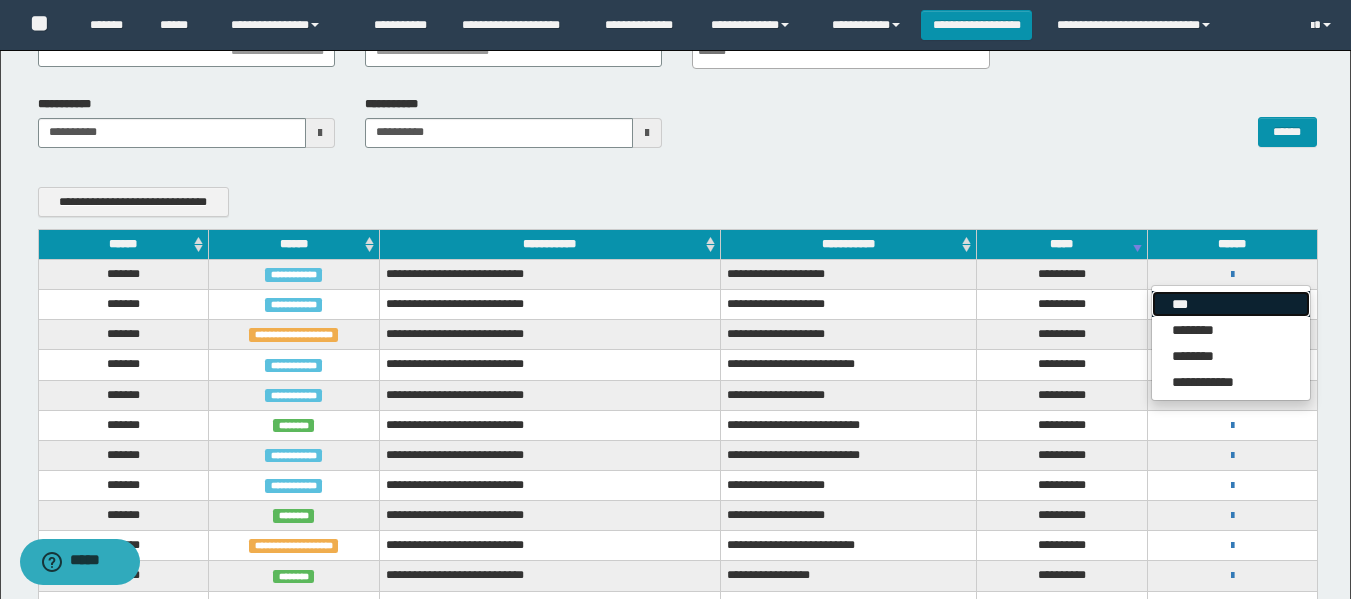 click on "***" at bounding box center [1231, 304] 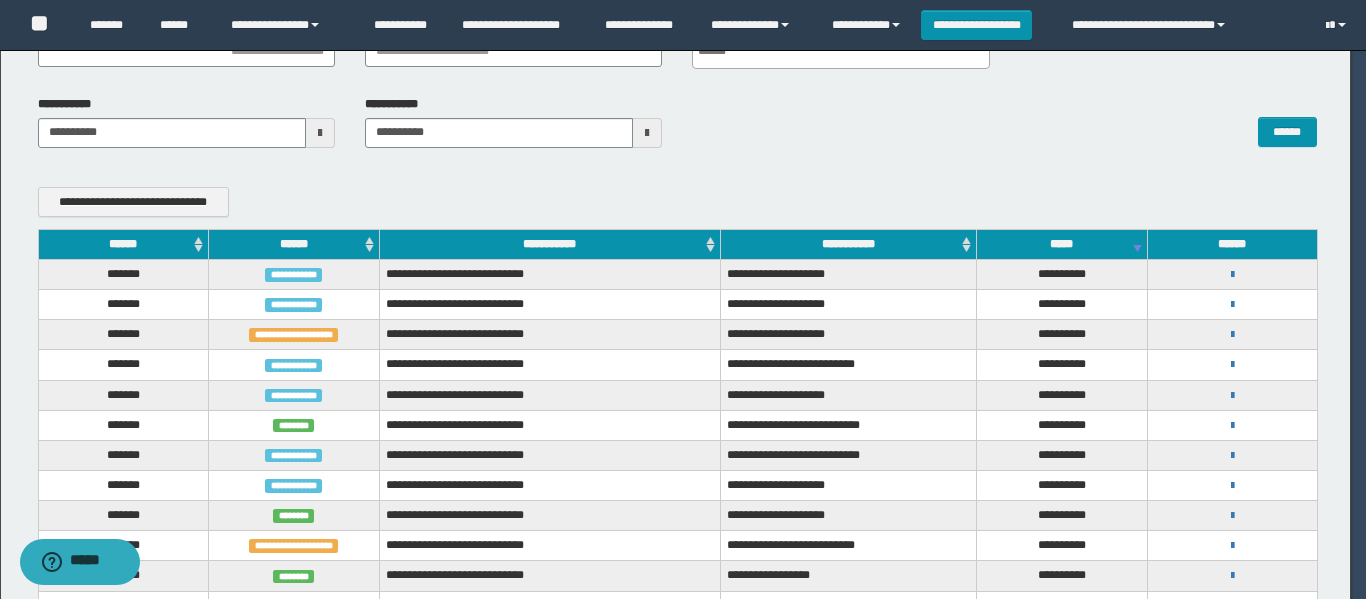 scroll, scrollTop: 0, scrollLeft: 0, axis: both 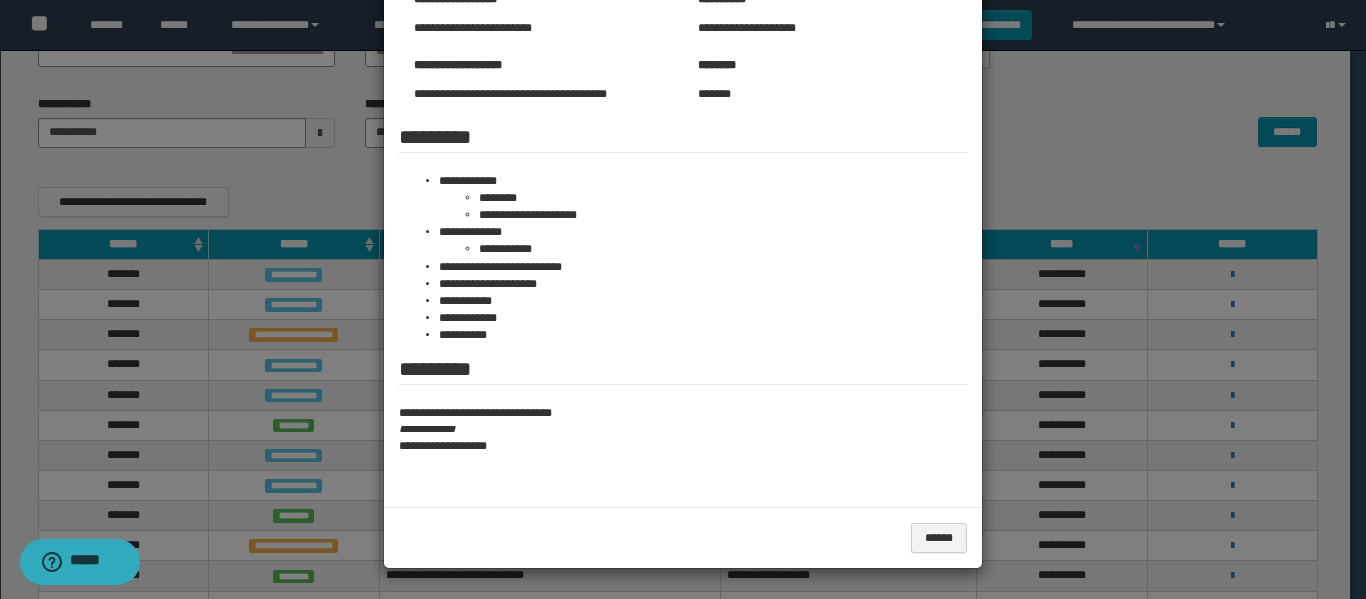 click at bounding box center (683, 172) 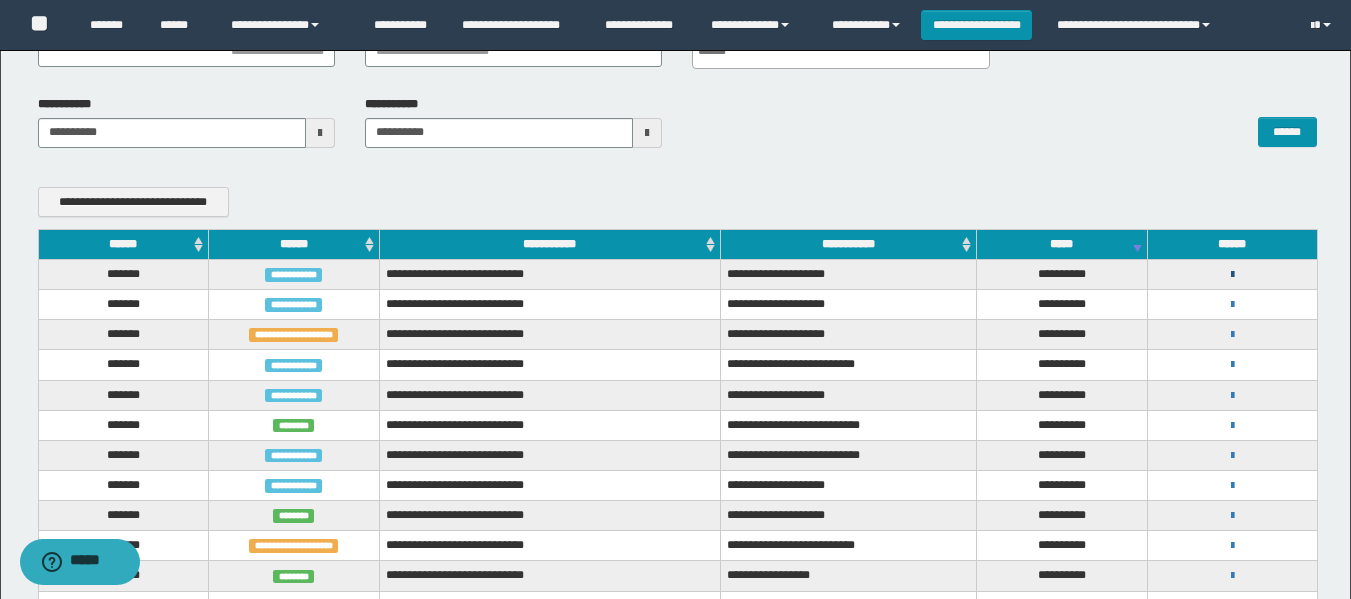 click at bounding box center [1232, 275] 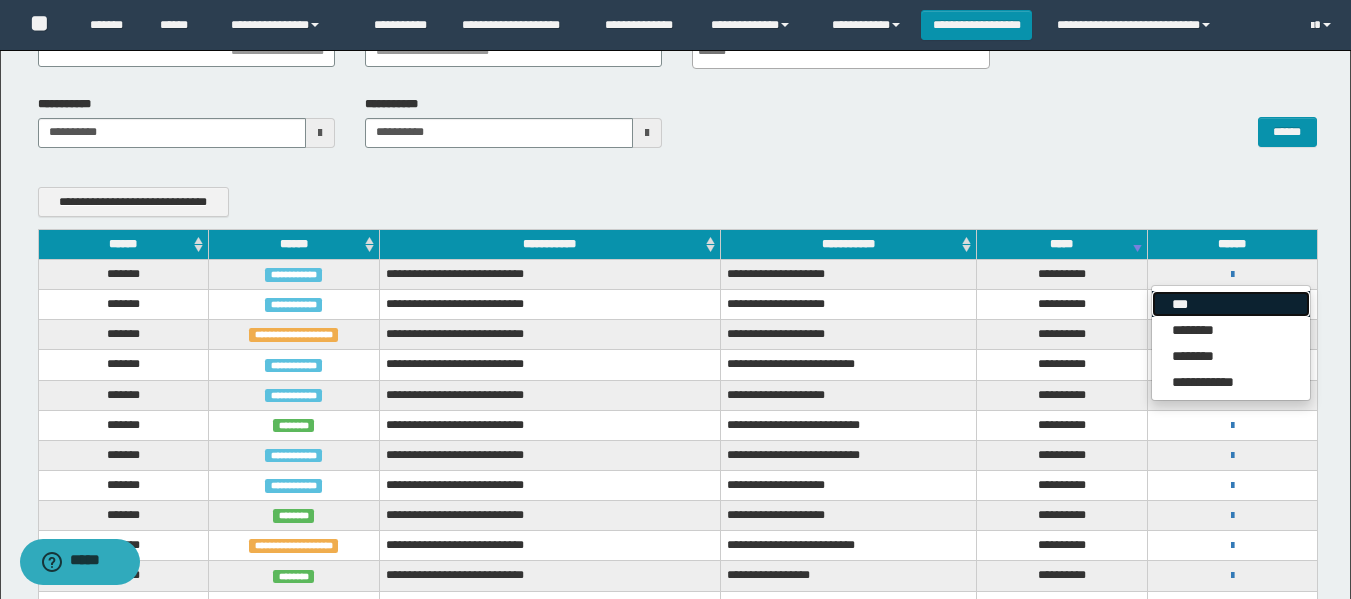 click on "***" at bounding box center [1231, 304] 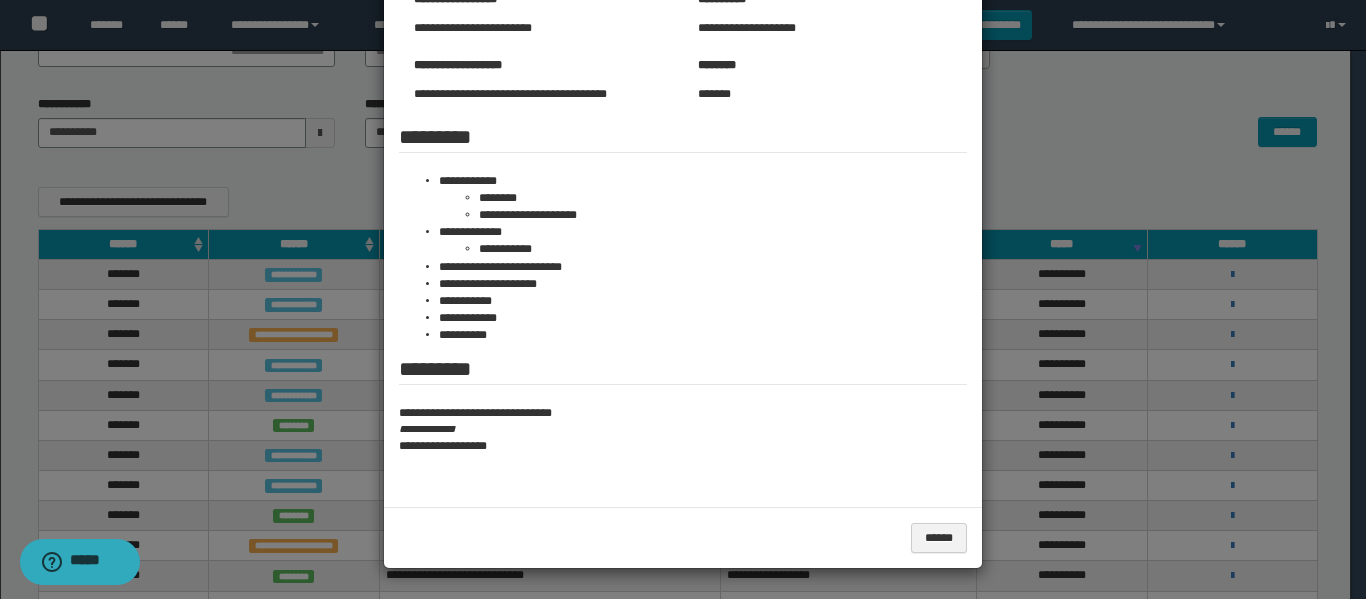 scroll, scrollTop: 0, scrollLeft: 0, axis: both 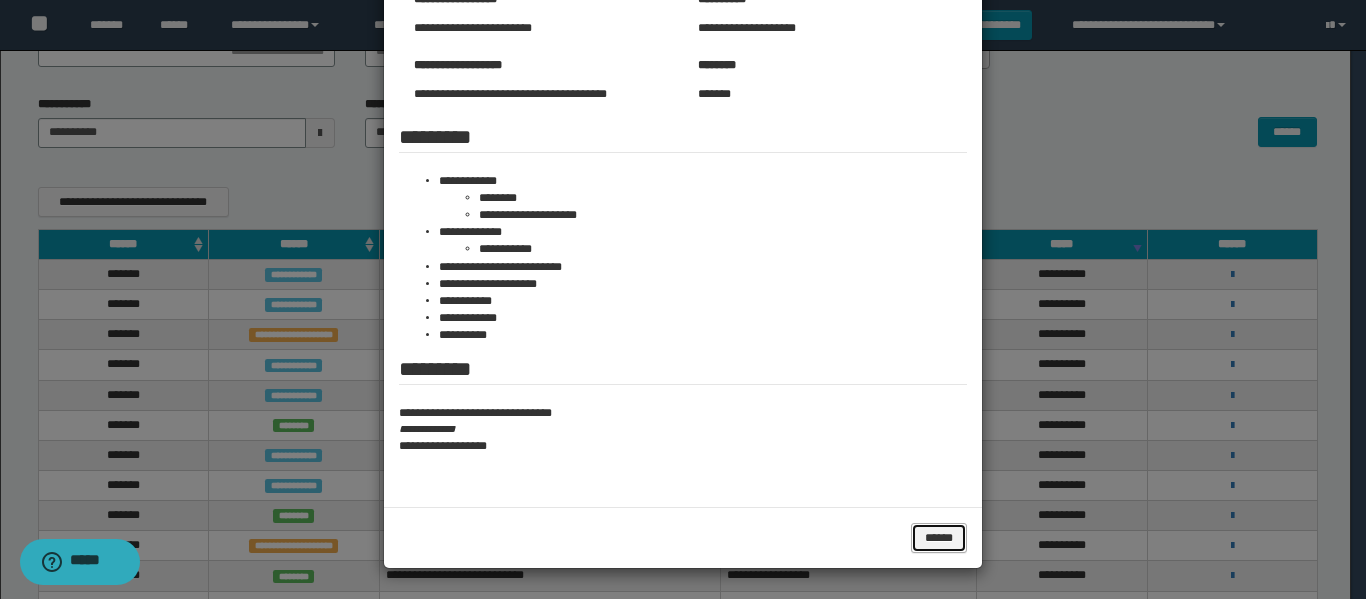 click on "******" at bounding box center (939, 538) 